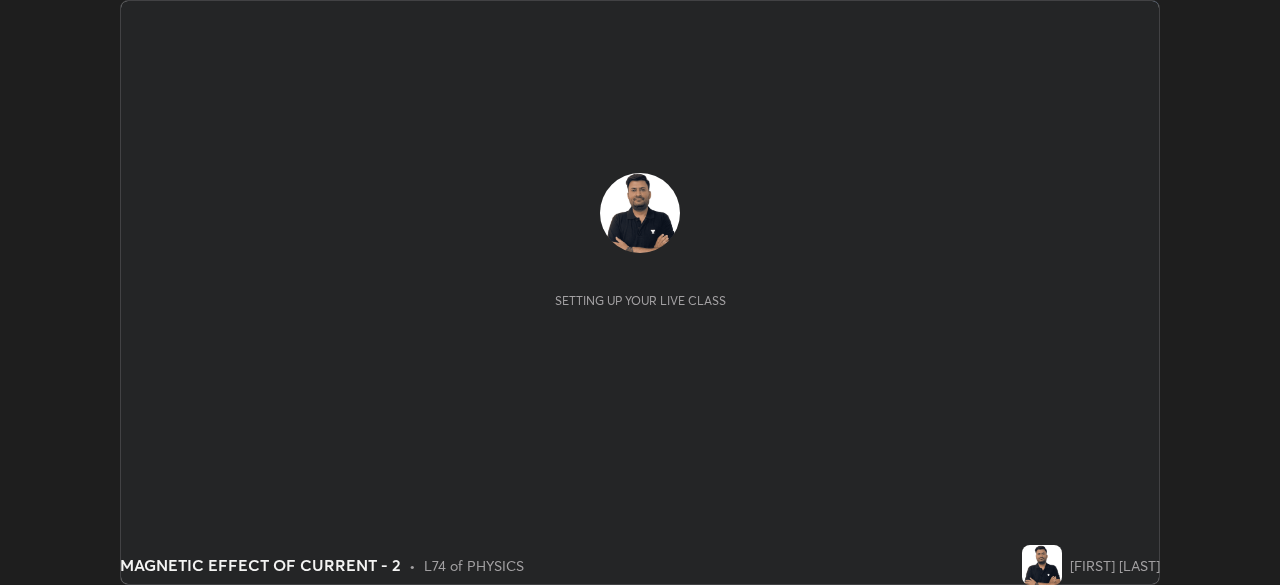 scroll, scrollTop: 0, scrollLeft: 0, axis: both 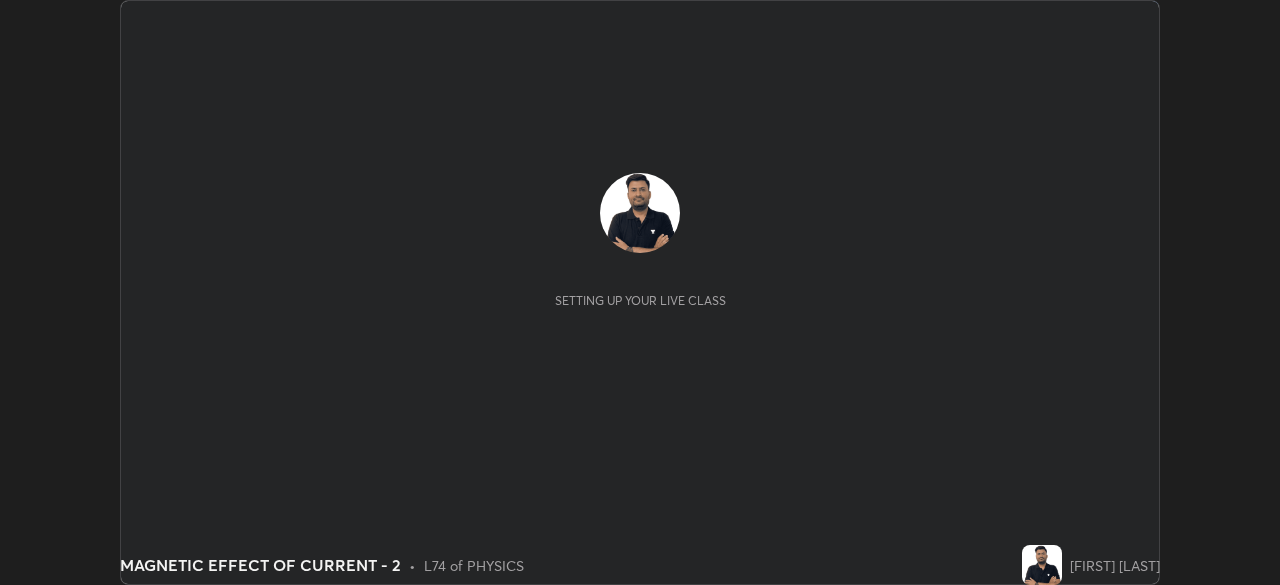 click on "START CLASS" at bounding box center [1105, 20] 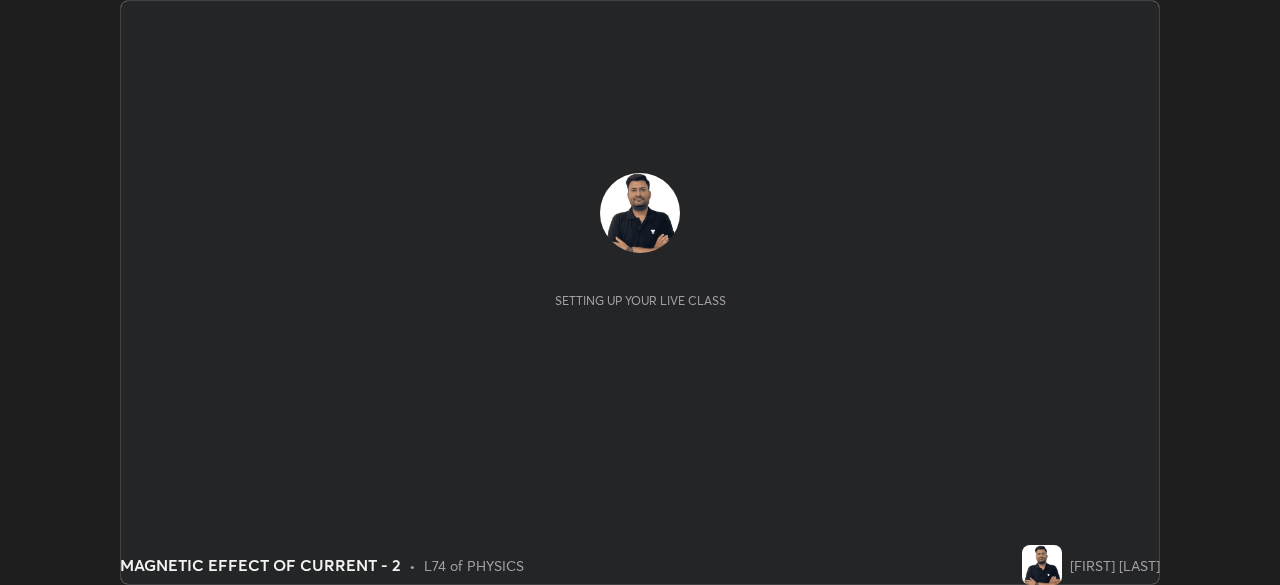 click on "START CLASS" at bounding box center (1105, 20) 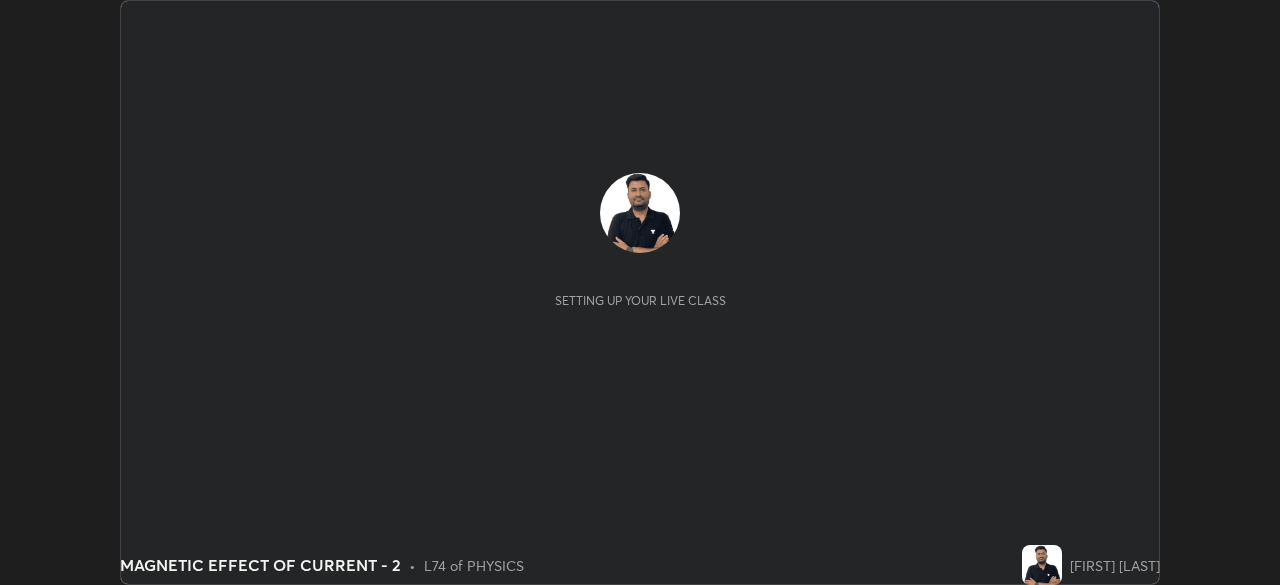 click on "START CLASS" at bounding box center [1105, 20] 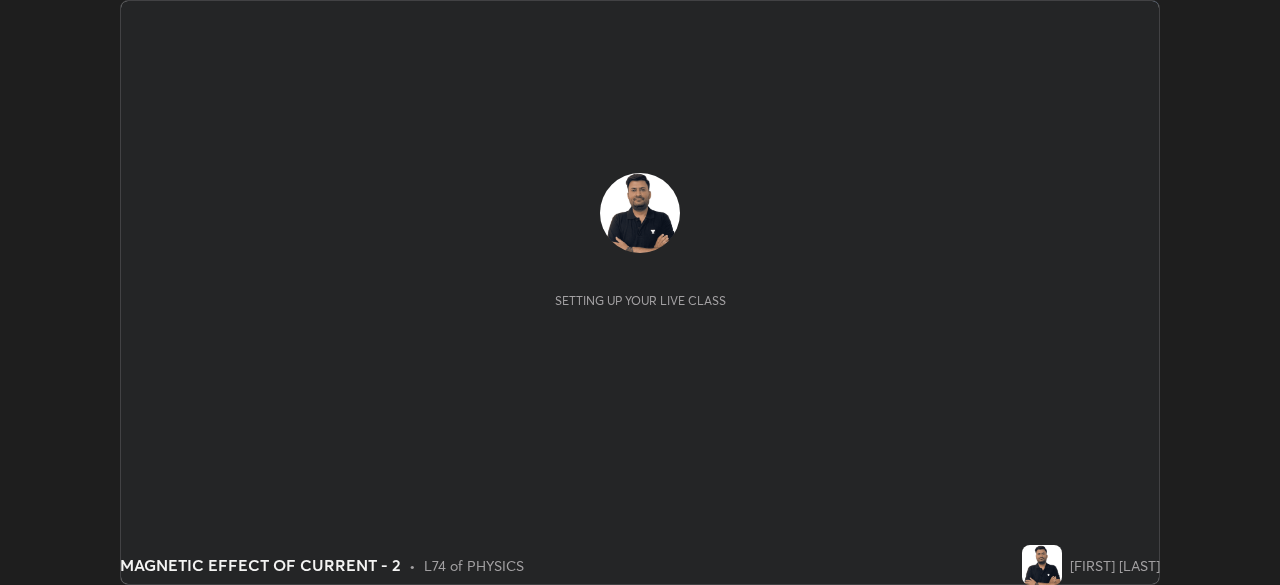 click on "START CLASS" at bounding box center (1105, 20) 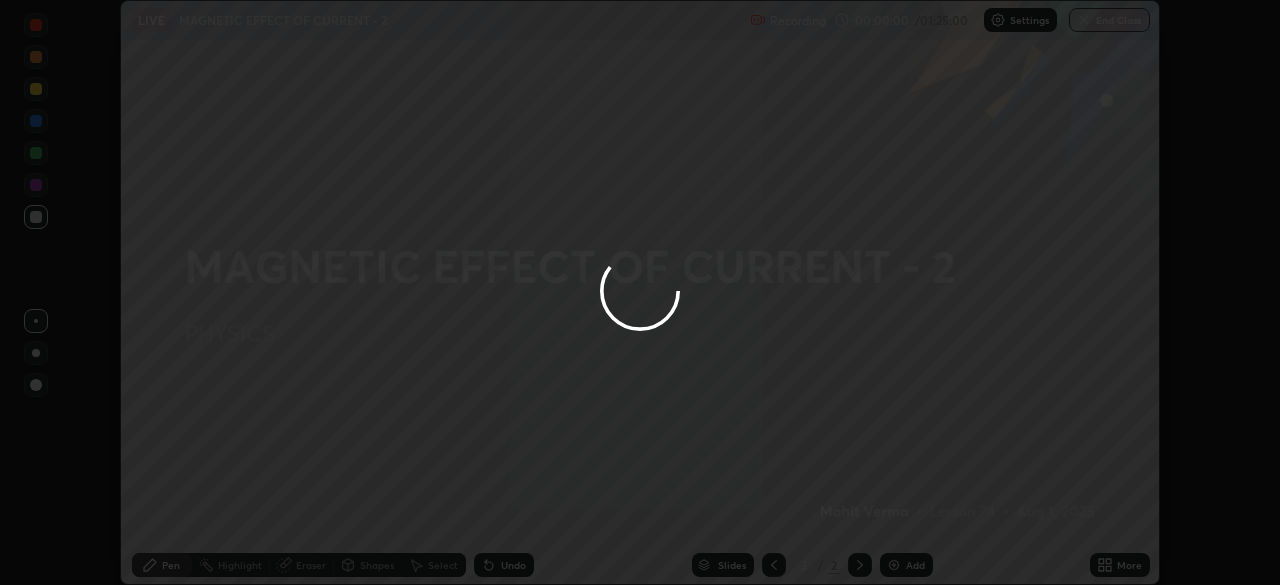 click on "End Class" at bounding box center (1109, 20) 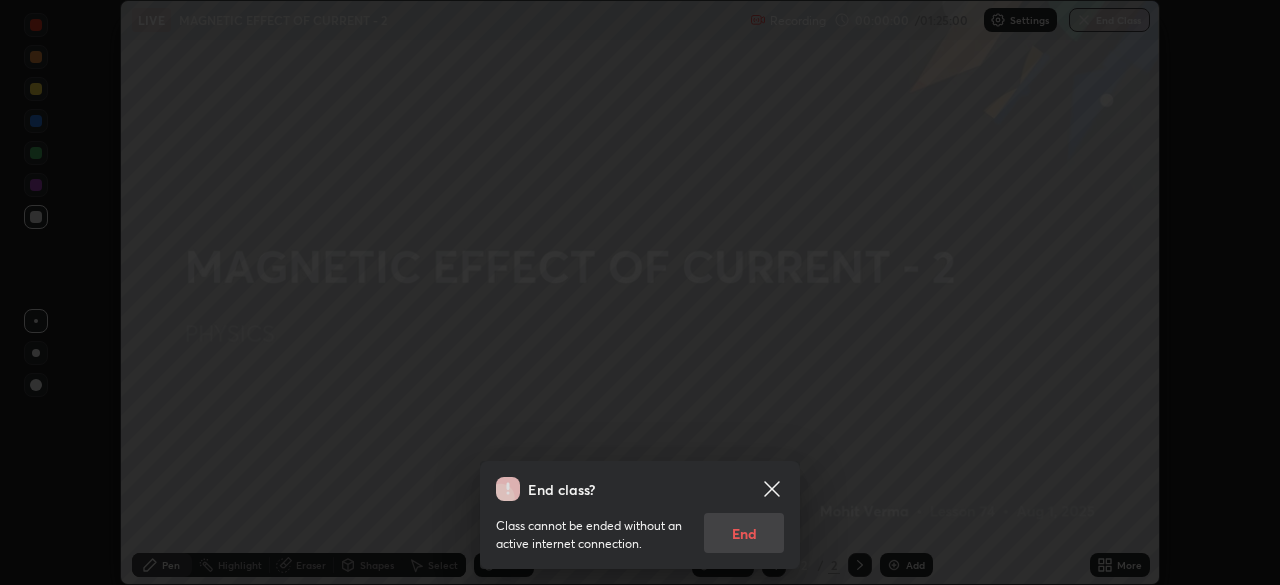 click at bounding box center [640, 292] 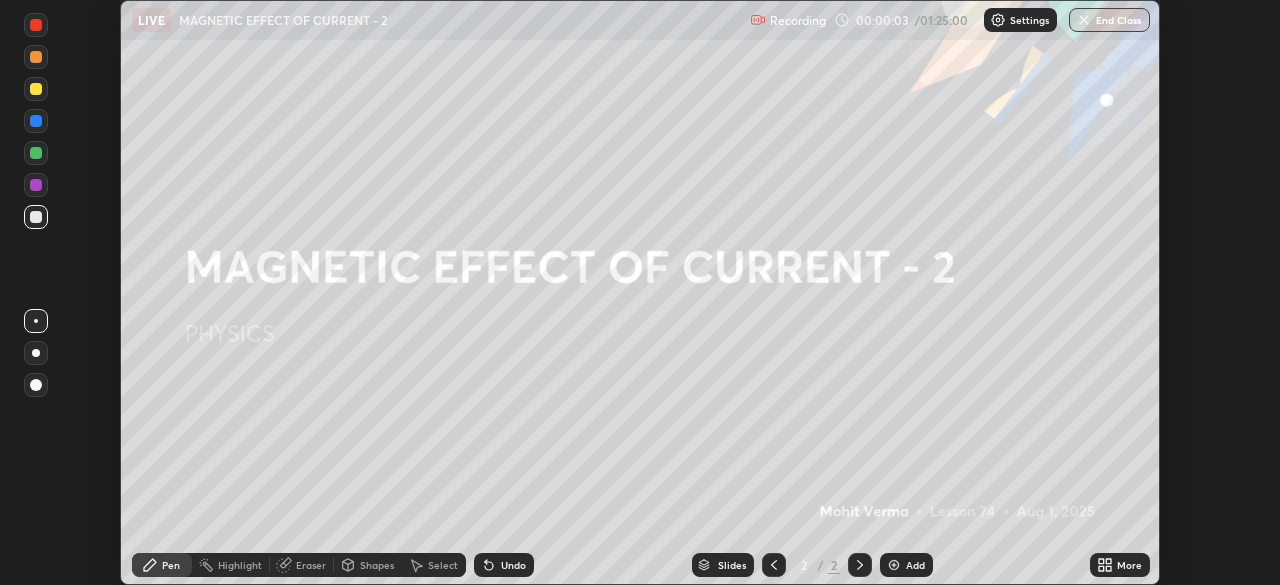 click 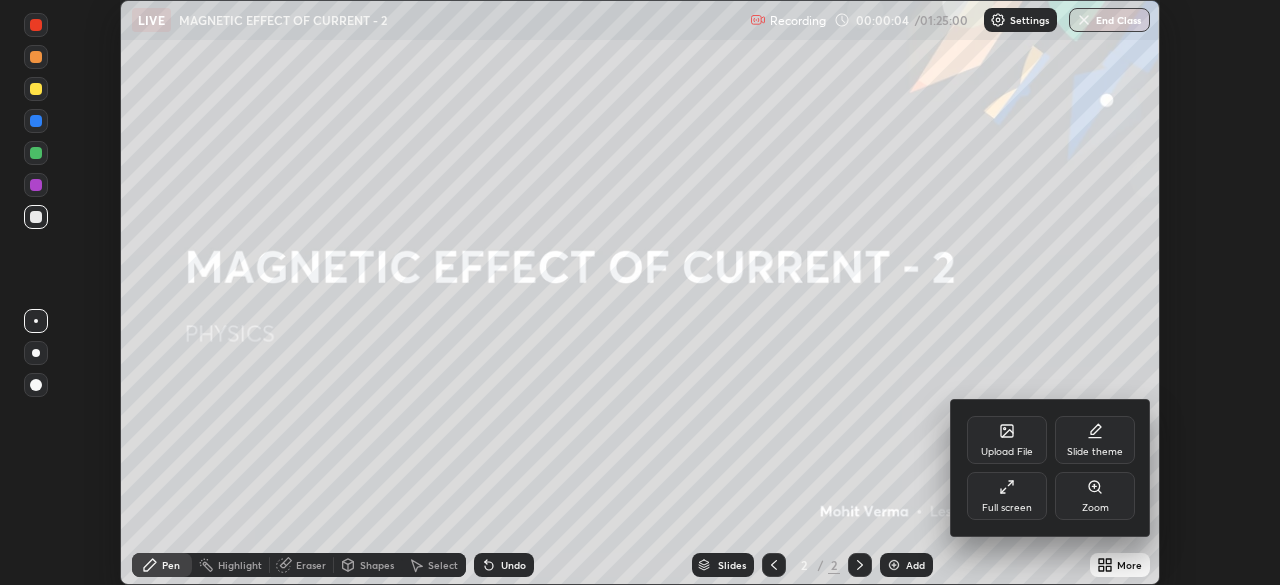 click on "Full screen" at bounding box center [1007, 508] 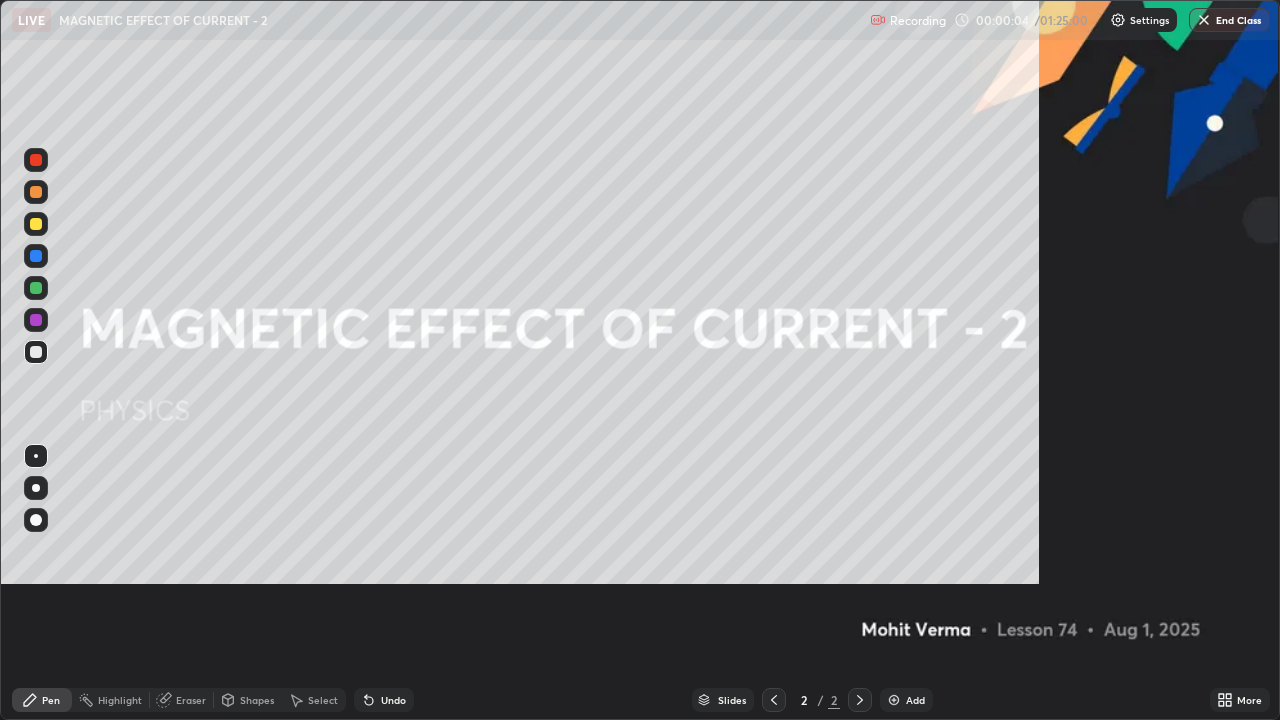 scroll, scrollTop: 99280, scrollLeft: 98720, axis: both 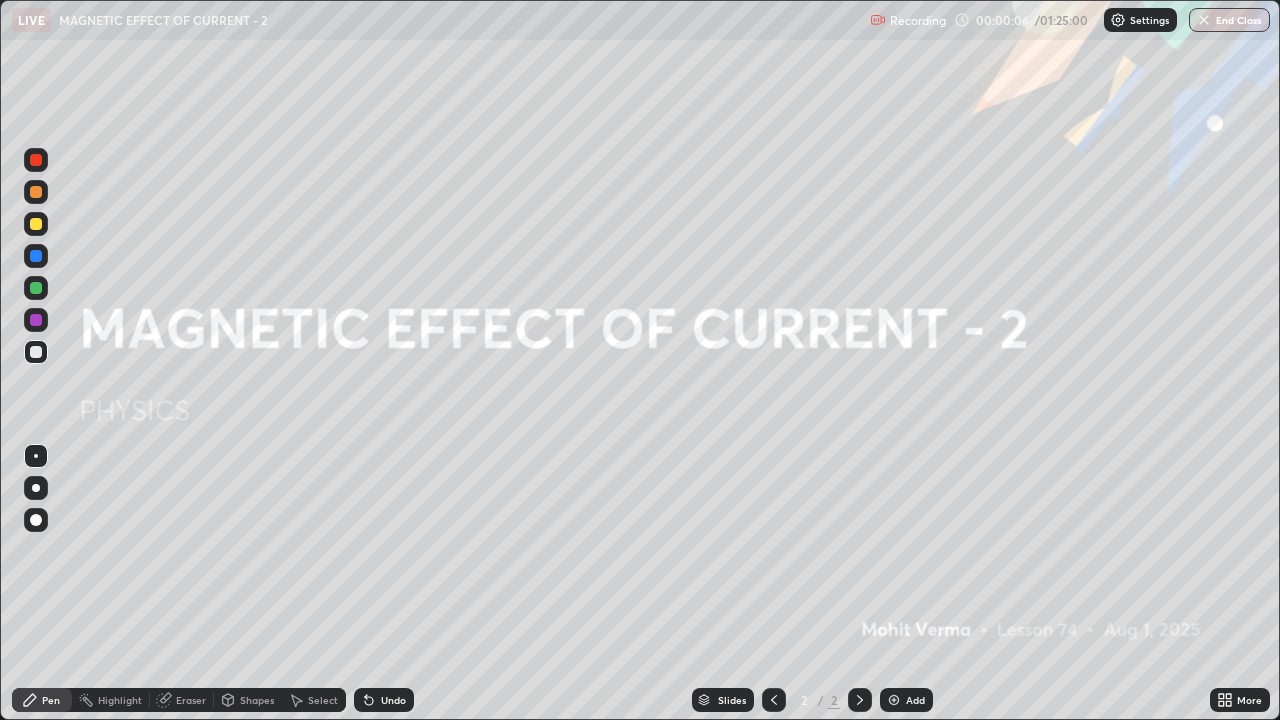 click on "Add" at bounding box center [906, 700] 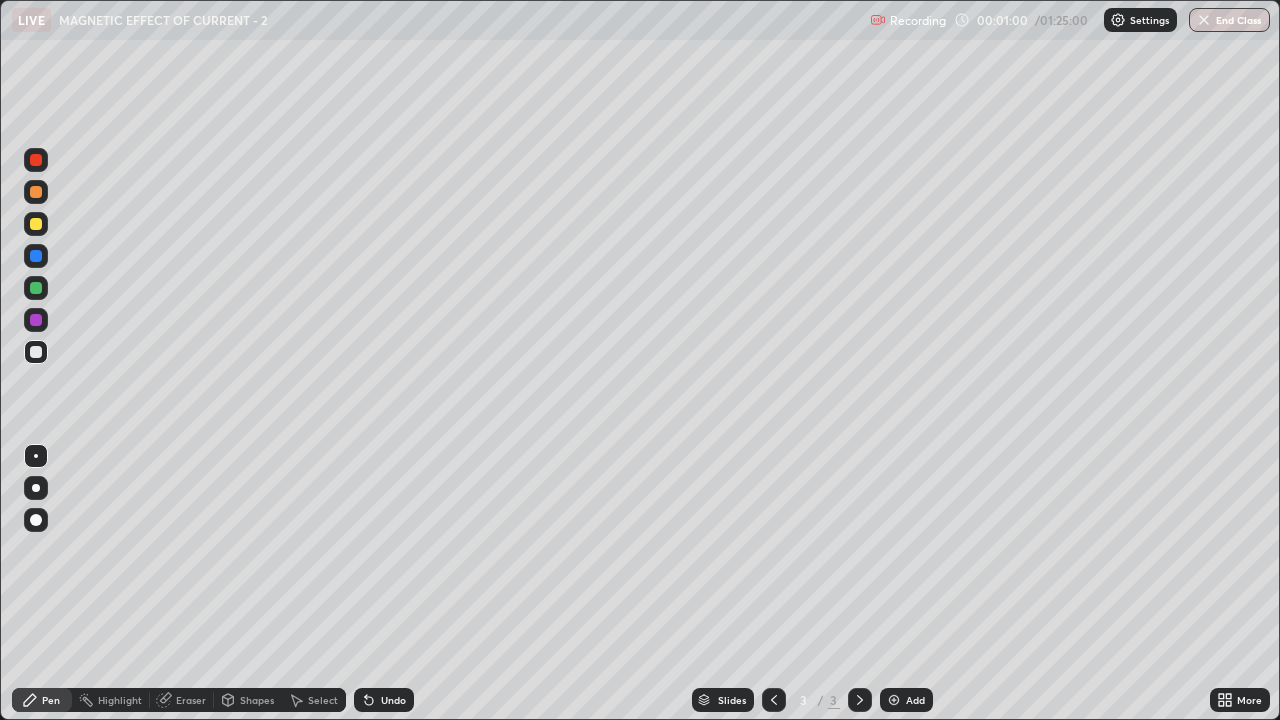 click at bounding box center (36, 224) 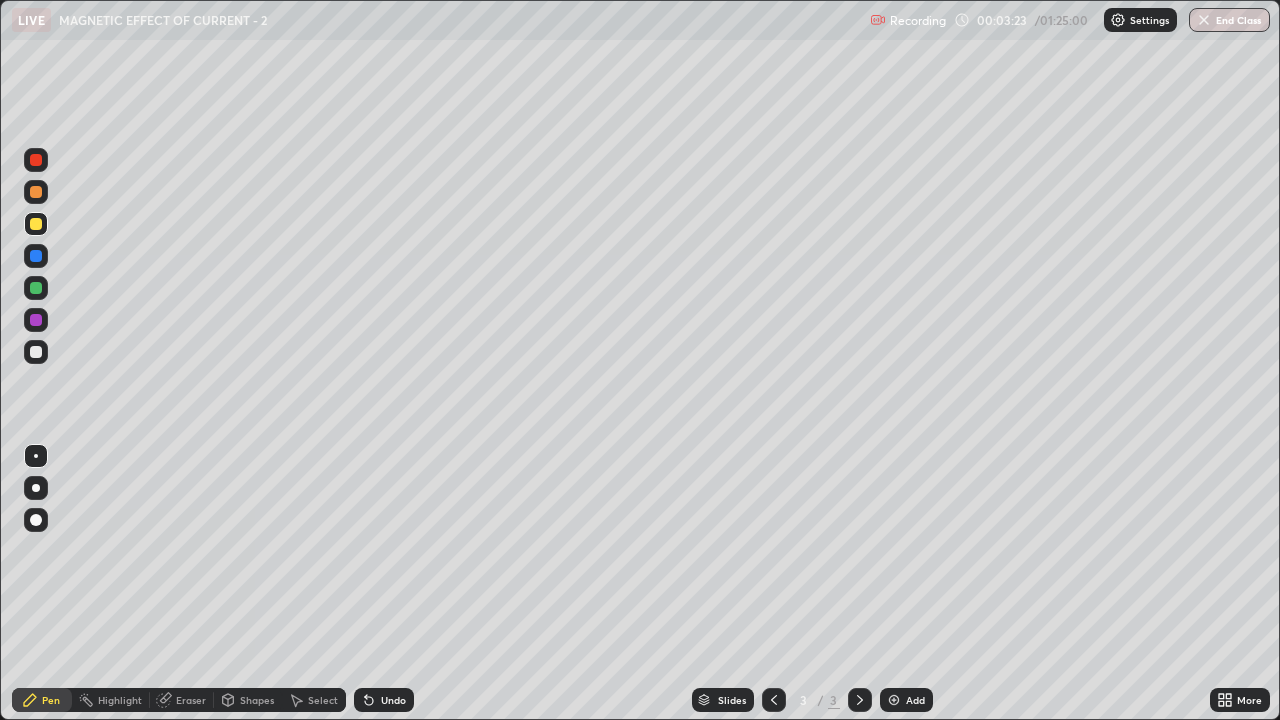 click on "Add" at bounding box center [906, 700] 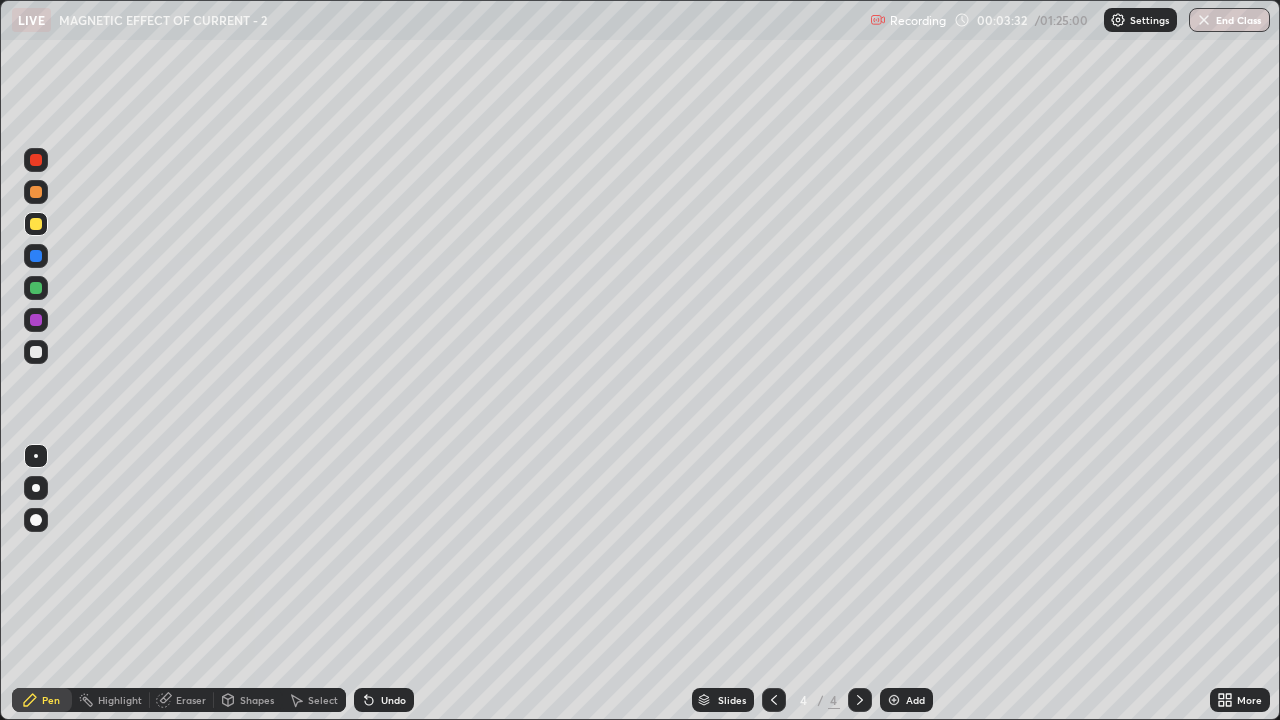 click at bounding box center (36, 352) 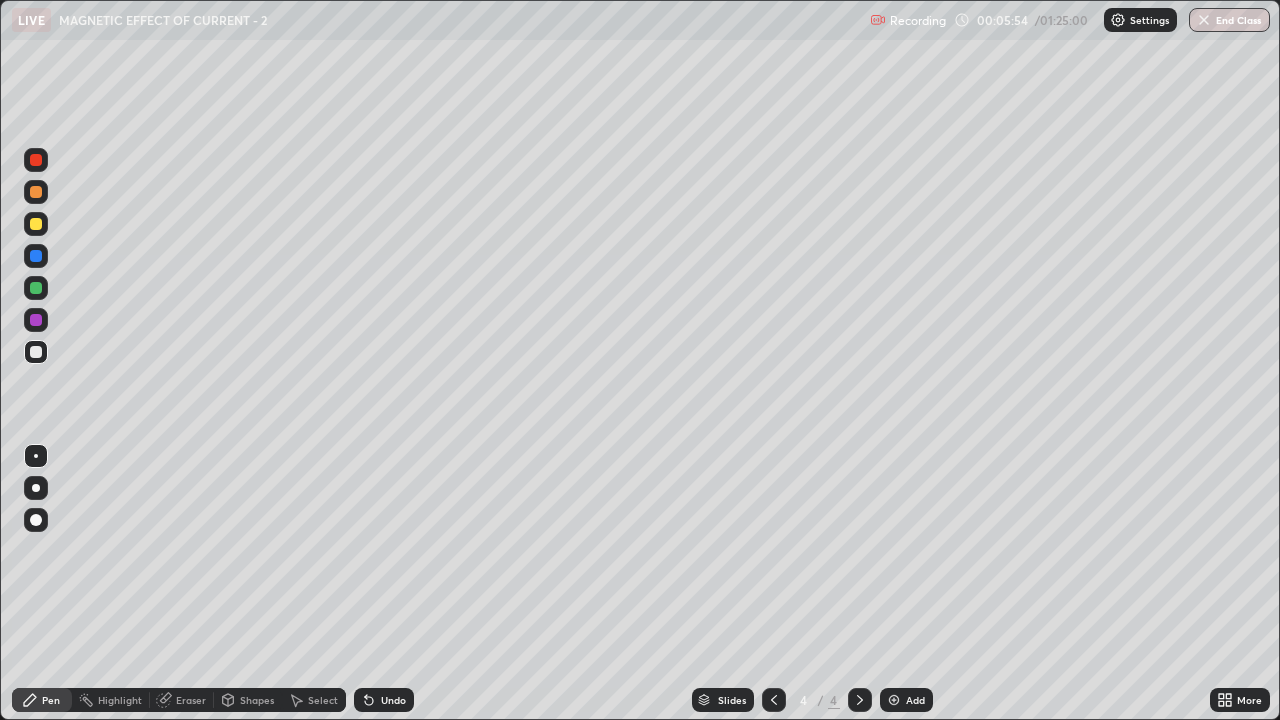 click on "Add" at bounding box center [906, 700] 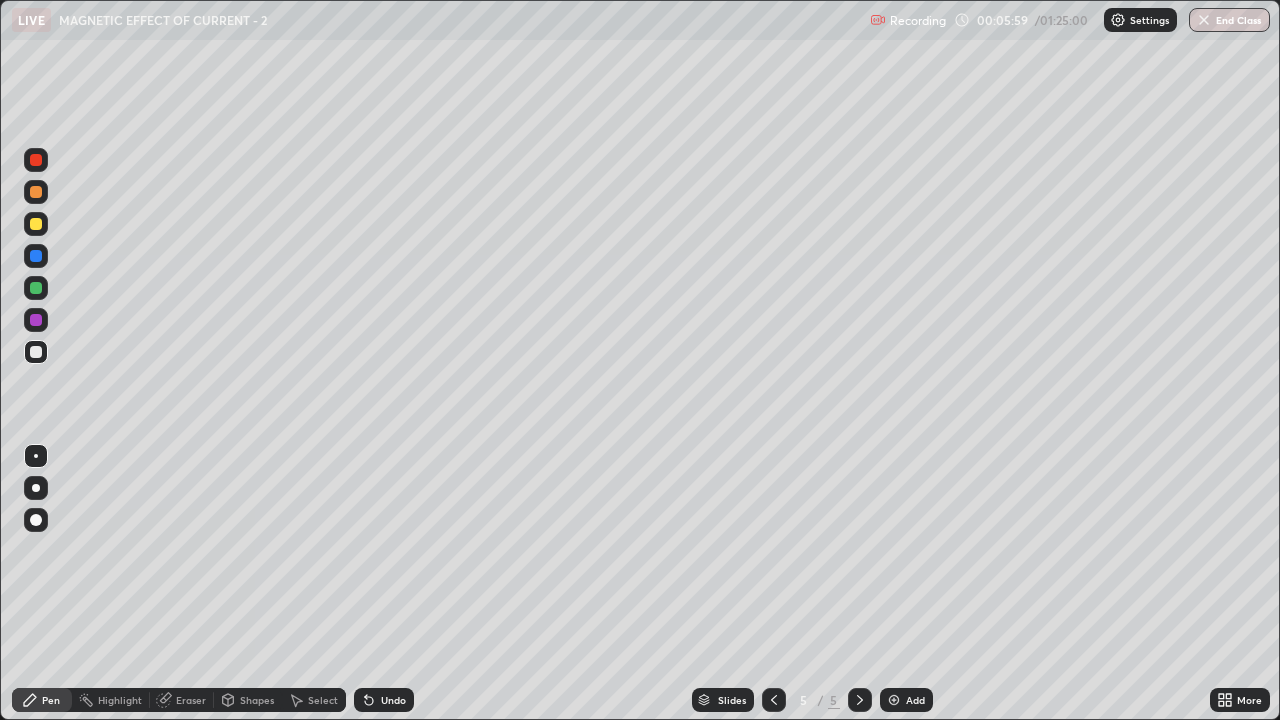 click 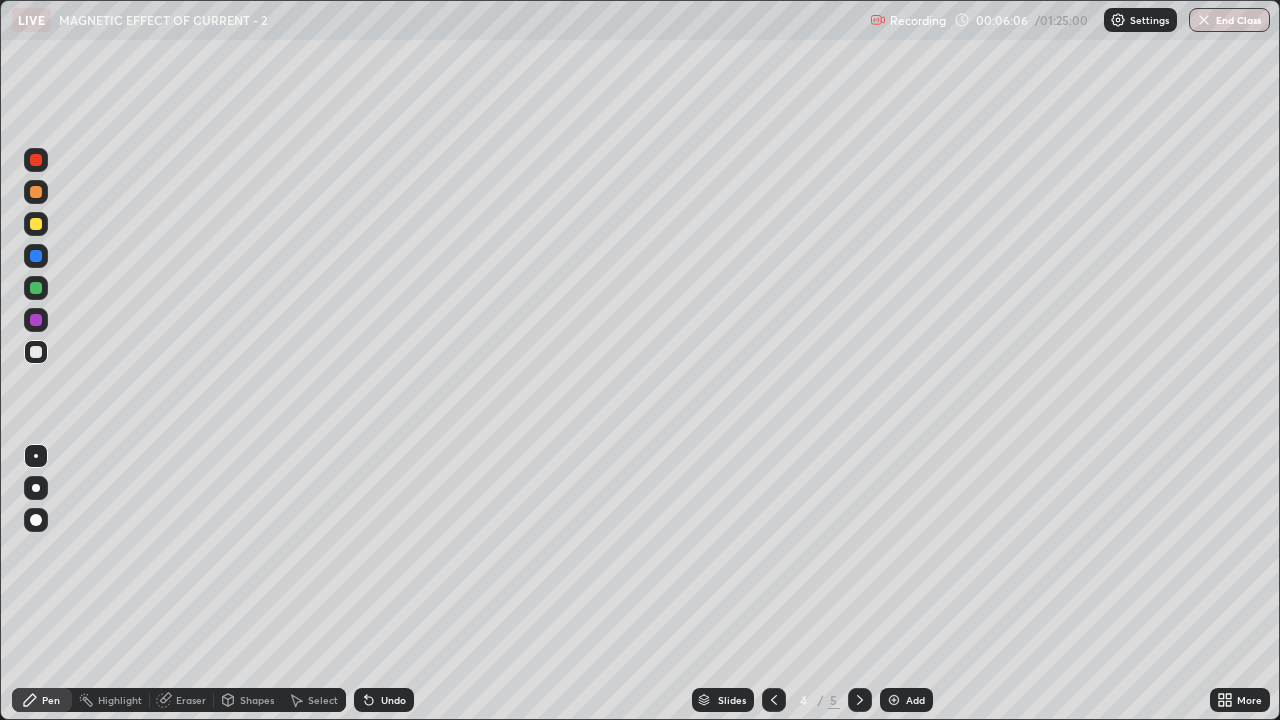 click 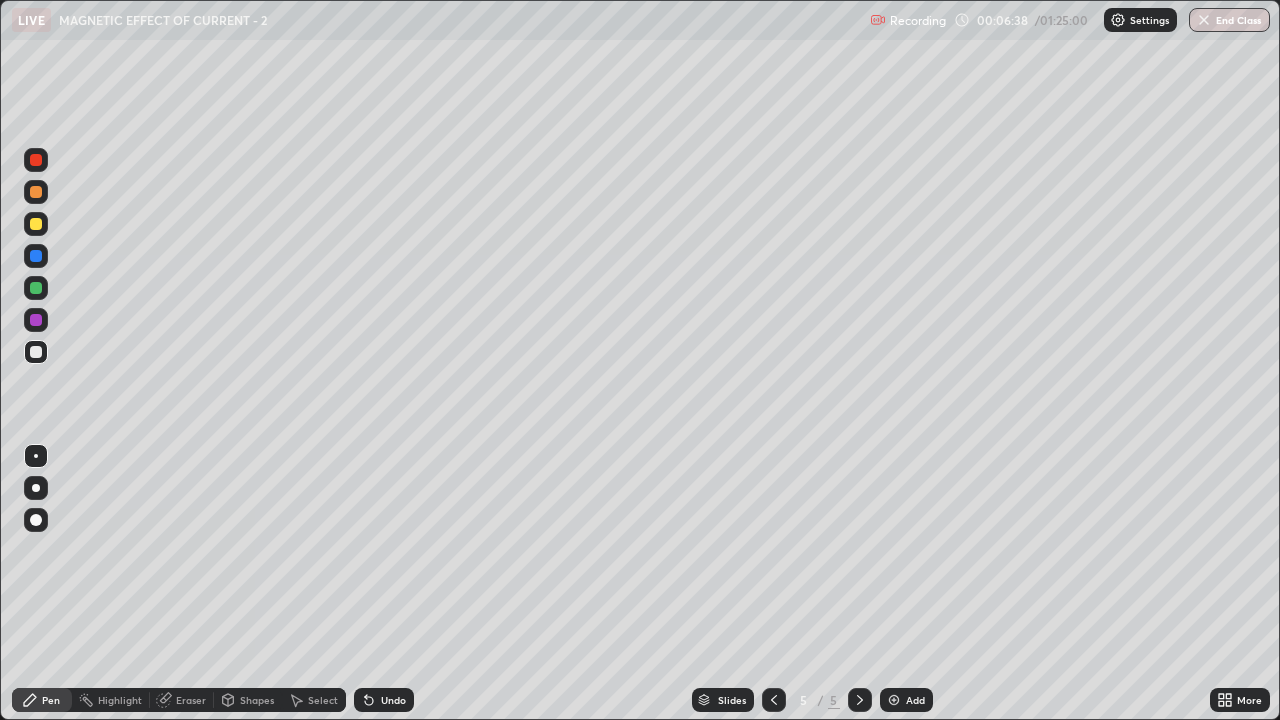 click at bounding box center (36, 560) 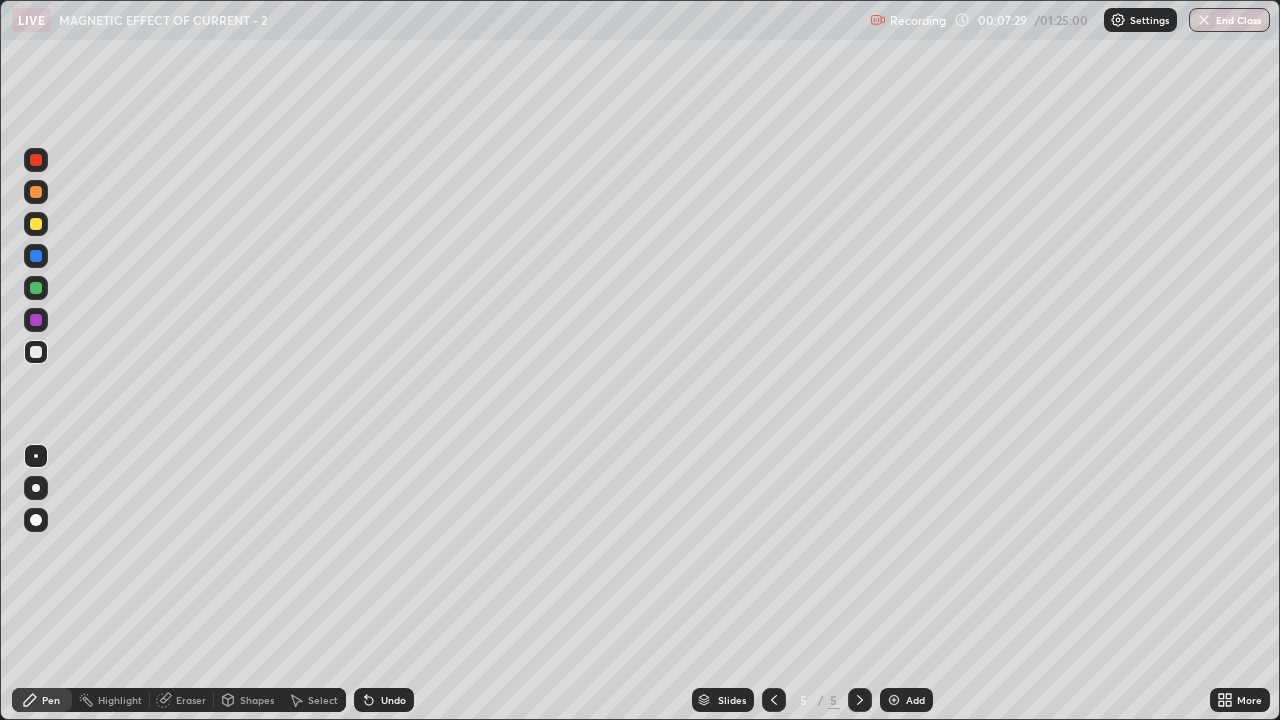 click at bounding box center (36, 224) 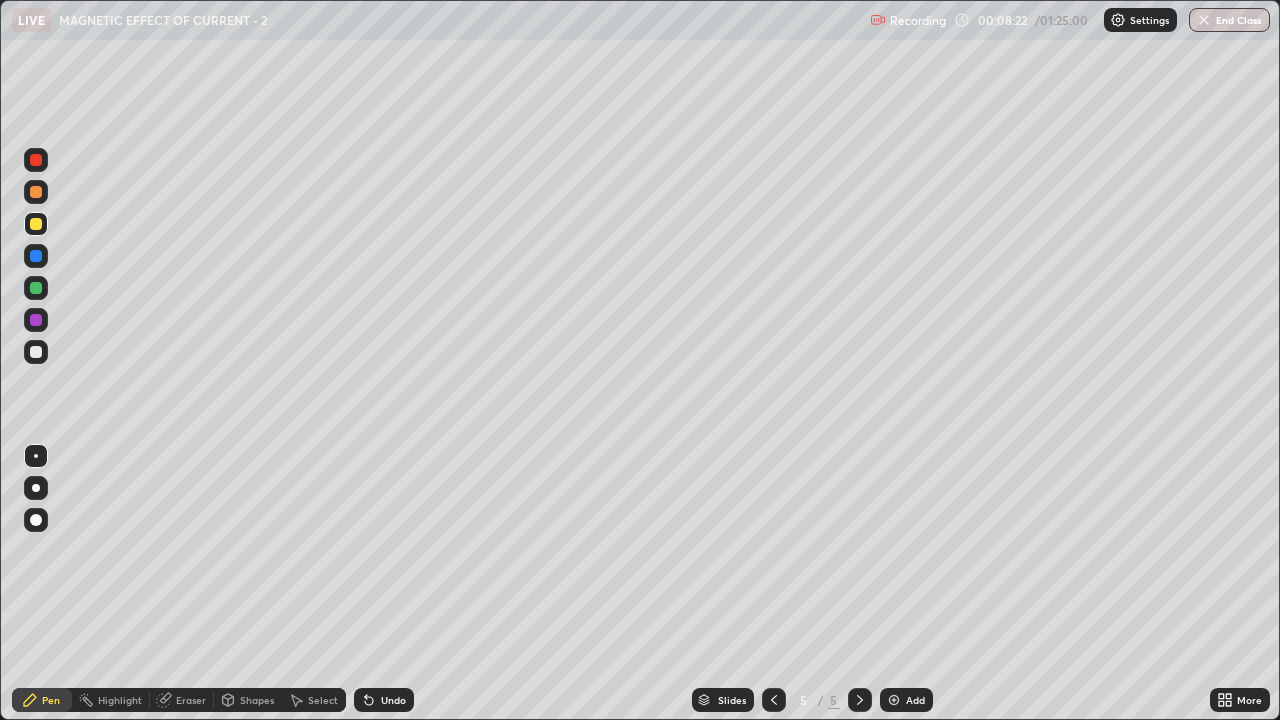 click on "Undo" at bounding box center [393, 700] 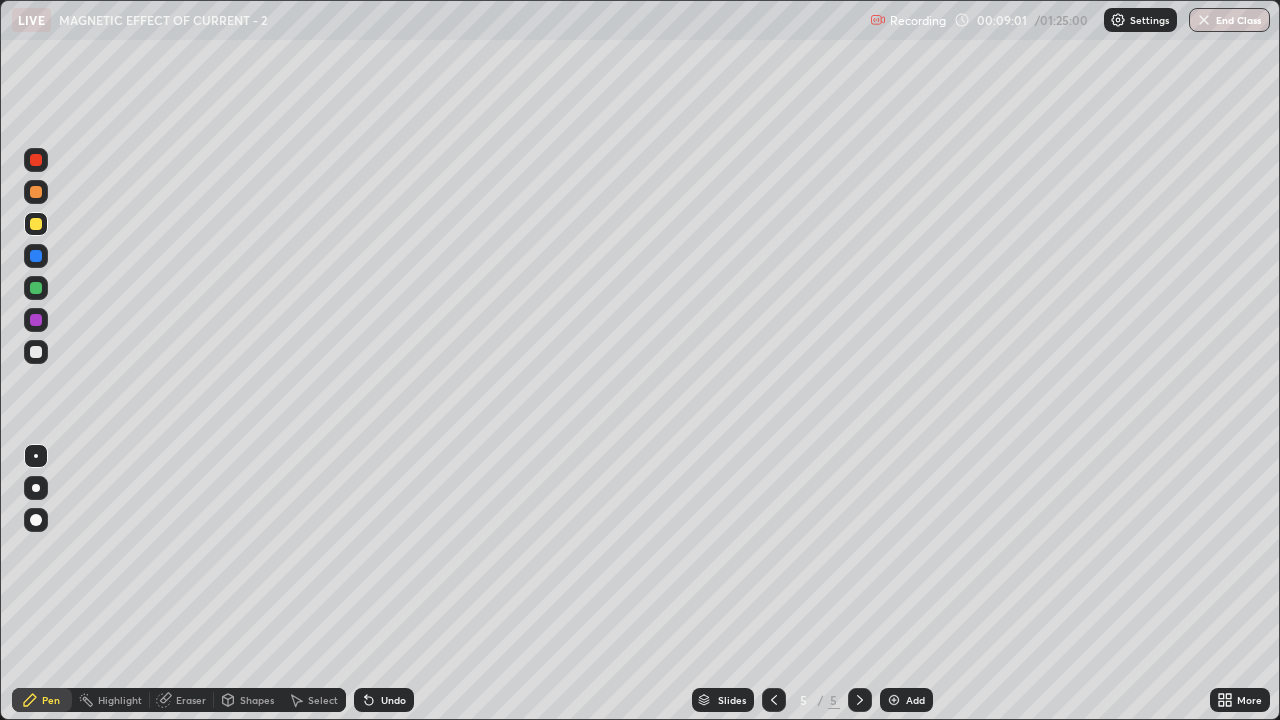 click on "Undo" at bounding box center [393, 700] 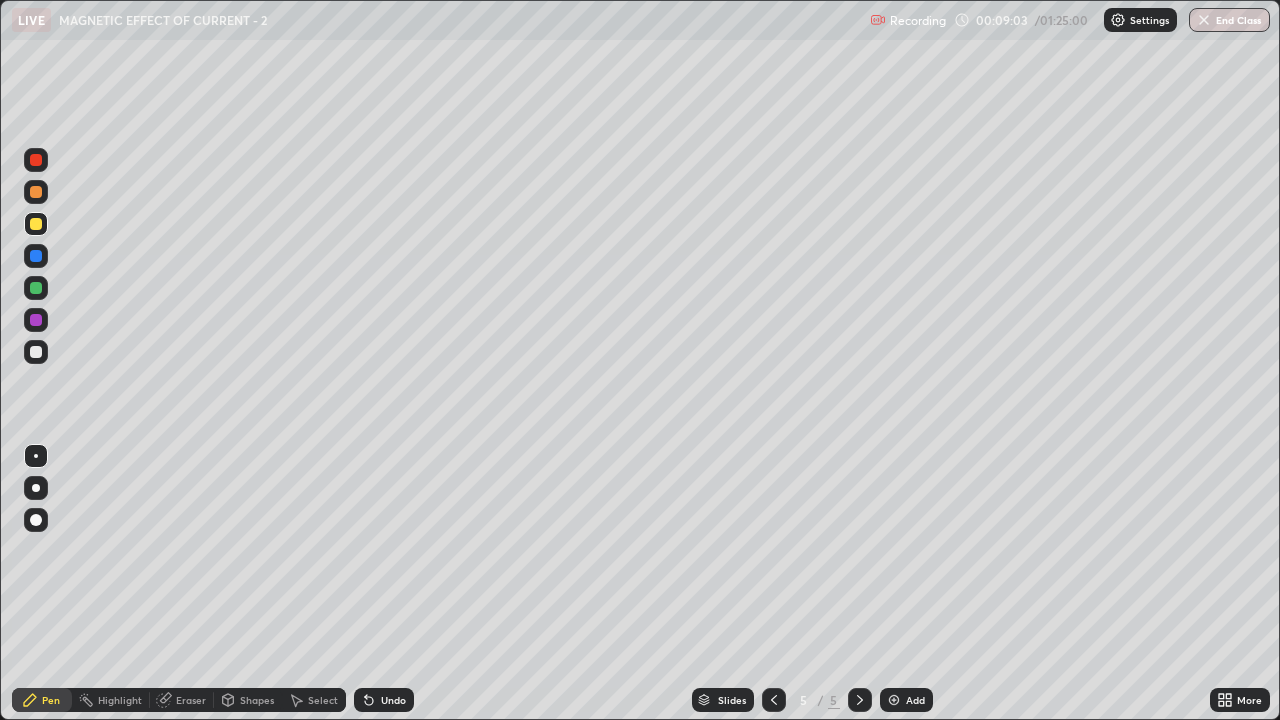 click on "Undo" at bounding box center (393, 700) 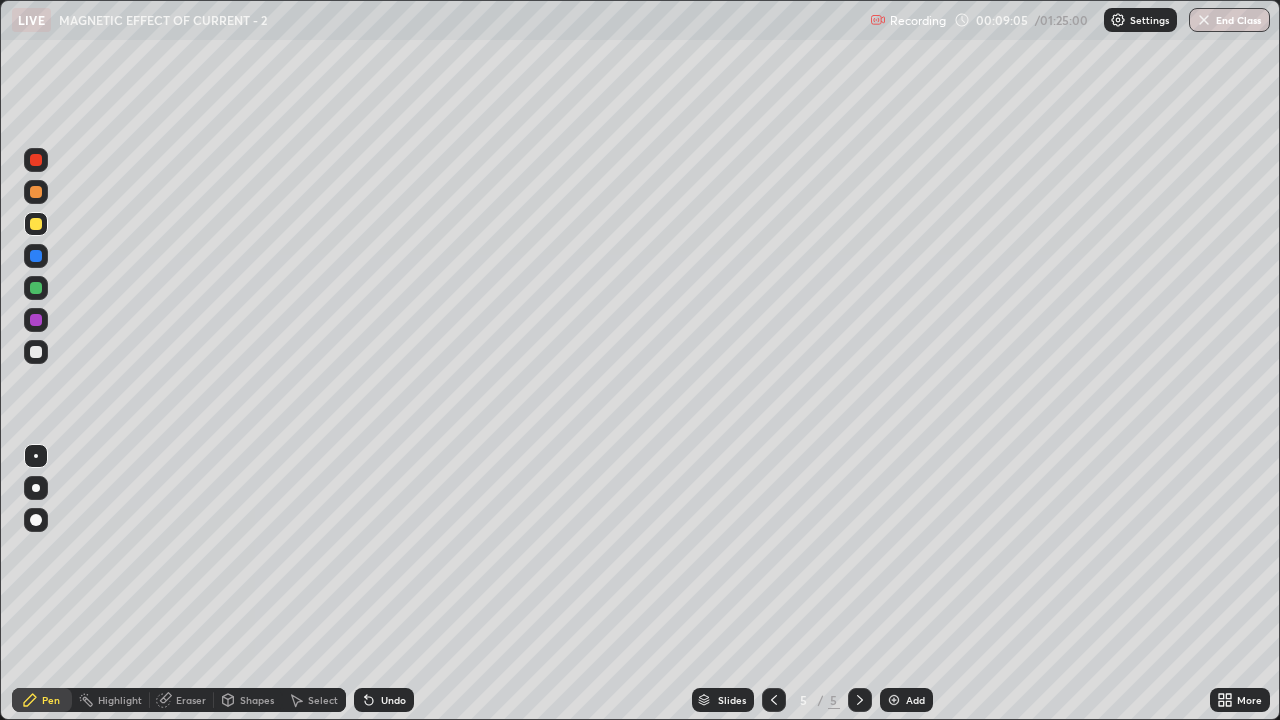 click on "Eraser" at bounding box center [182, 700] 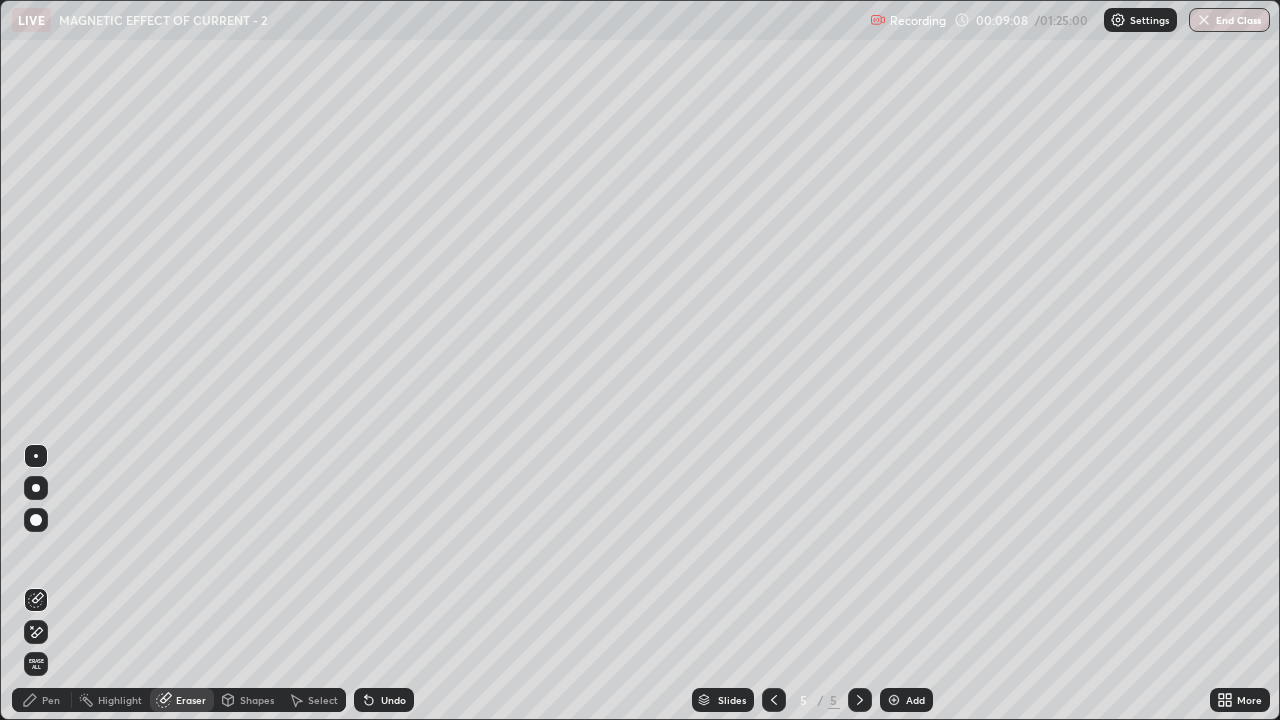 click on "Pen" at bounding box center [42, 700] 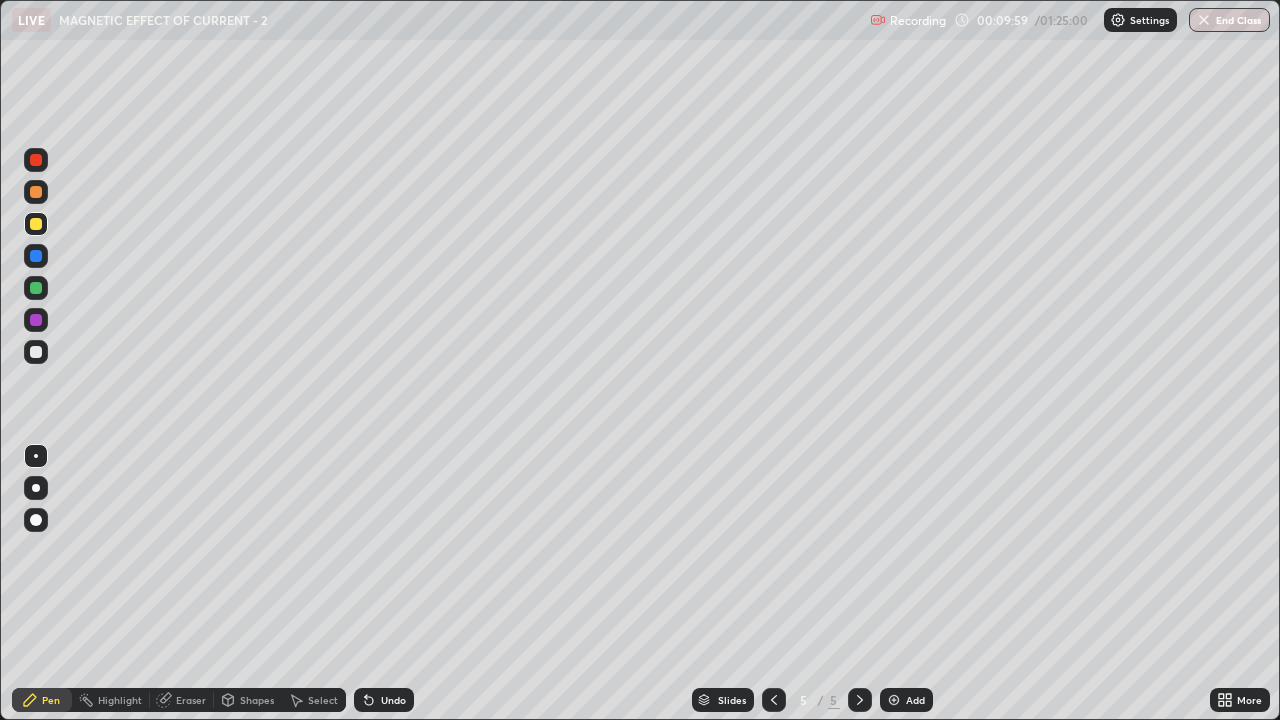 click on "Eraser" at bounding box center [191, 700] 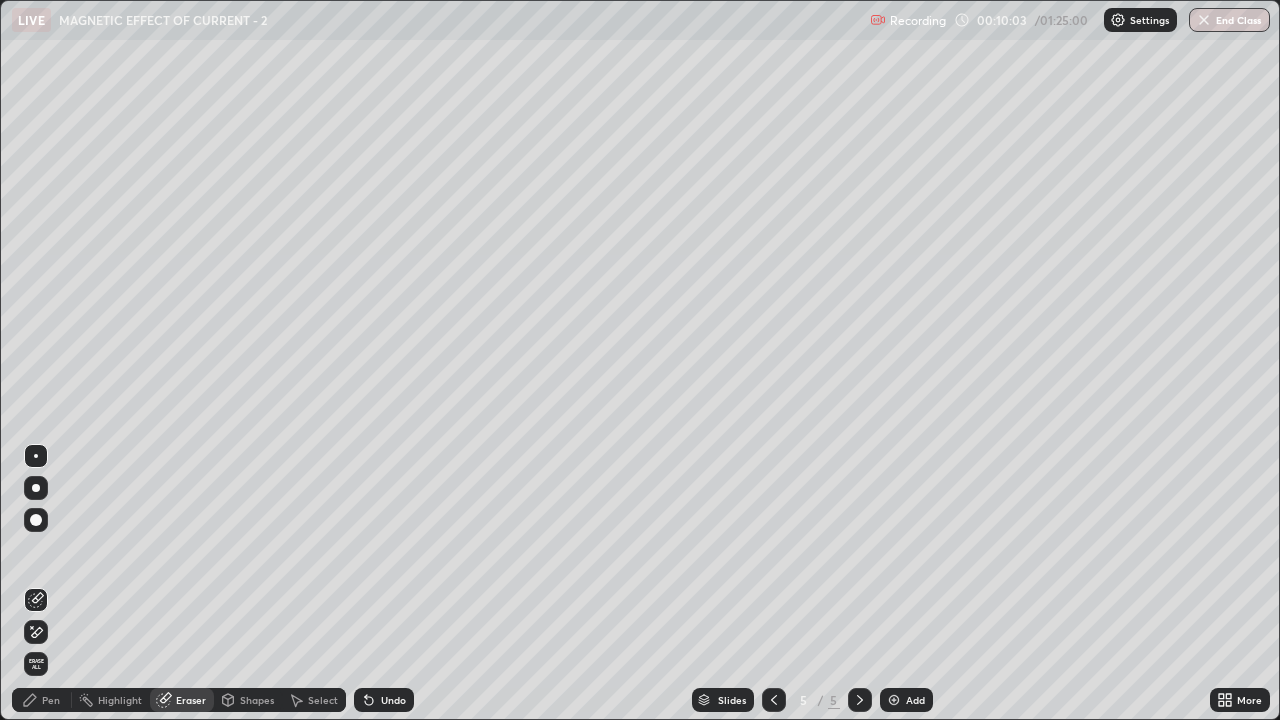 click 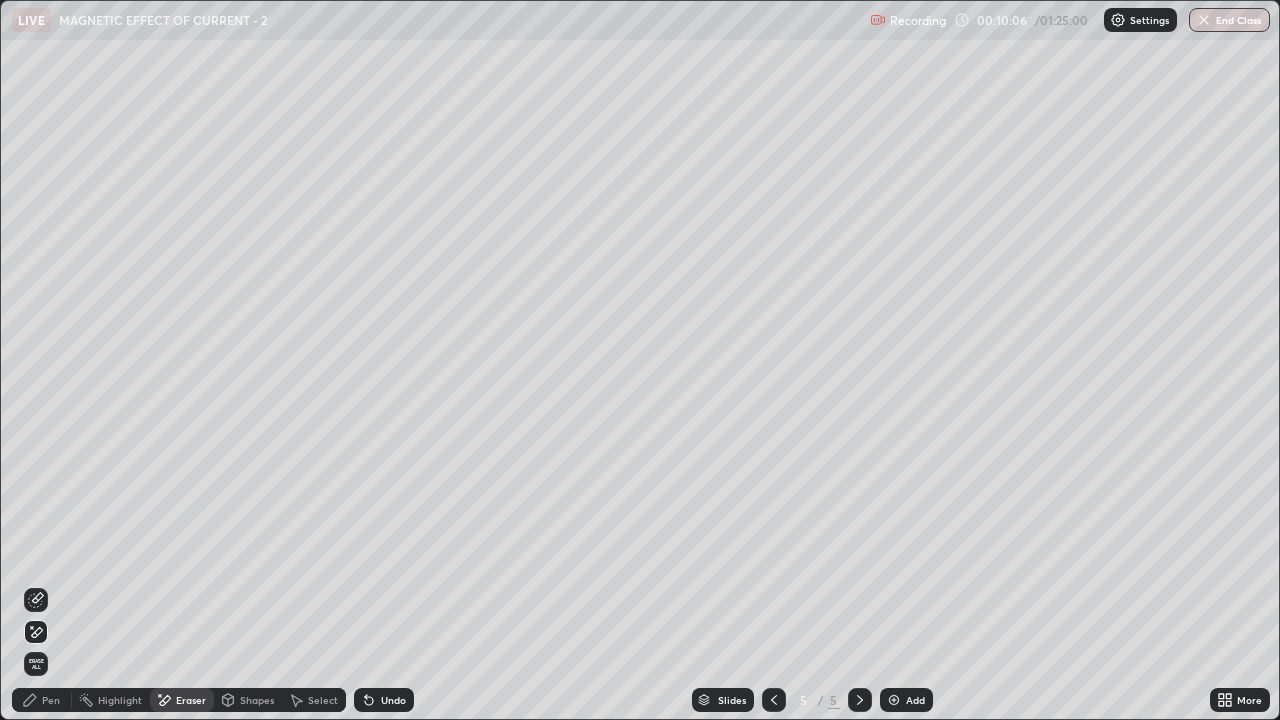 click on "Pen" at bounding box center (51, 700) 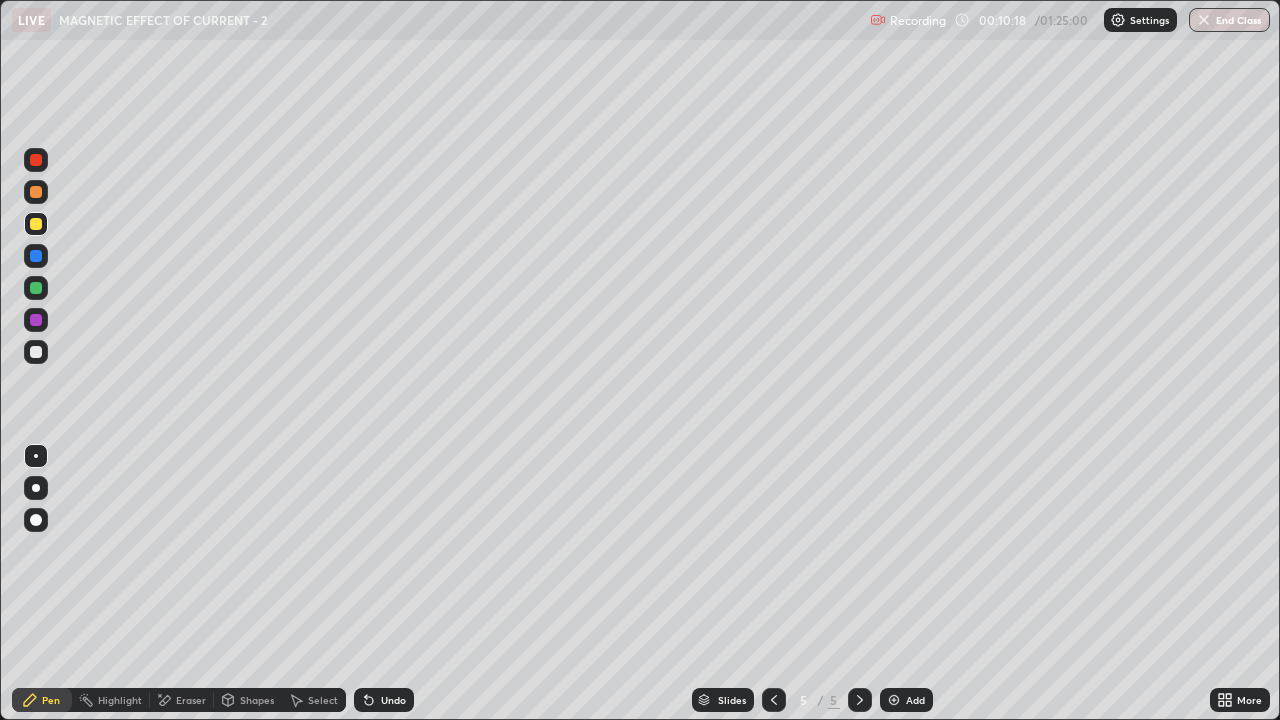 click at bounding box center (36, 352) 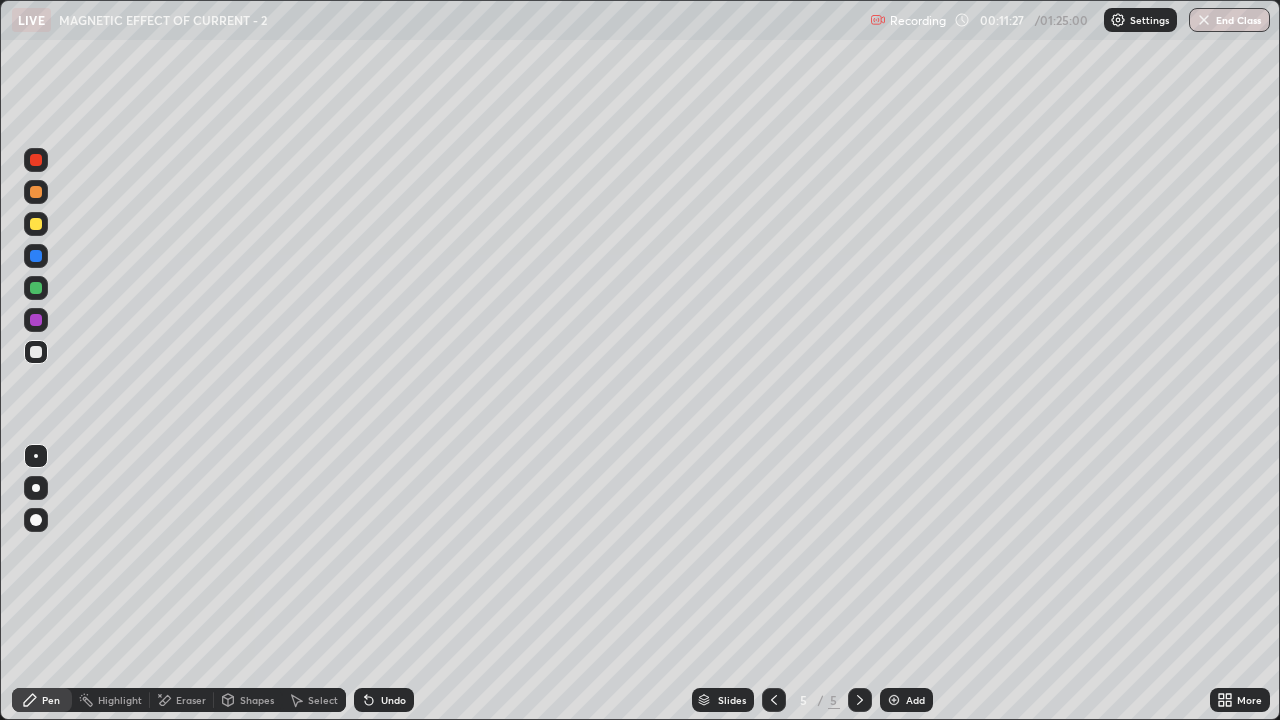 click on "Undo" at bounding box center (393, 700) 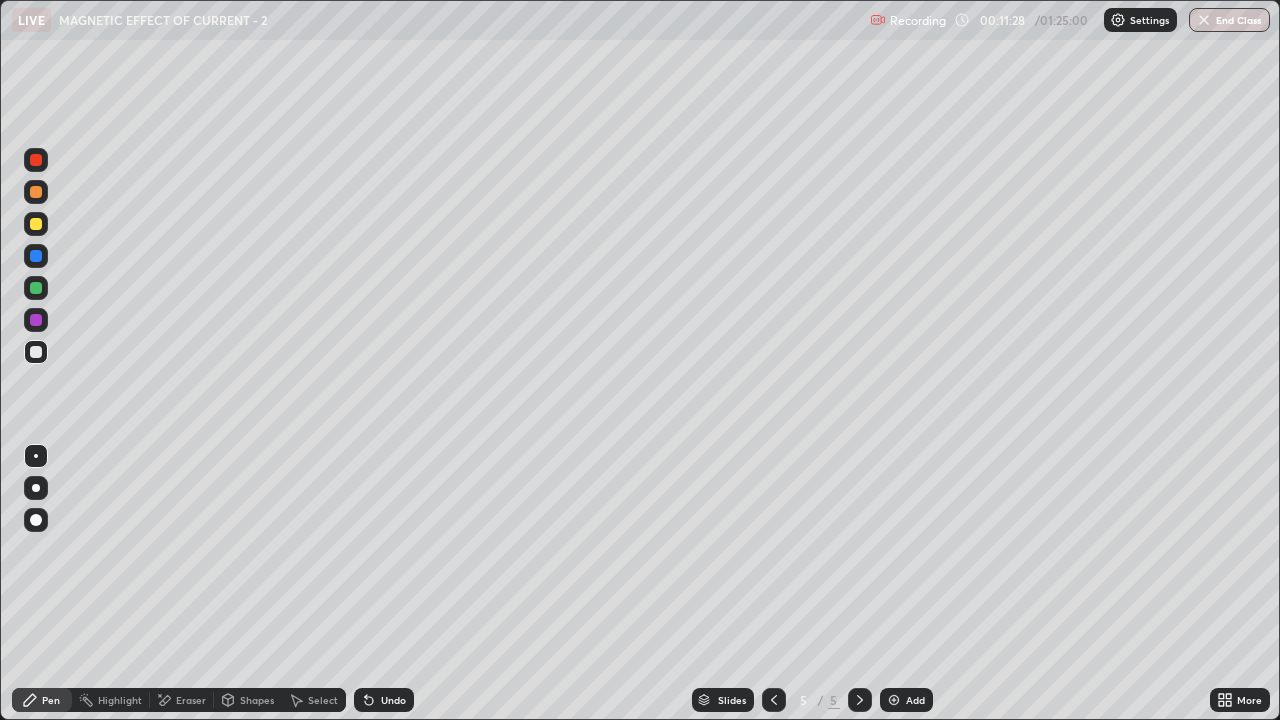 click on "Undo" at bounding box center (393, 700) 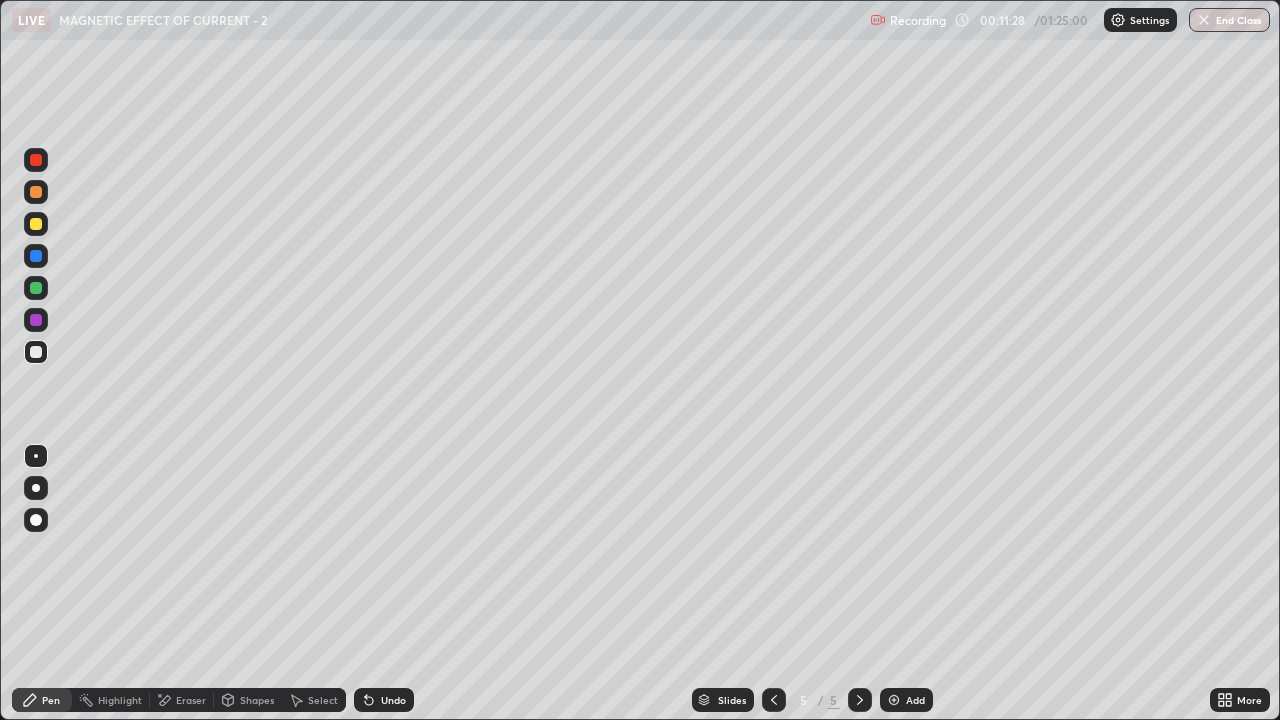 click on "Undo" at bounding box center (393, 700) 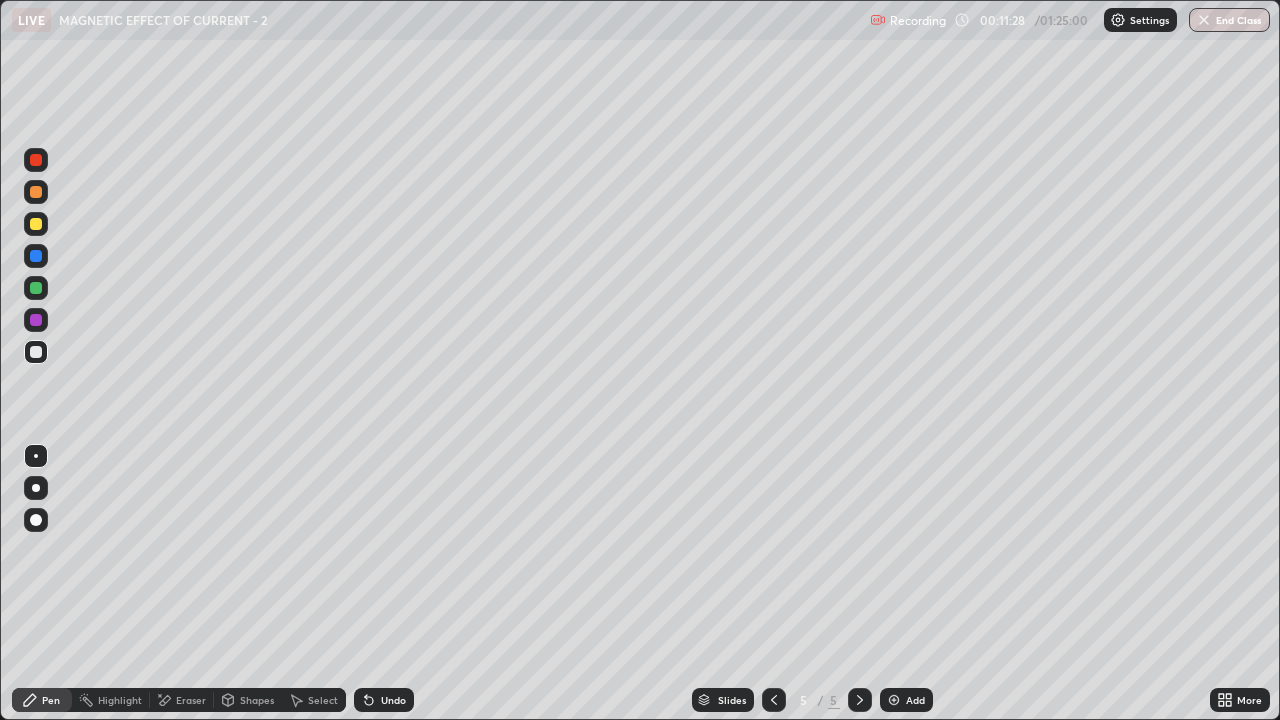 click on "Undo" at bounding box center [384, 700] 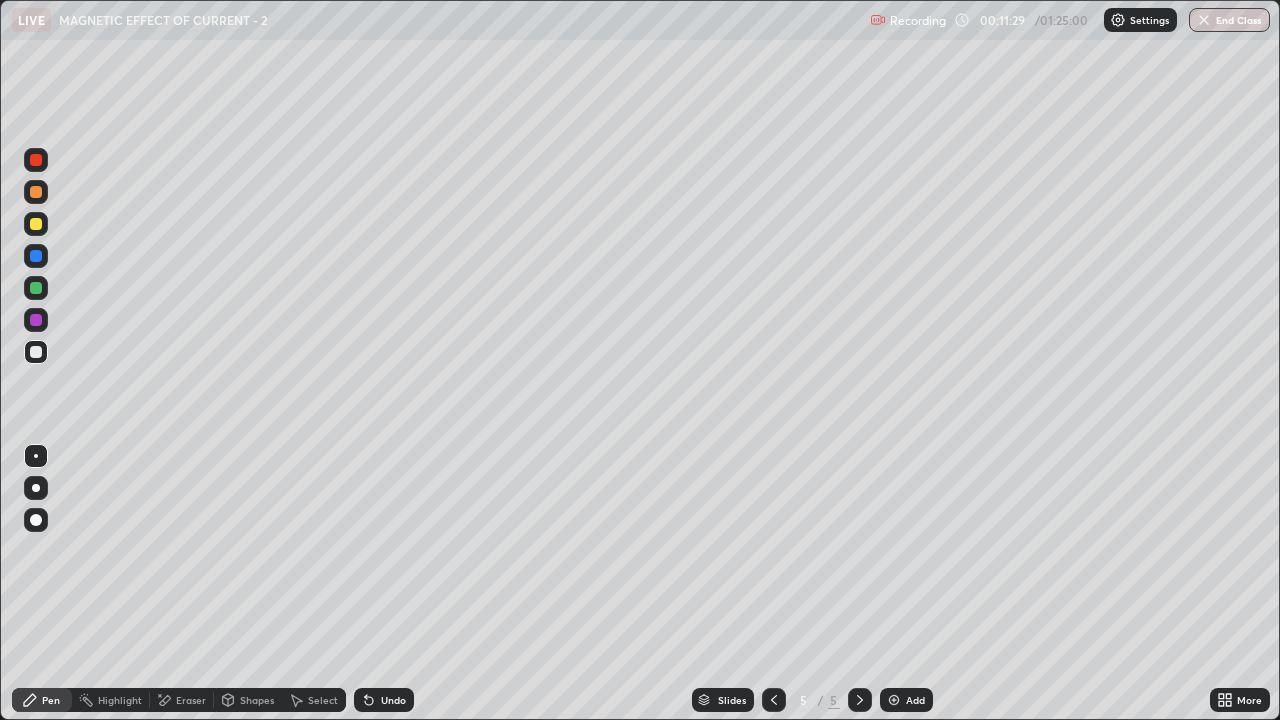 click on "Undo" at bounding box center [384, 700] 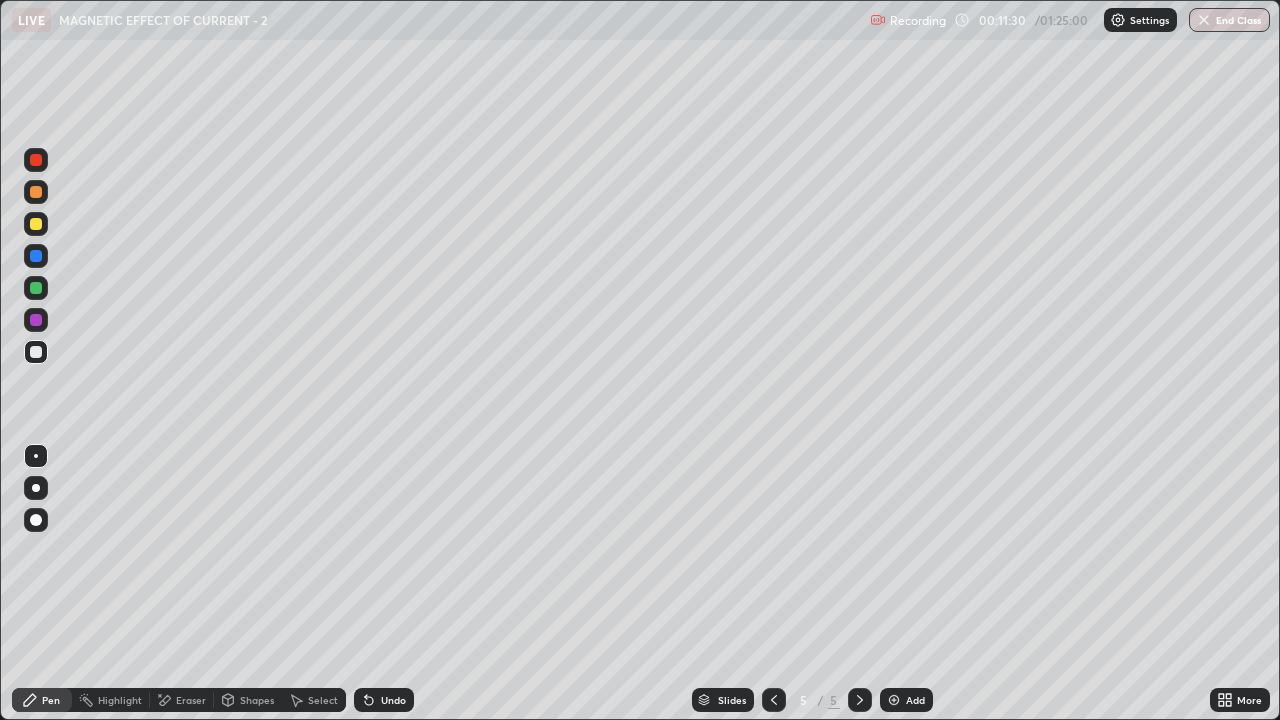 click on "Undo" at bounding box center (384, 700) 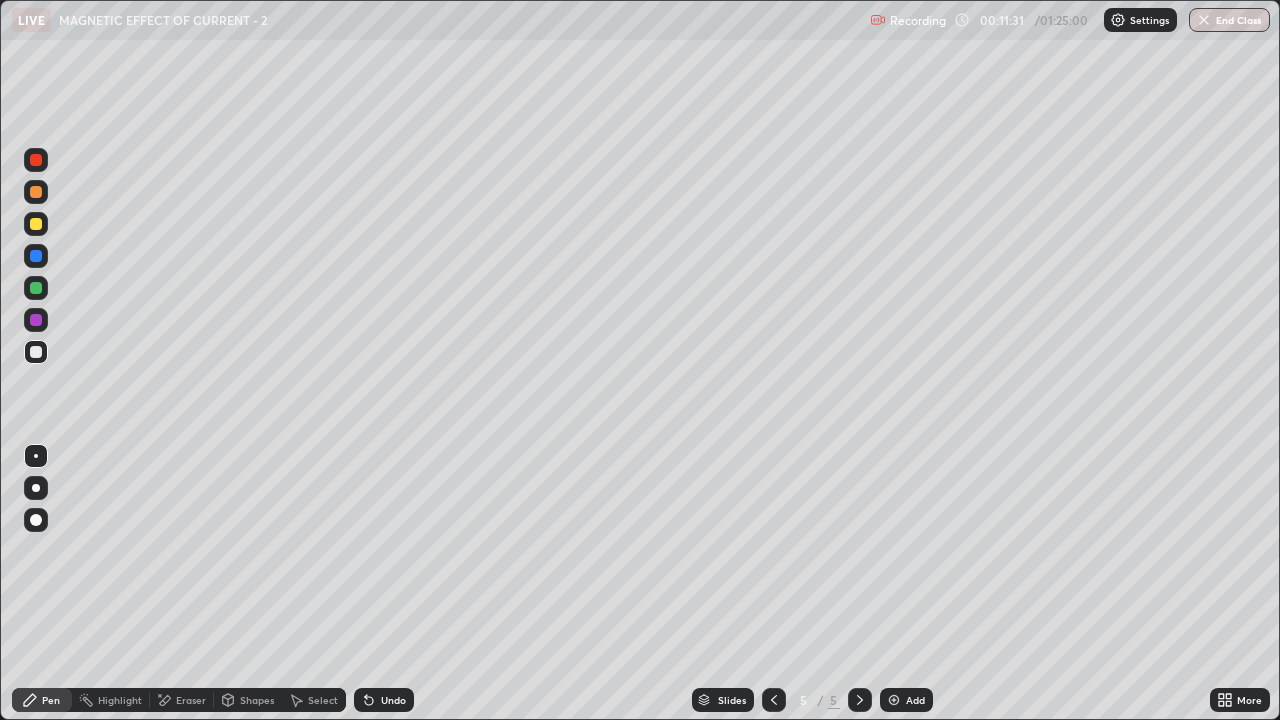 click on "Undo" at bounding box center (393, 700) 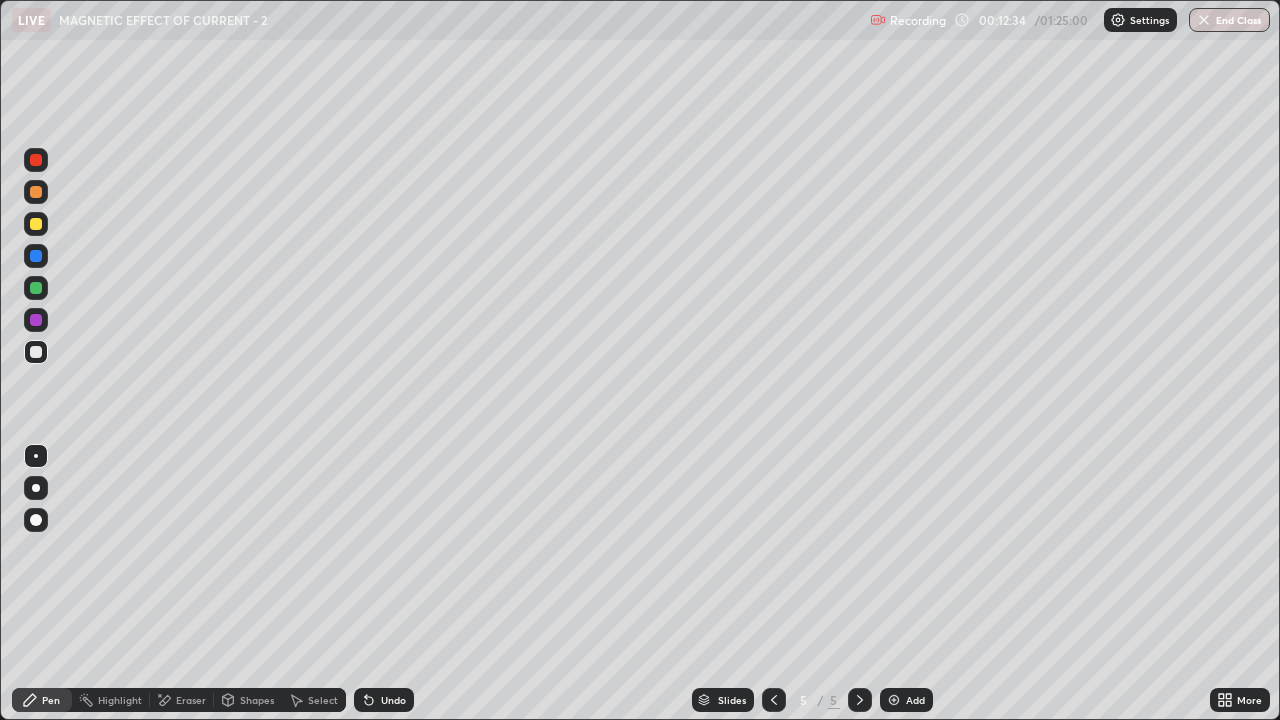click on "Eraser" at bounding box center [191, 700] 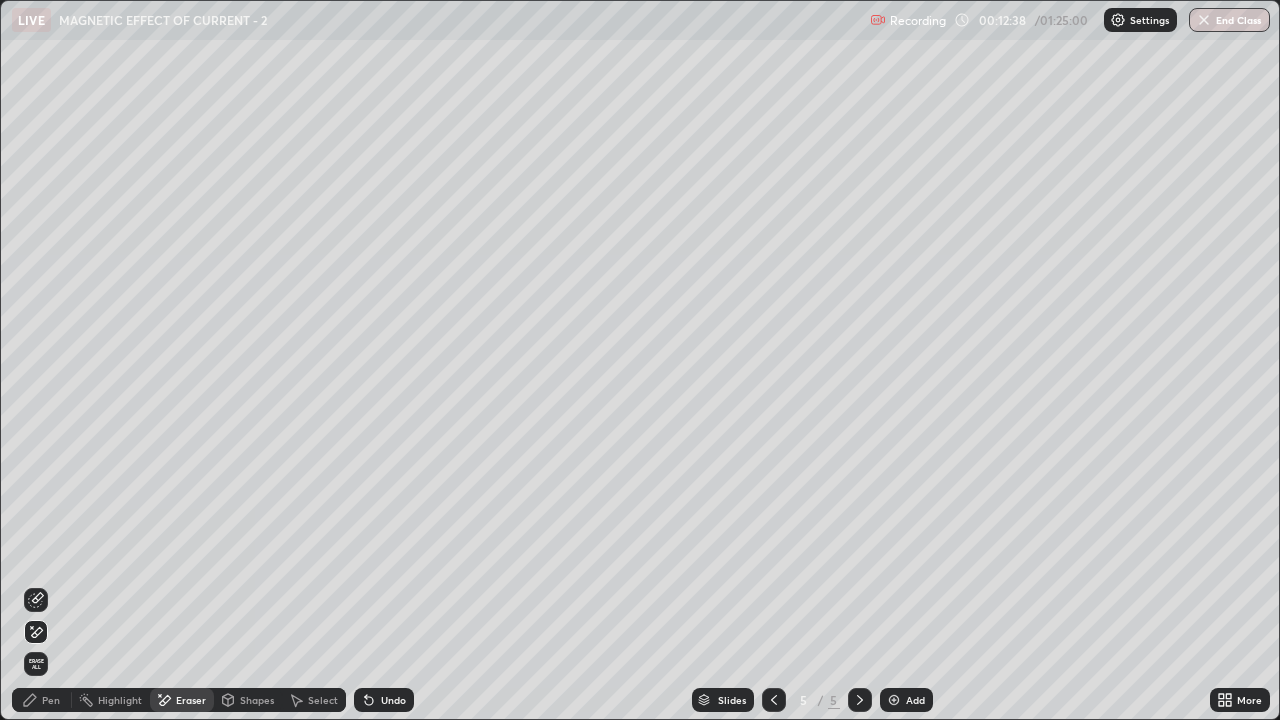 click on "Pen" at bounding box center (51, 700) 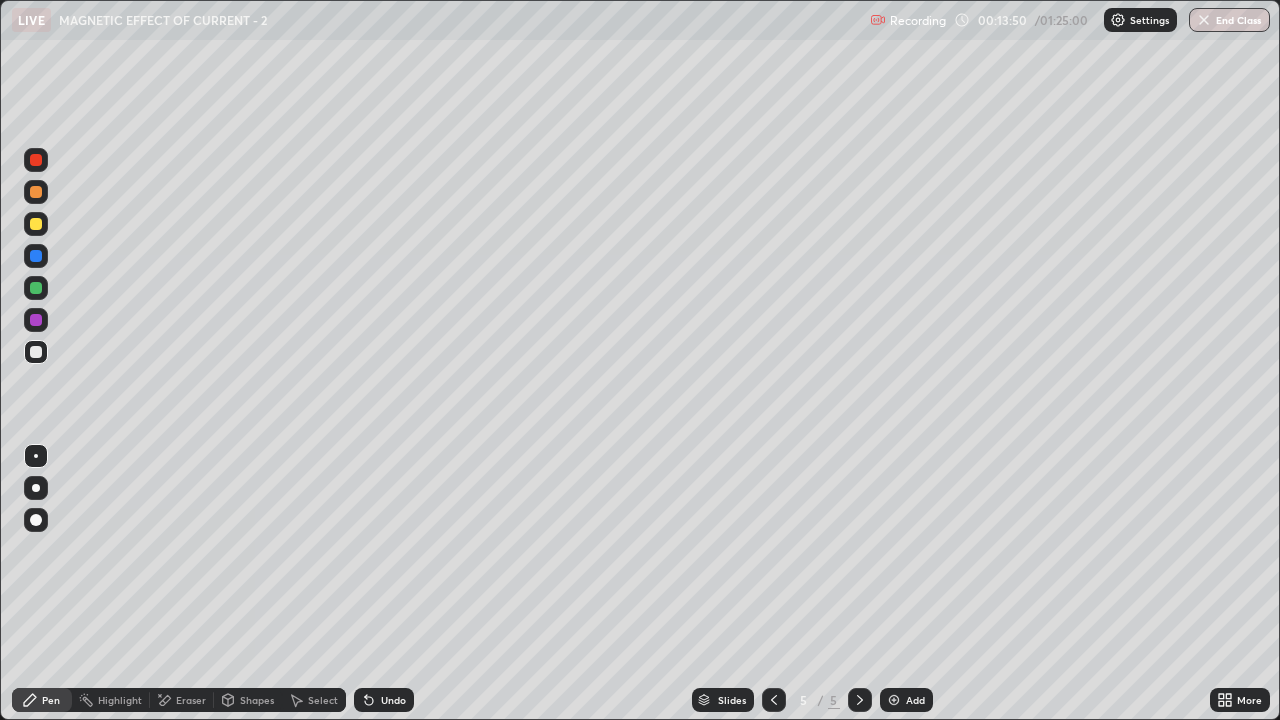 click on "Eraser" at bounding box center [191, 700] 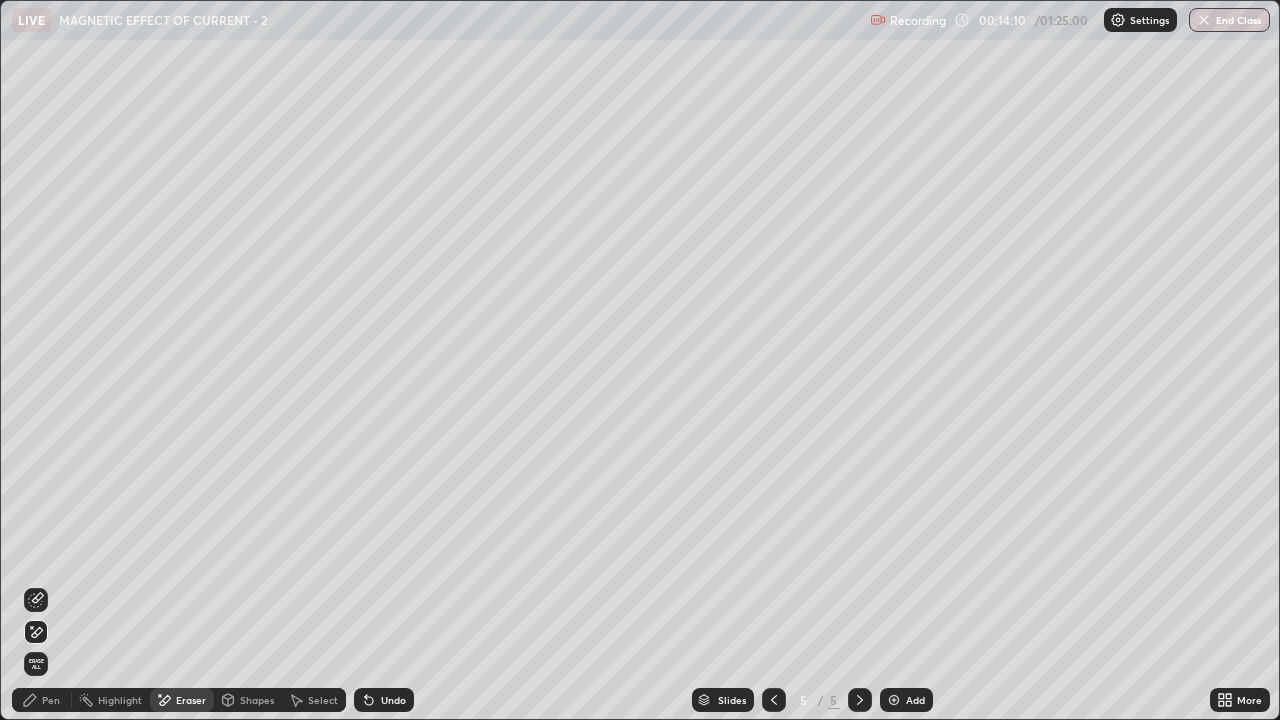 click on "Pen" at bounding box center (42, 700) 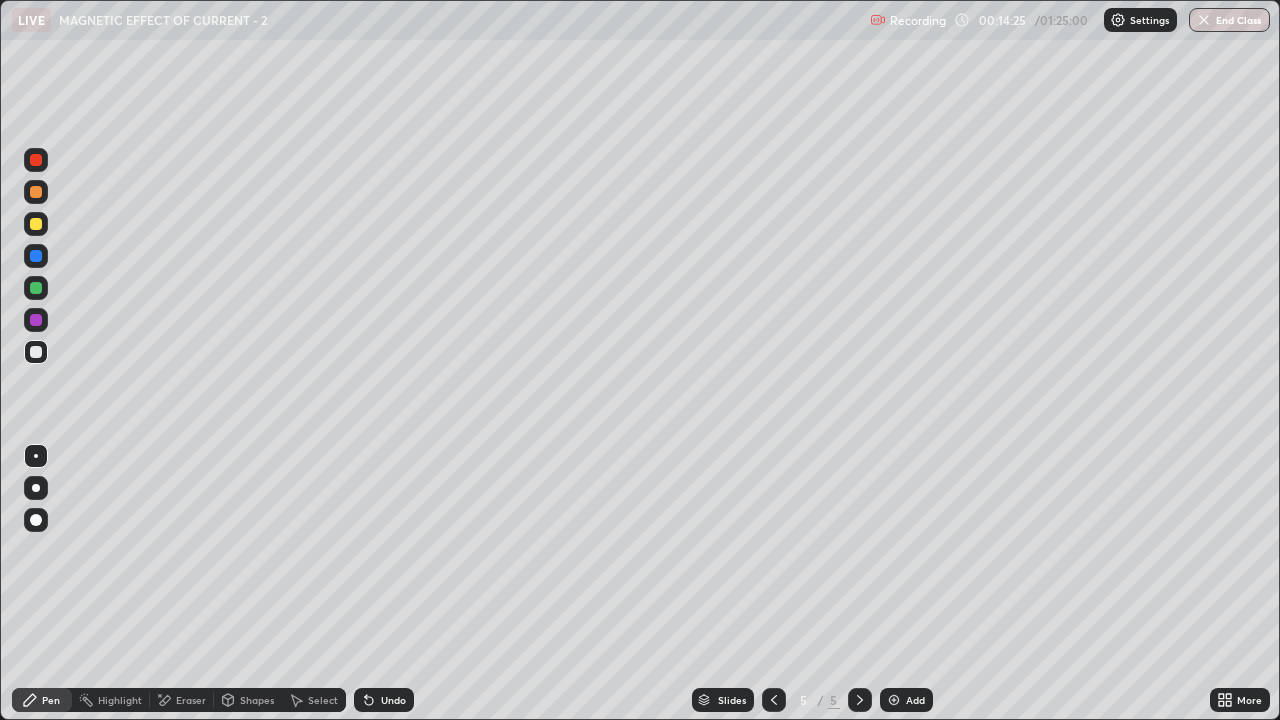 click on "Undo" at bounding box center [393, 700] 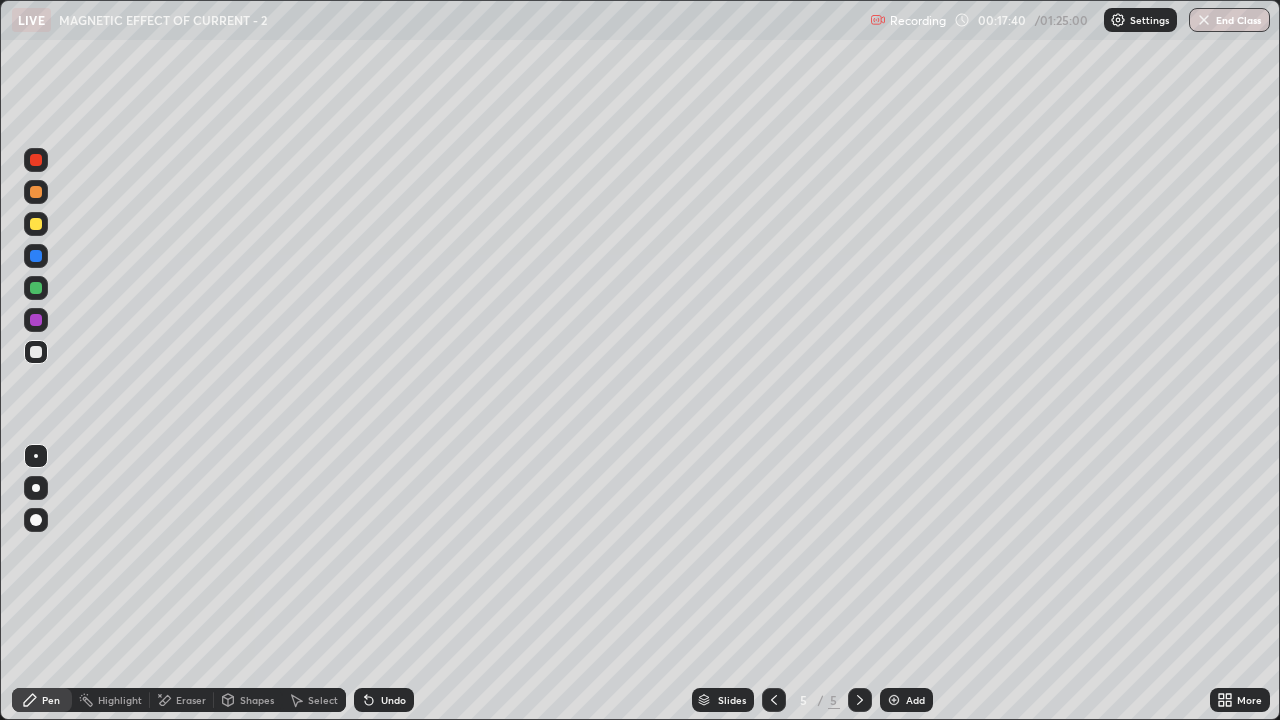 click on "Add" at bounding box center (906, 700) 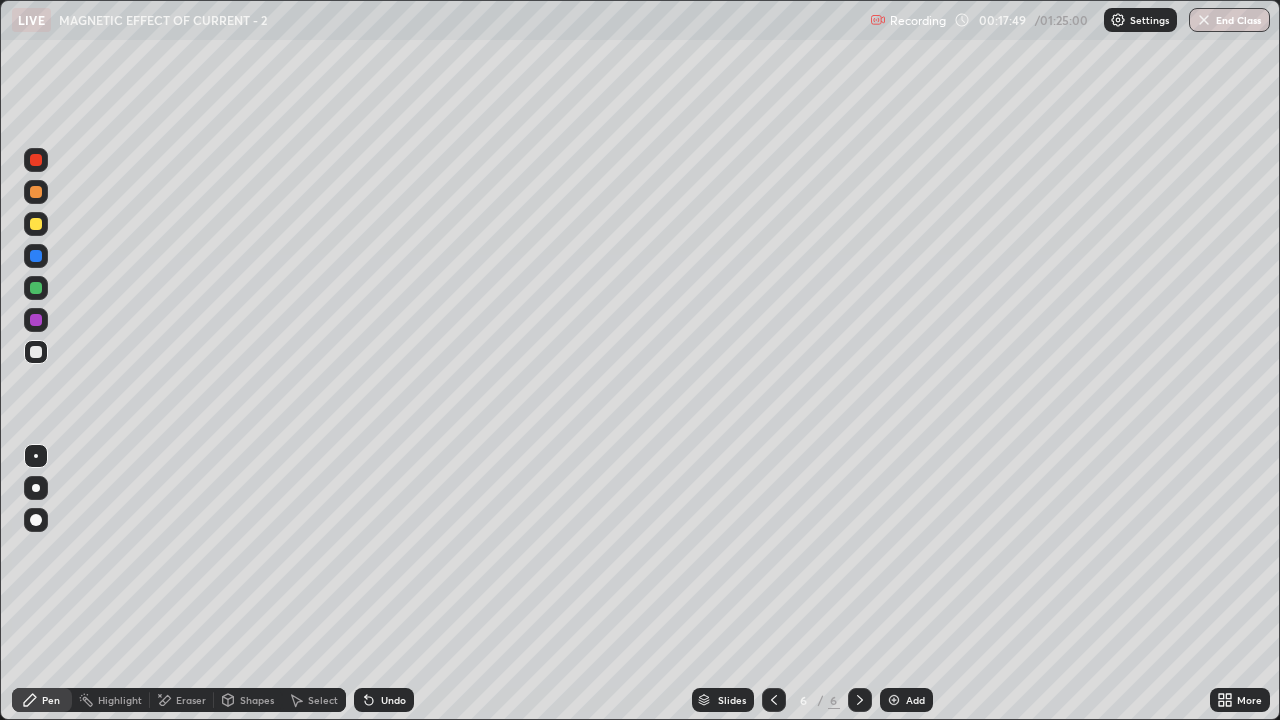 click on "Shapes" at bounding box center (257, 700) 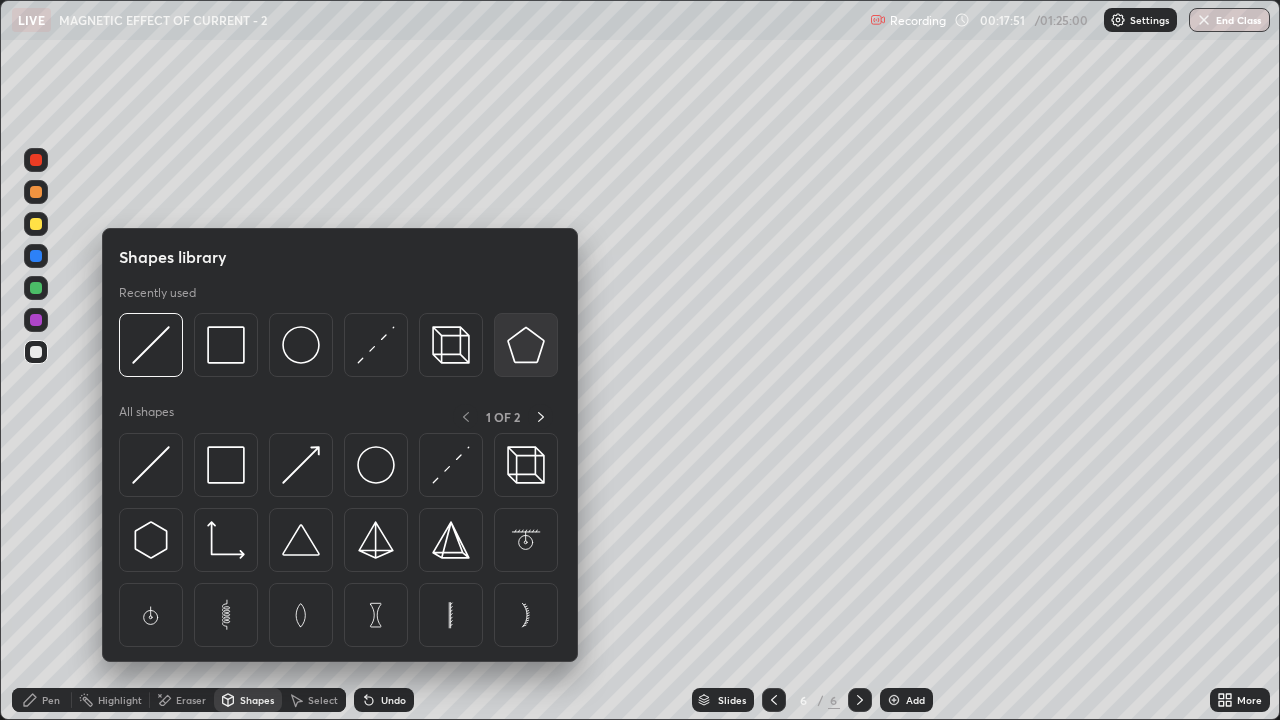 click at bounding box center (526, 345) 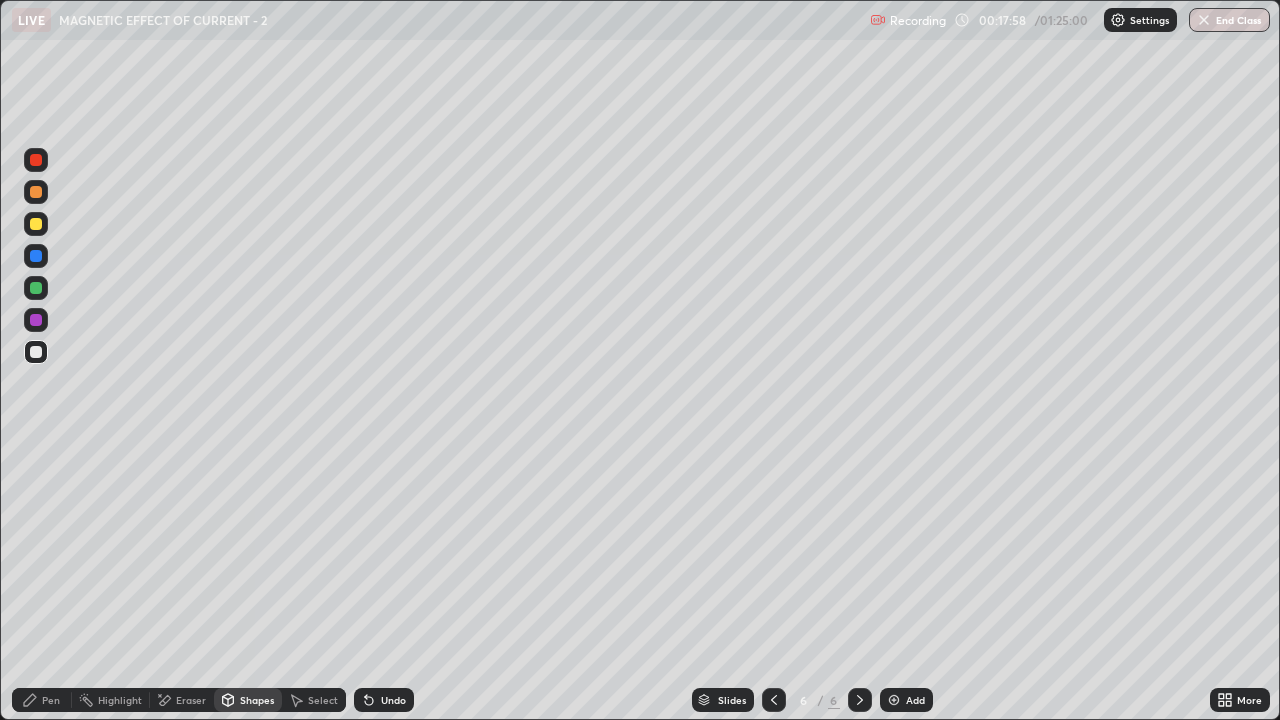 click on "Pen" at bounding box center (51, 700) 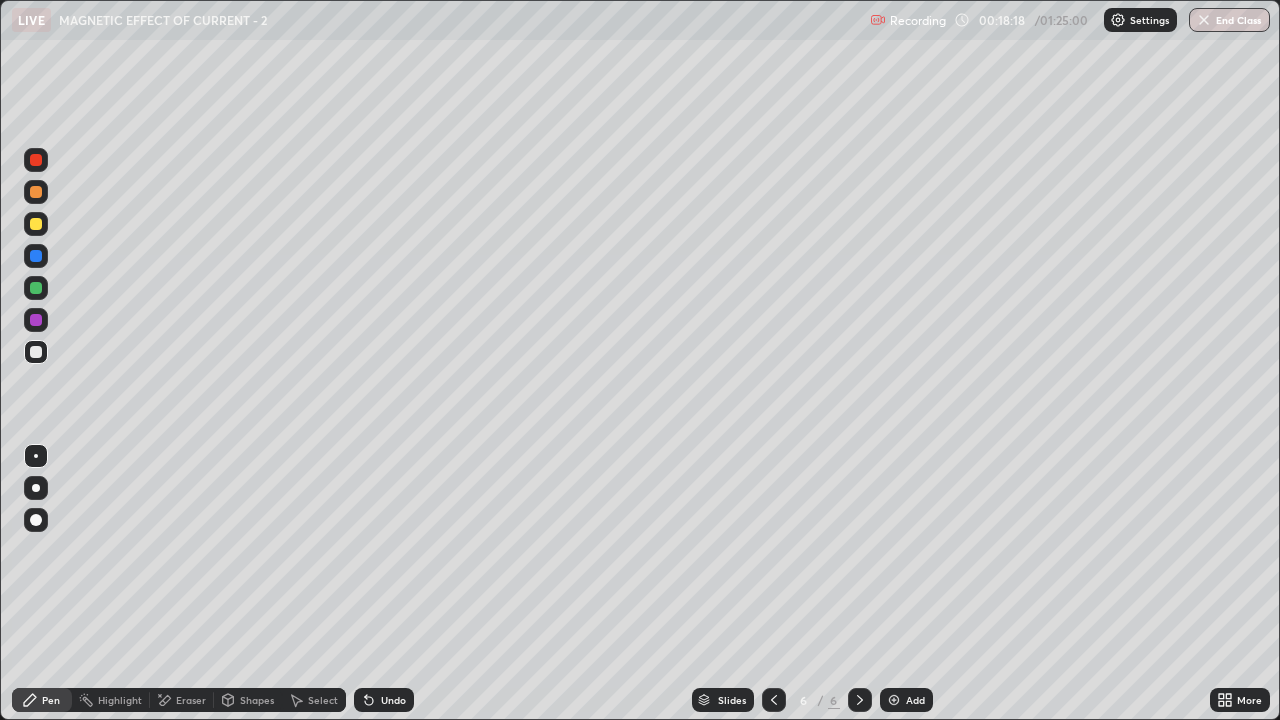 click 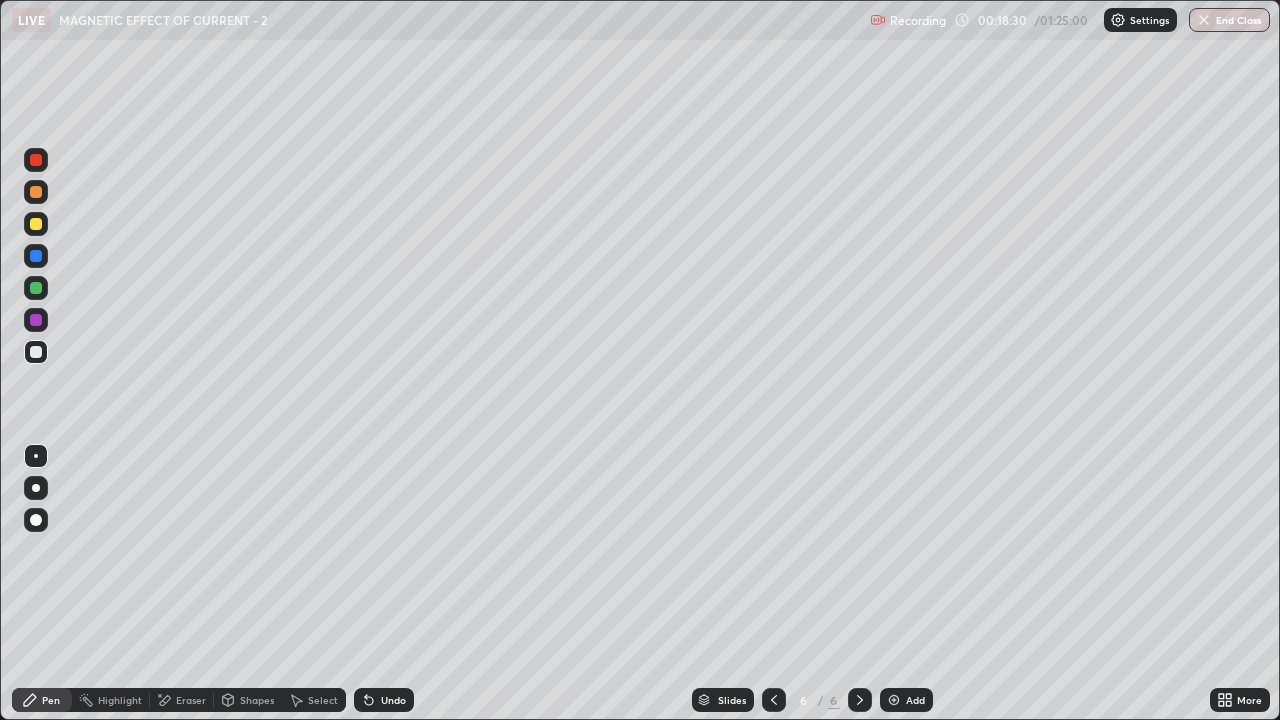 click on "Undo" at bounding box center [393, 700] 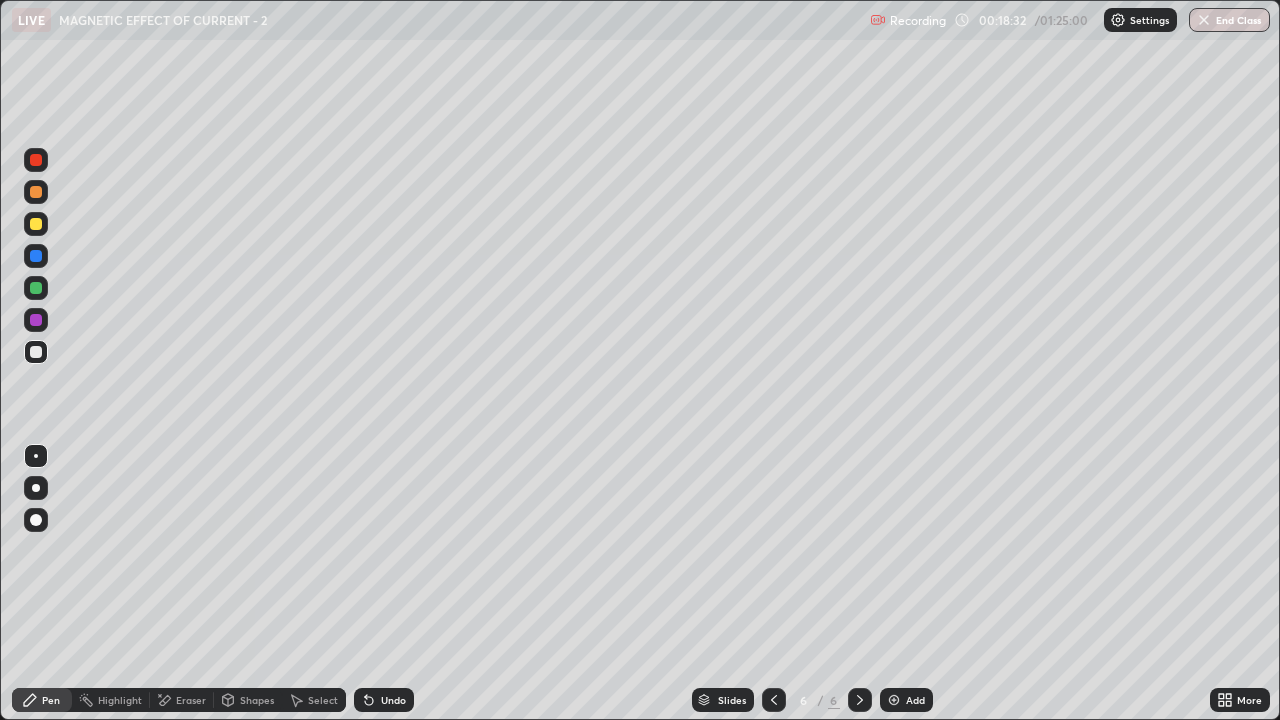 click at bounding box center (36, 224) 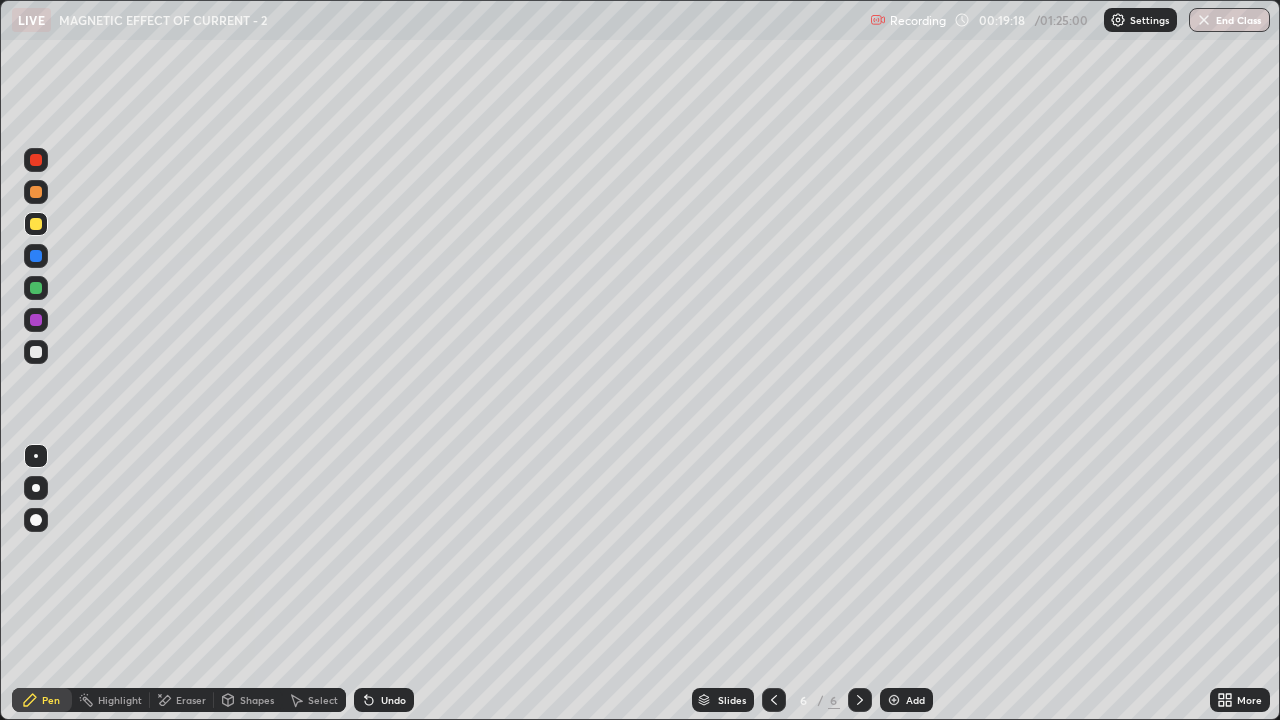 click at bounding box center (36, 352) 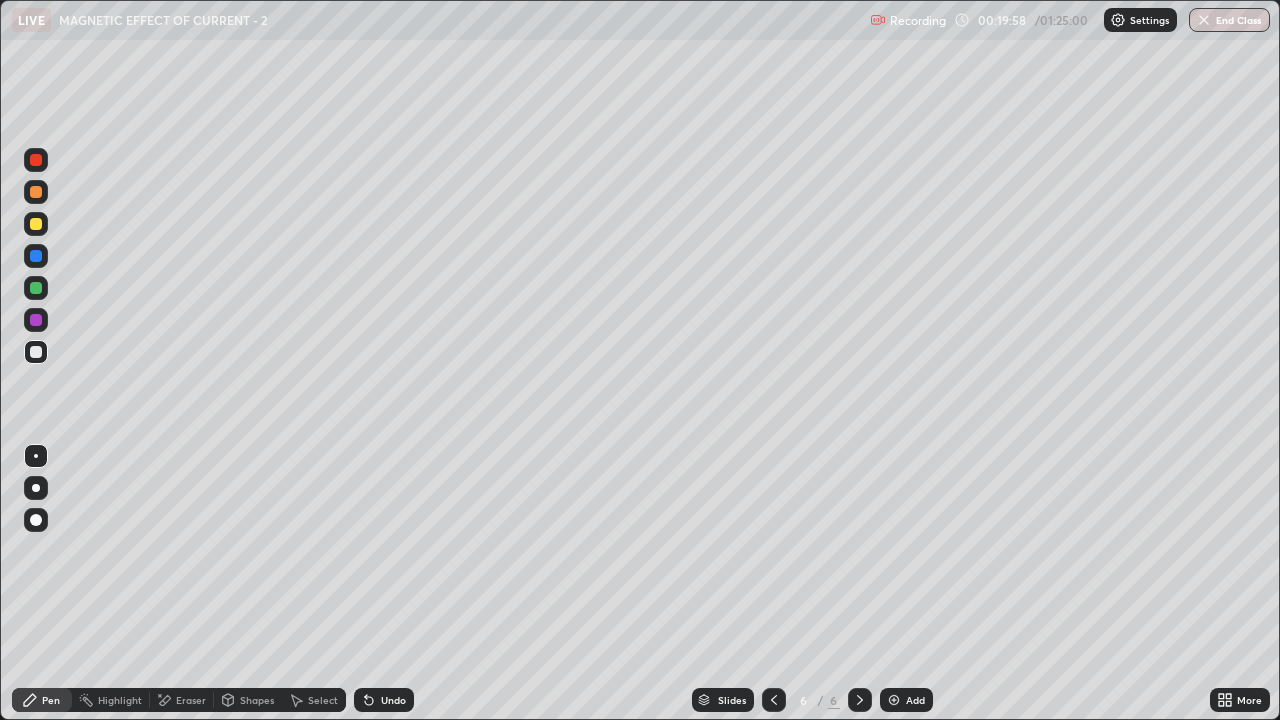 click at bounding box center (774, 700) 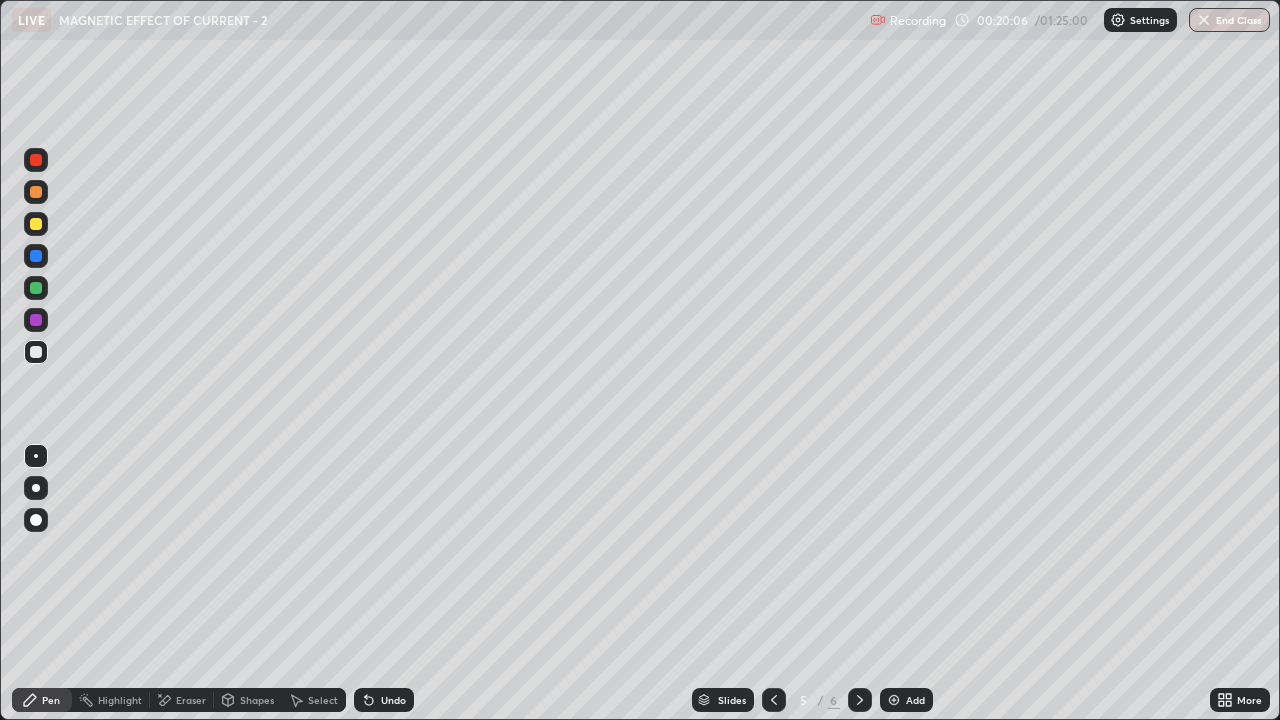 click 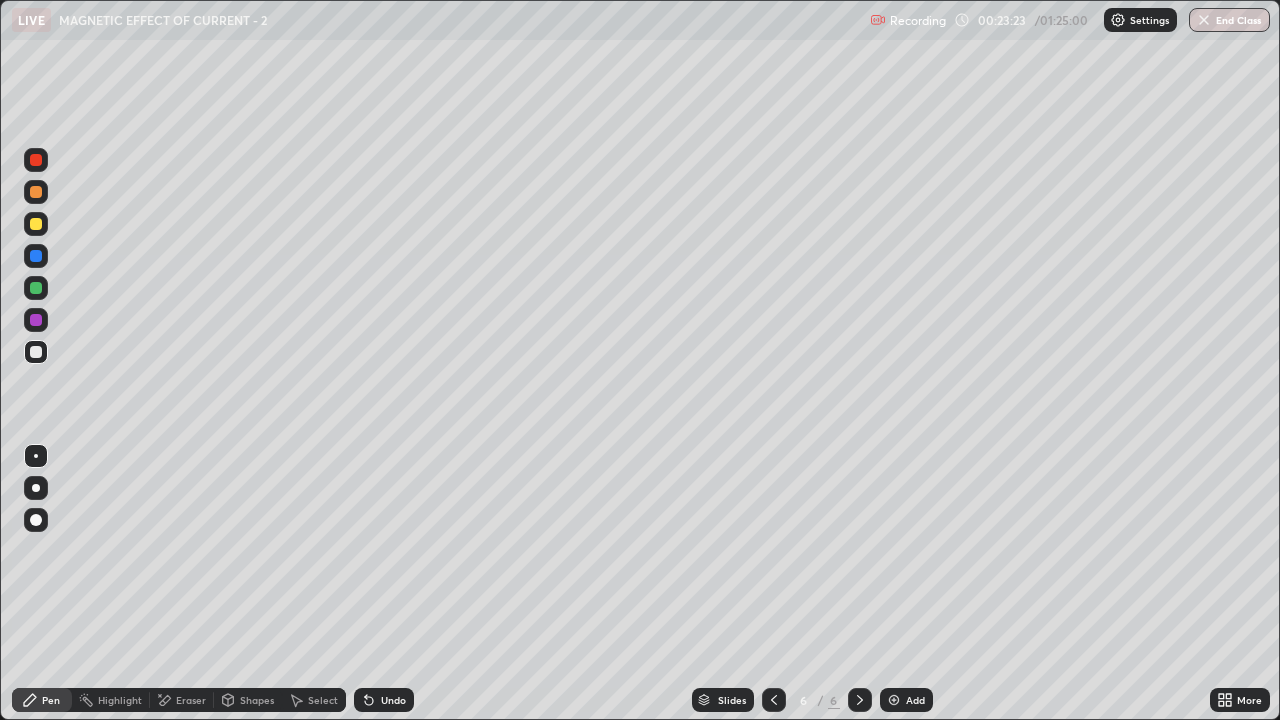 click on "Add" at bounding box center [915, 700] 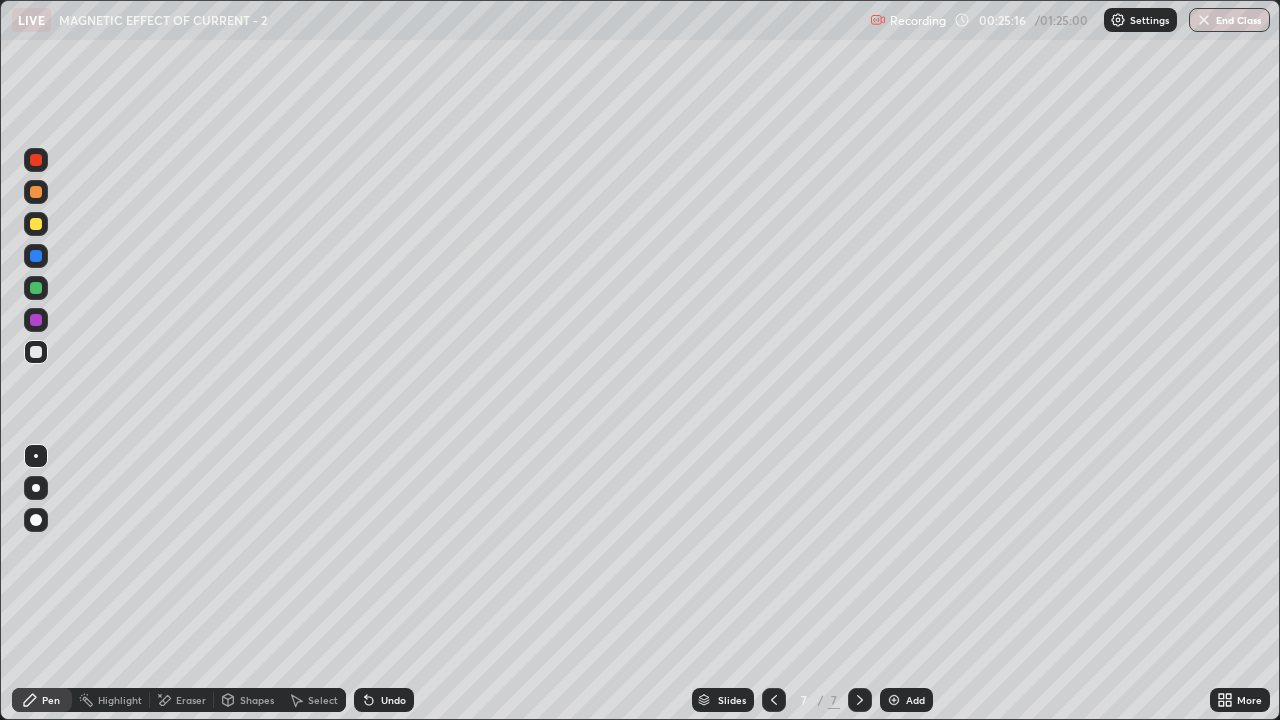 click at bounding box center (36, 224) 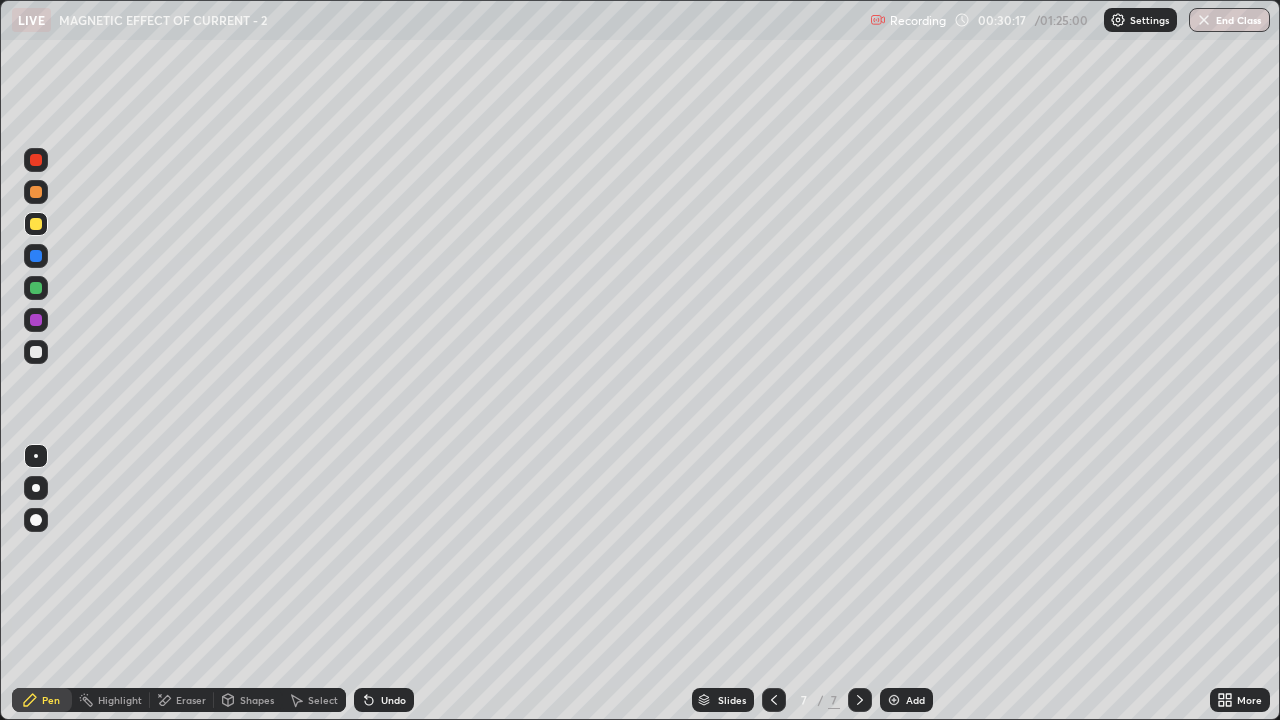 click at bounding box center (894, 700) 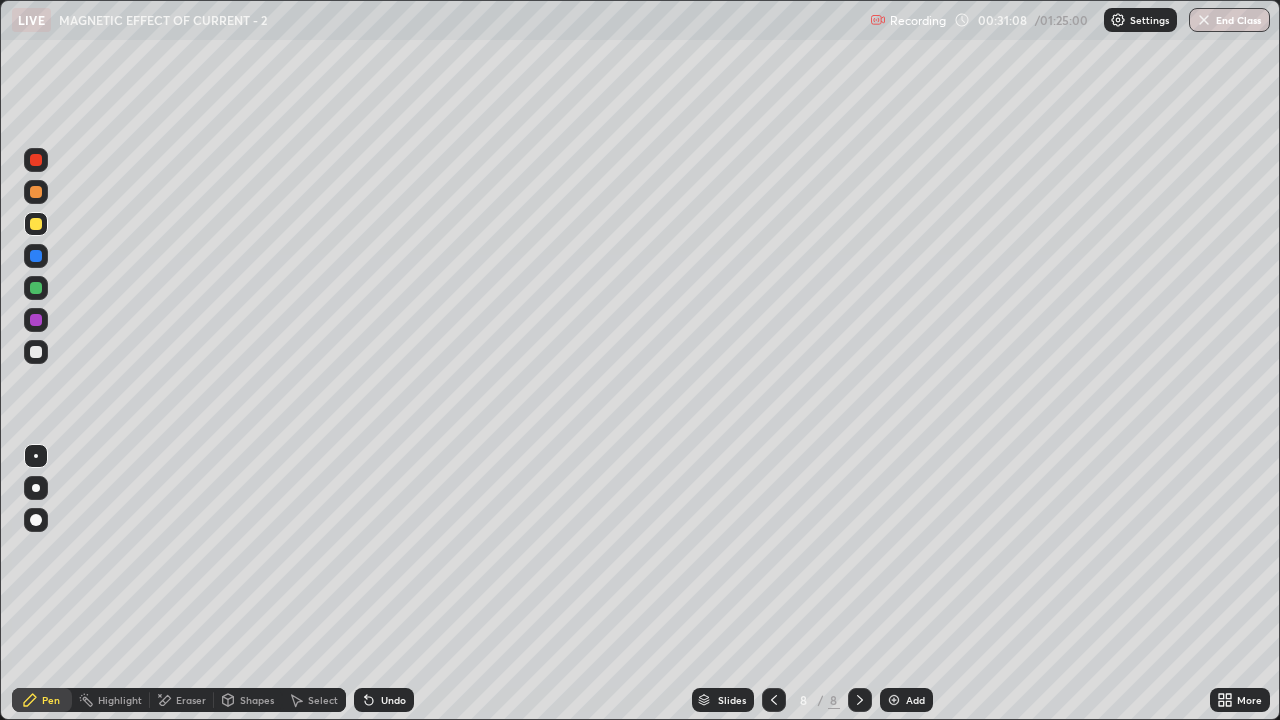 click on "Undo" at bounding box center (393, 700) 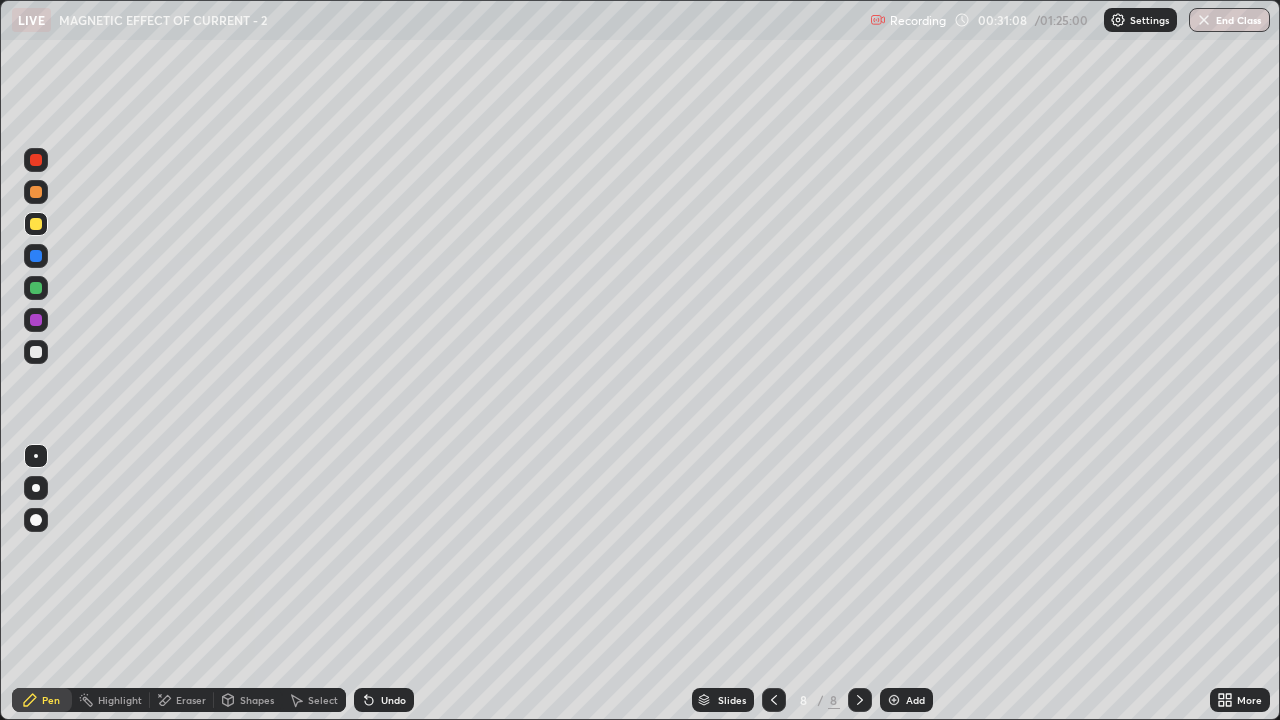click on "Undo" at bounding box center [393, 700] 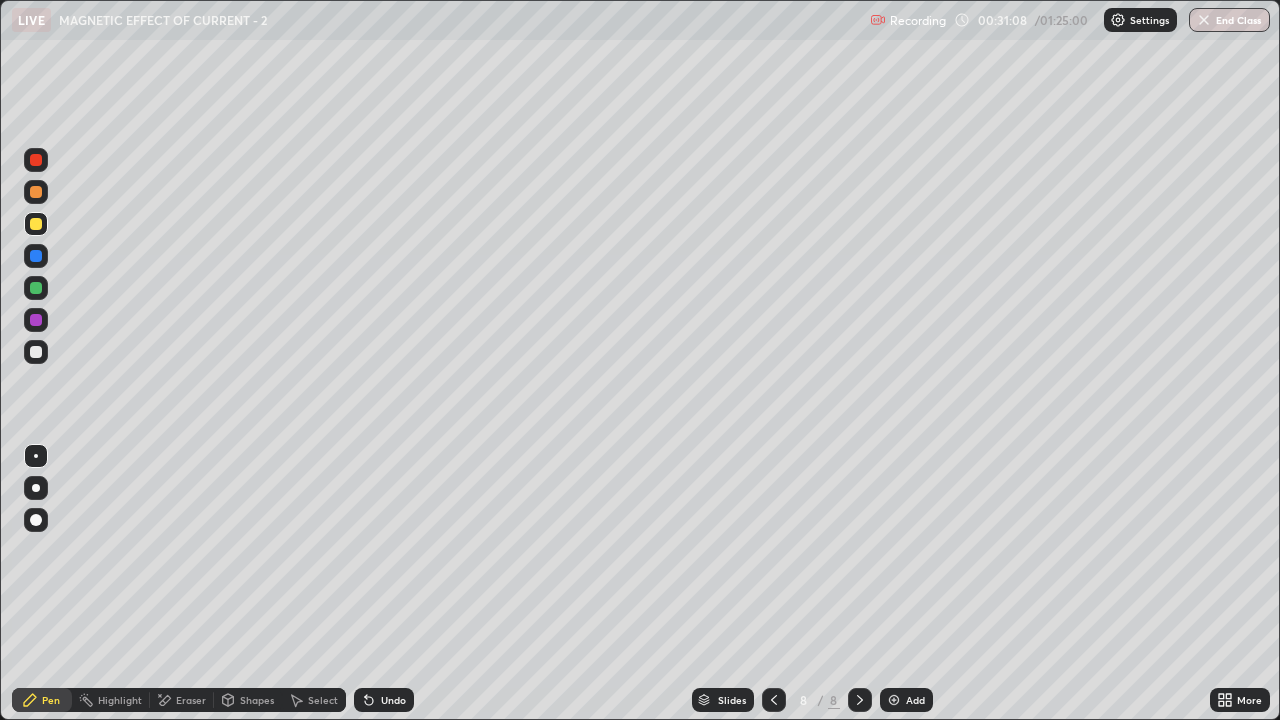 click on "Undo" at bounding box center (393, 700) 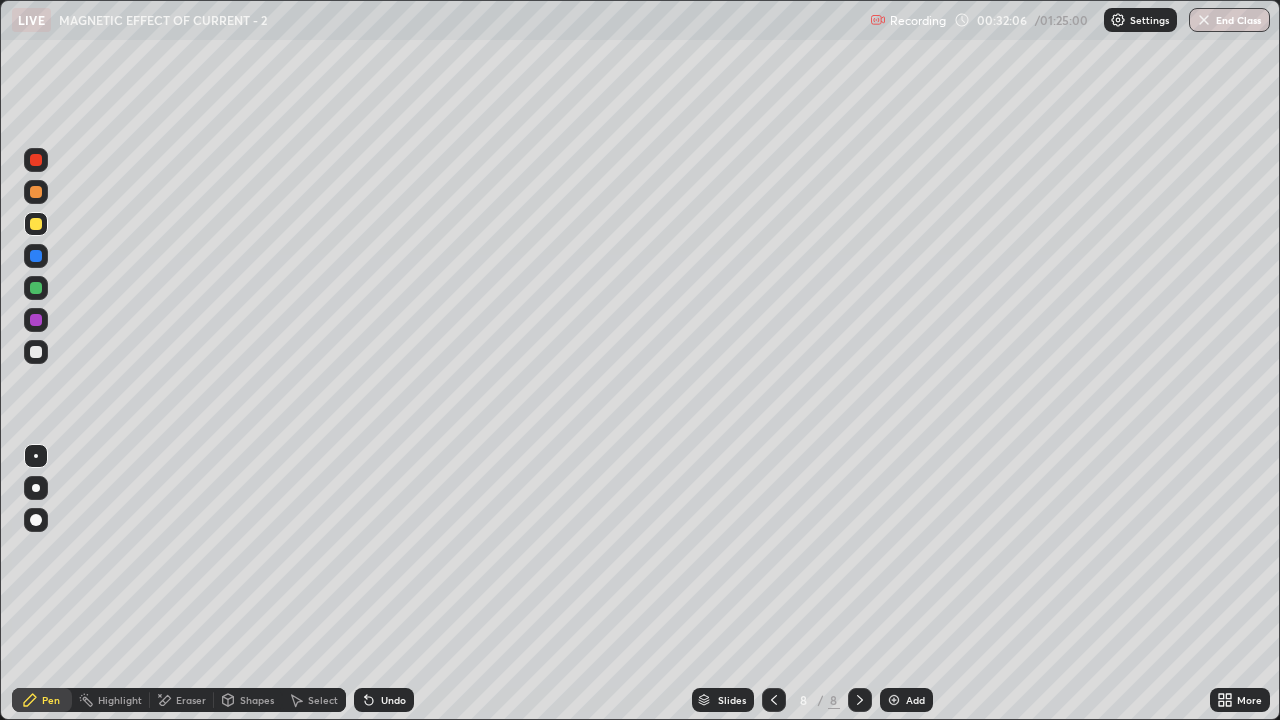 click on "Pen" at bounding box center [42, 700] 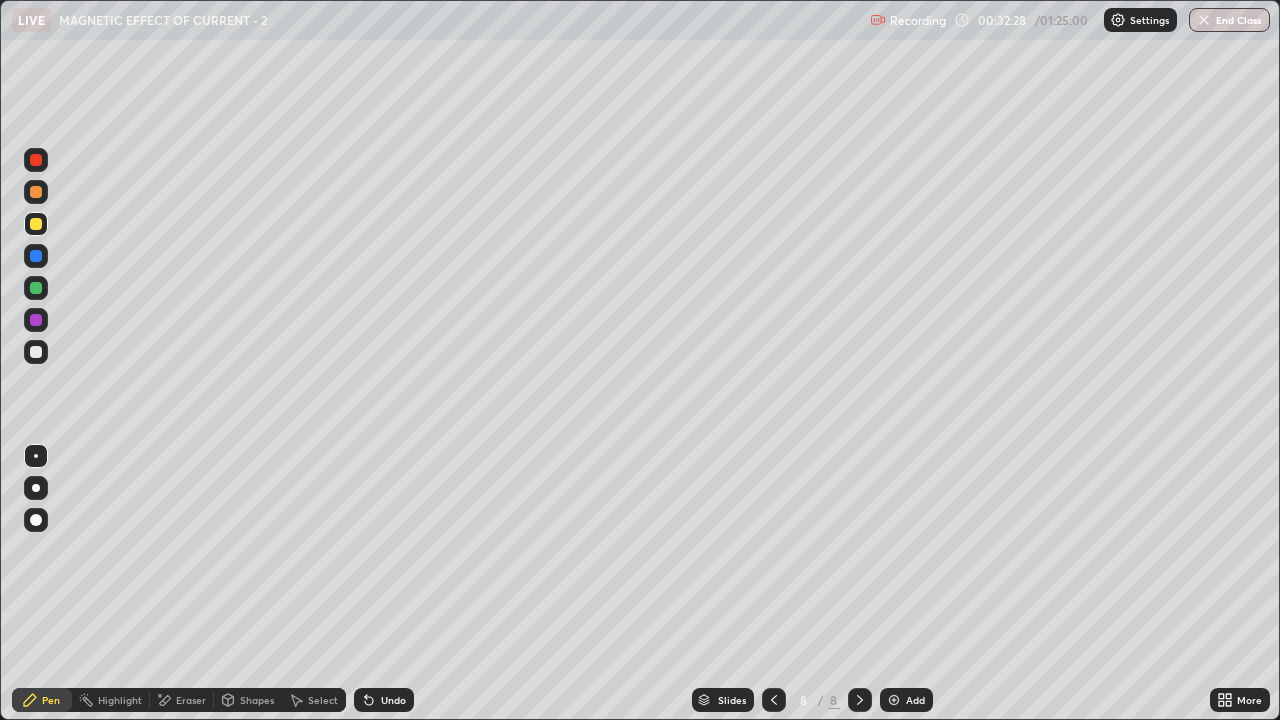 click on "Eraser" at bounding box center (191, 700) 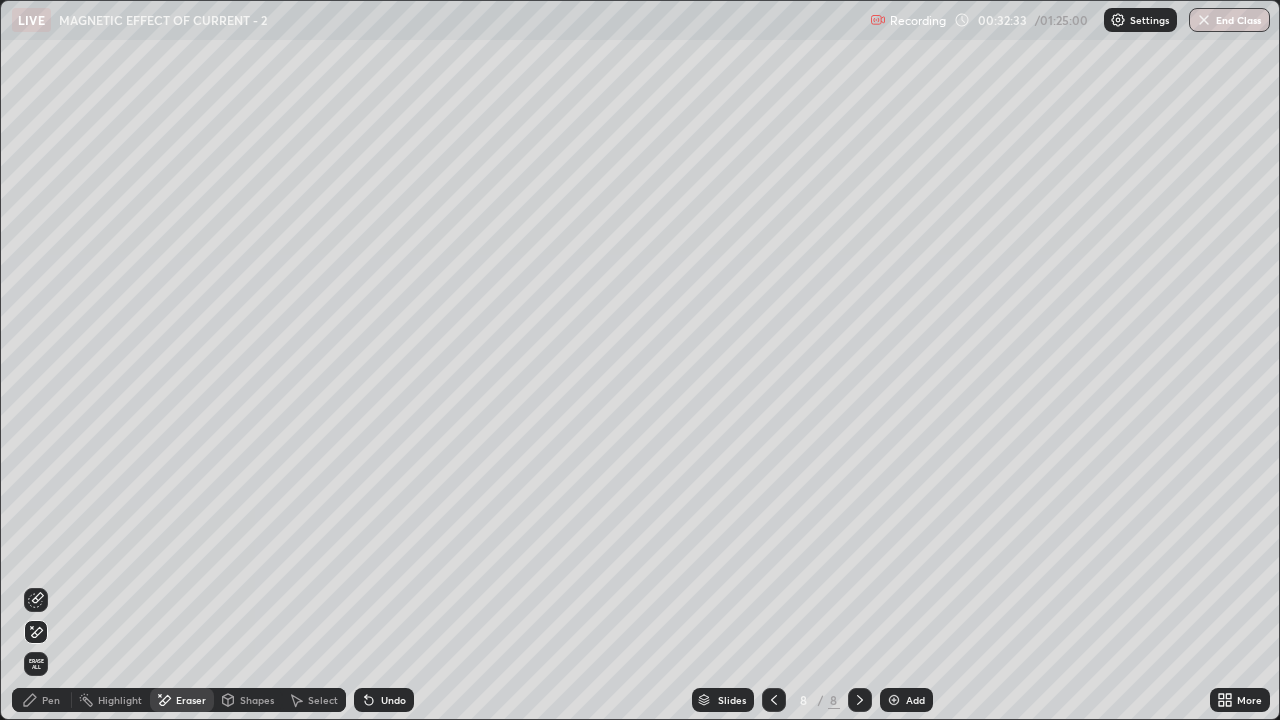click on "Pen" at bounding box center [42, 700] 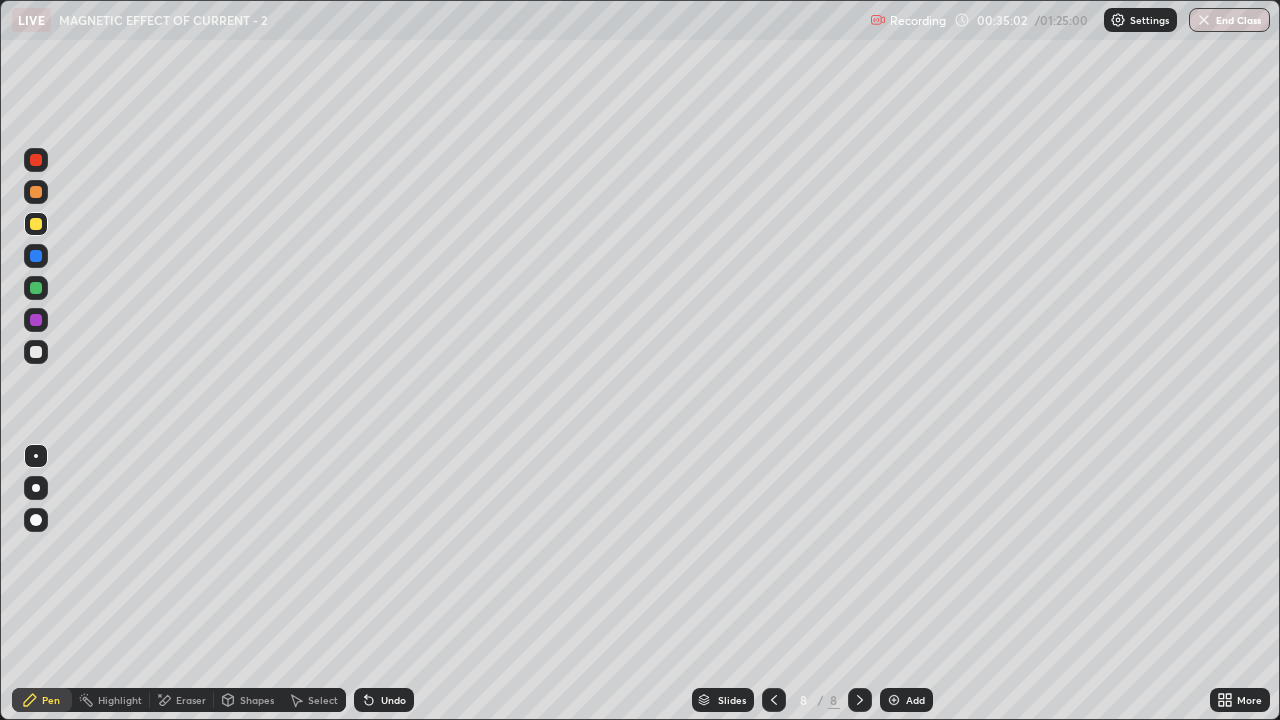 click on "Slides 8 / 8 Add" at bounding box center [812, 700] 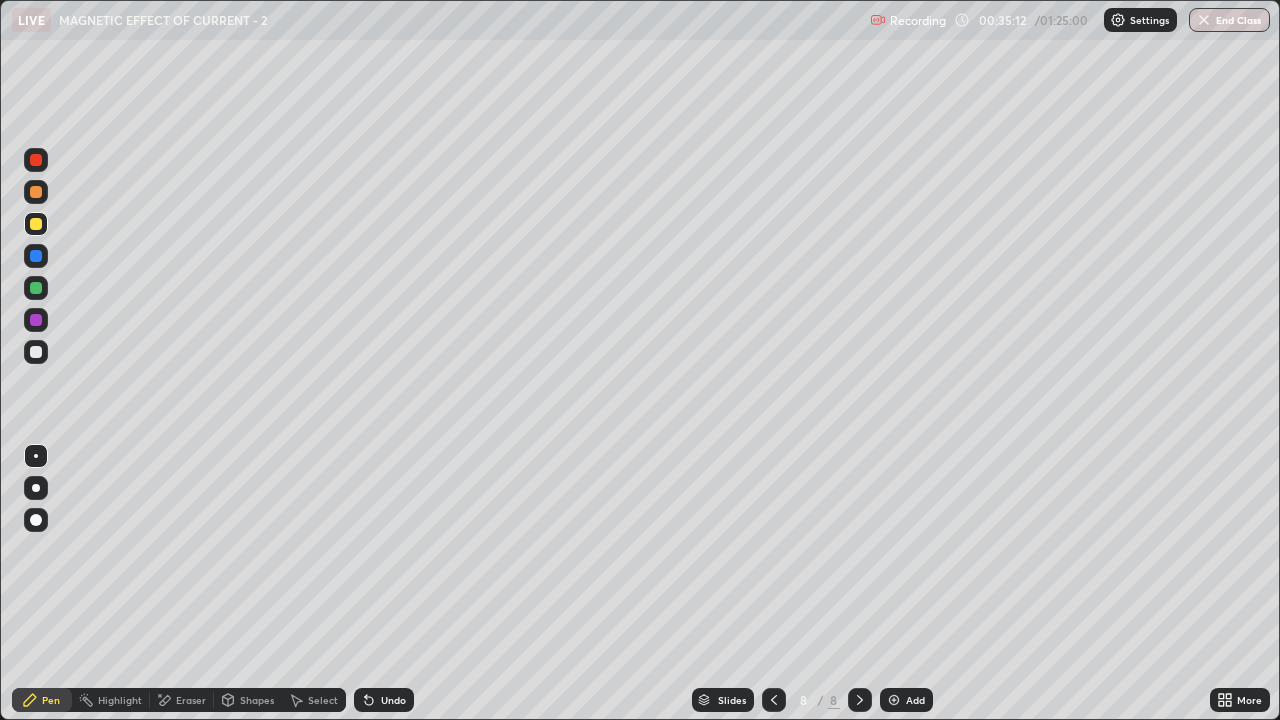 click at bounding box center (36, 352) 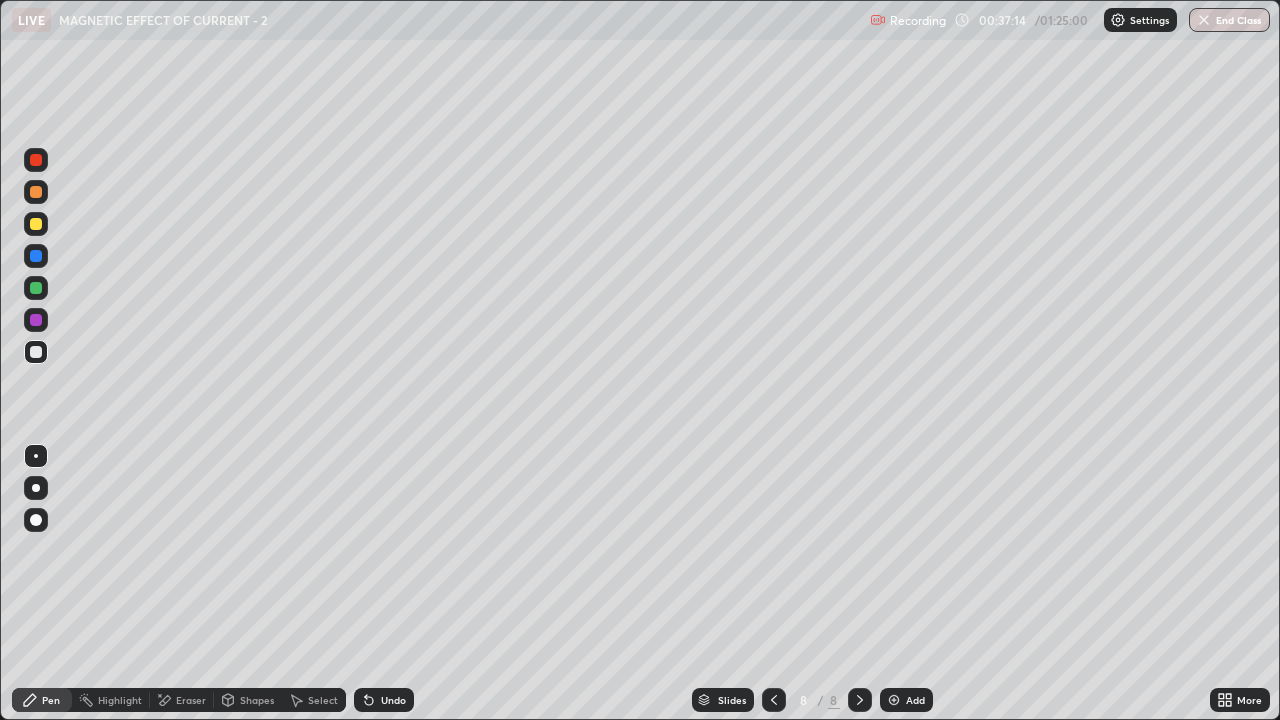 click on "Add" at bounding box center [915, 700] 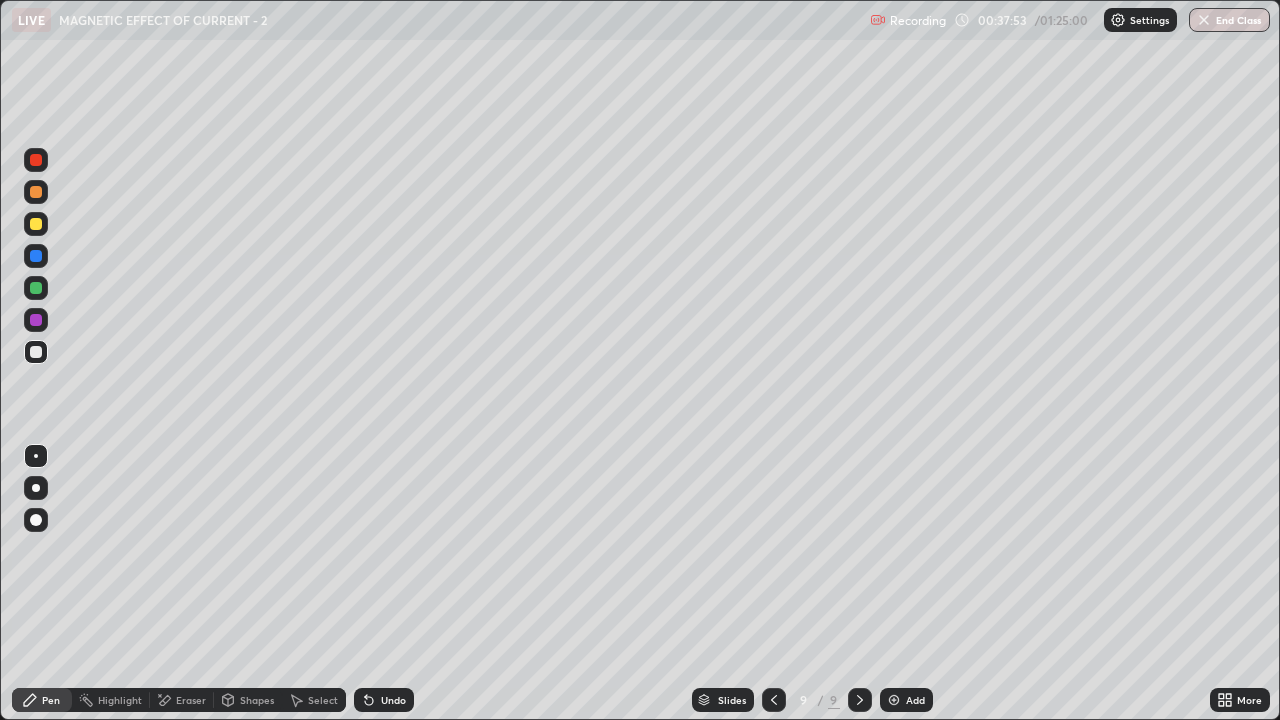 click at bounding box center (36, 224) 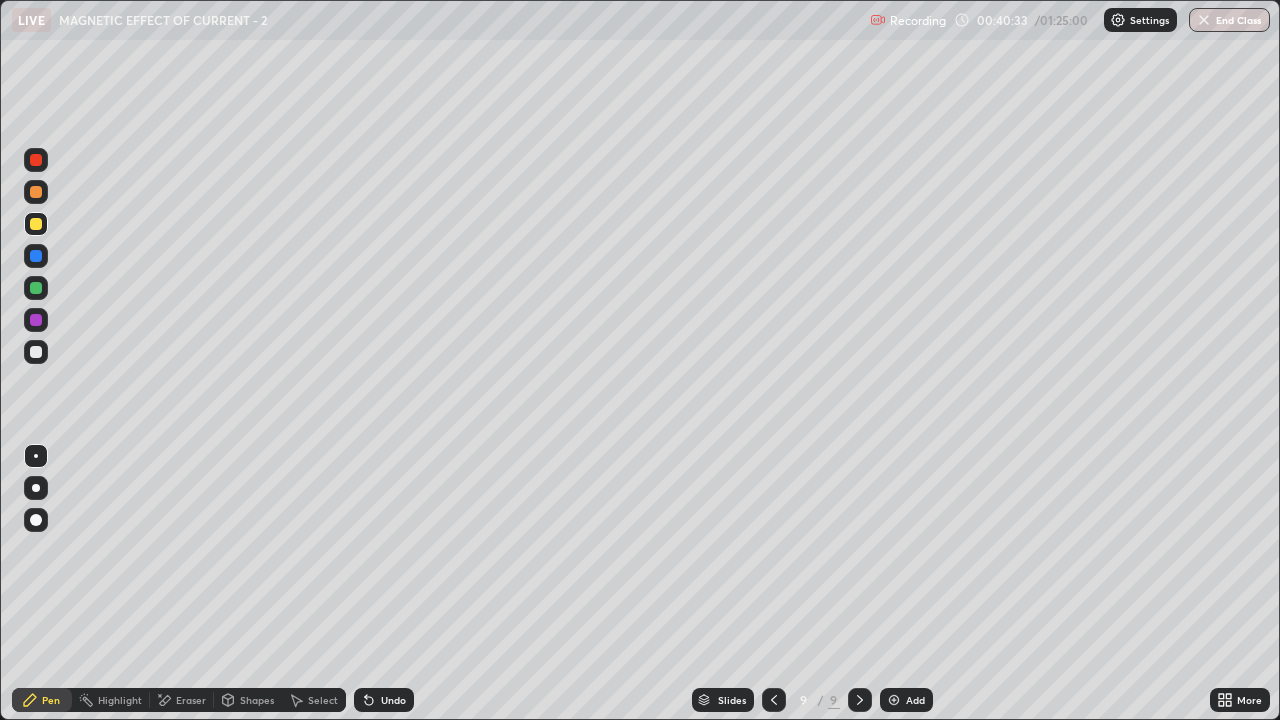 click on "Undo" at bounding box center (384, 700) 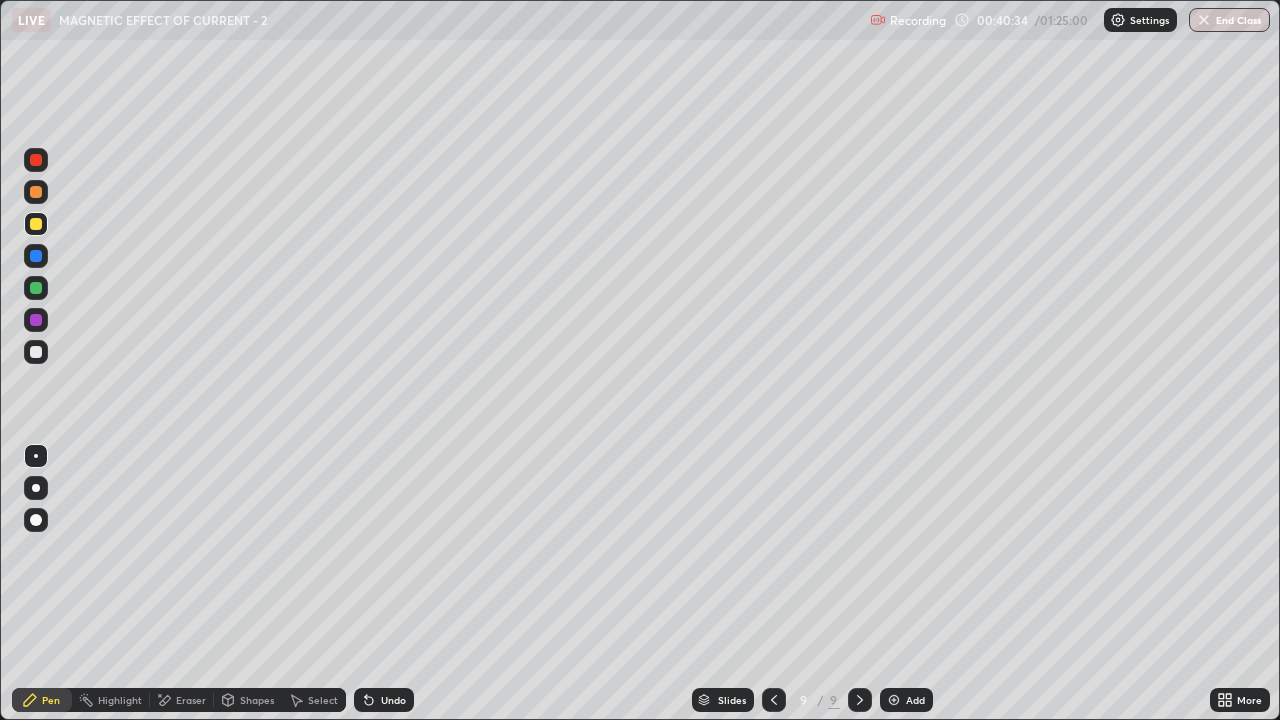 click on "Undo" at bounding box center [393, 700] 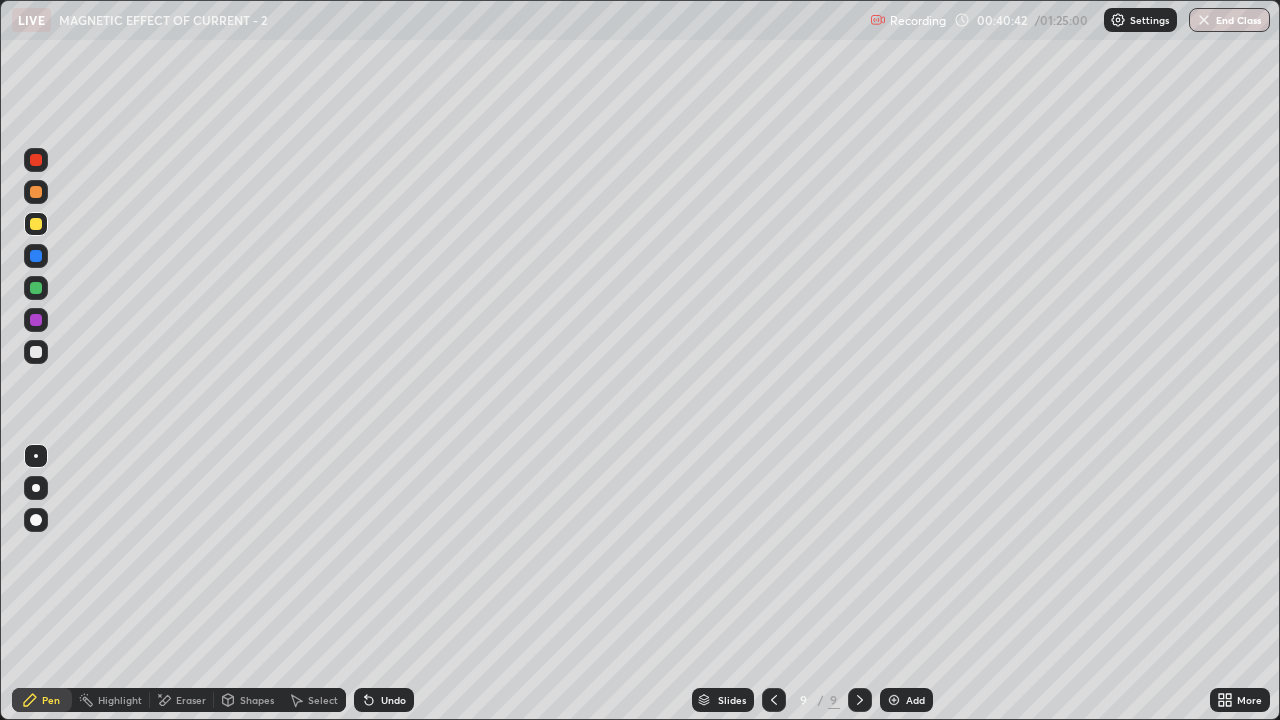click on "Undo" at bounding box center [393, 700] 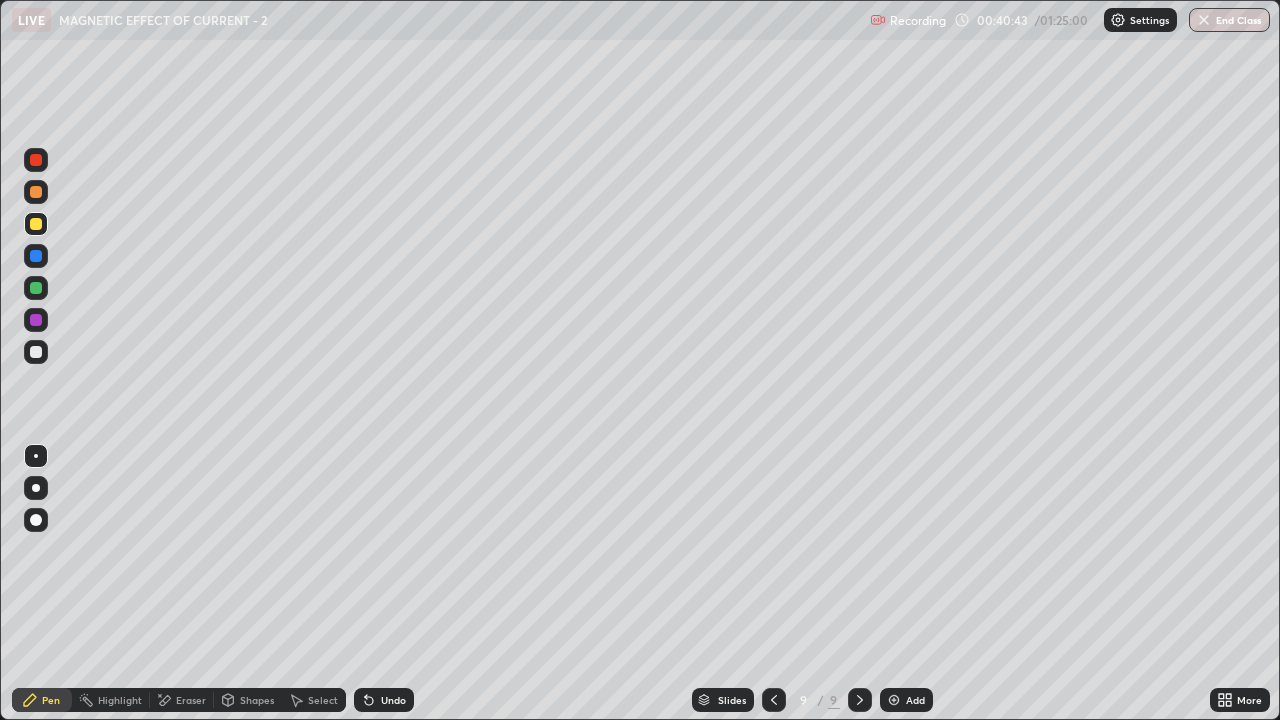 click on "Undo" at bounding box center (384, 700) 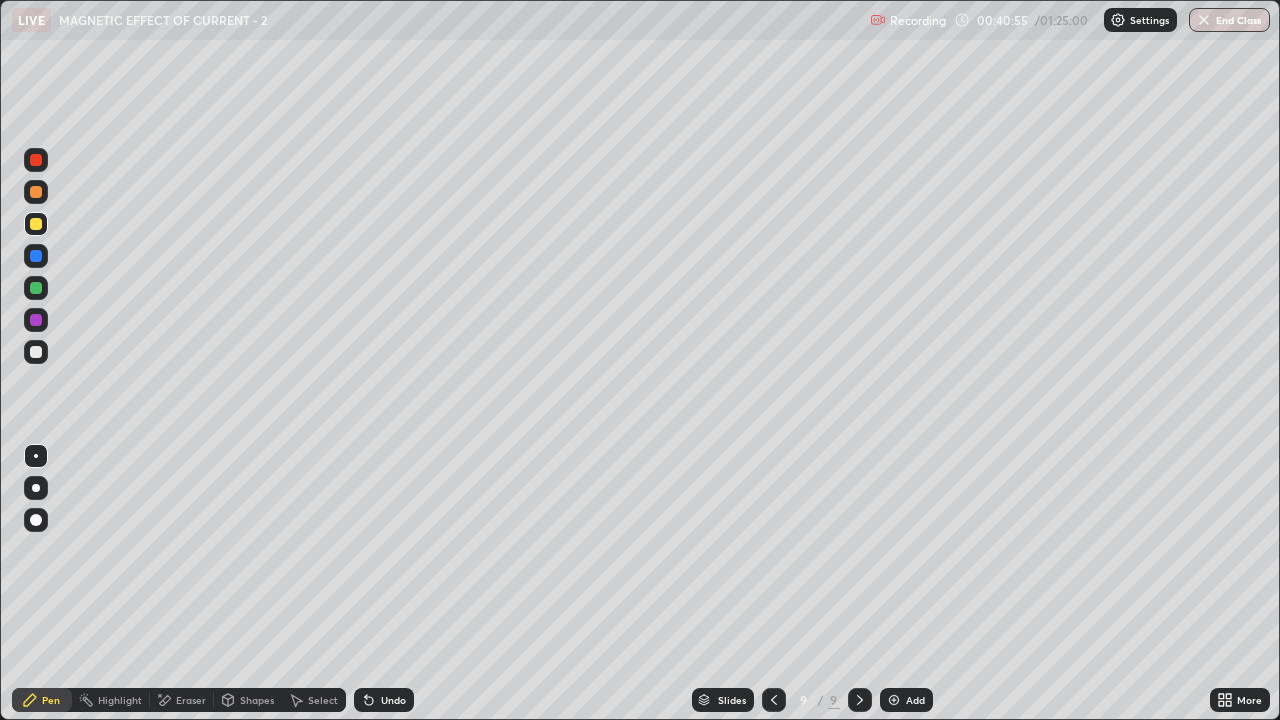 click on "Undo" at bounding box center (393, 700) 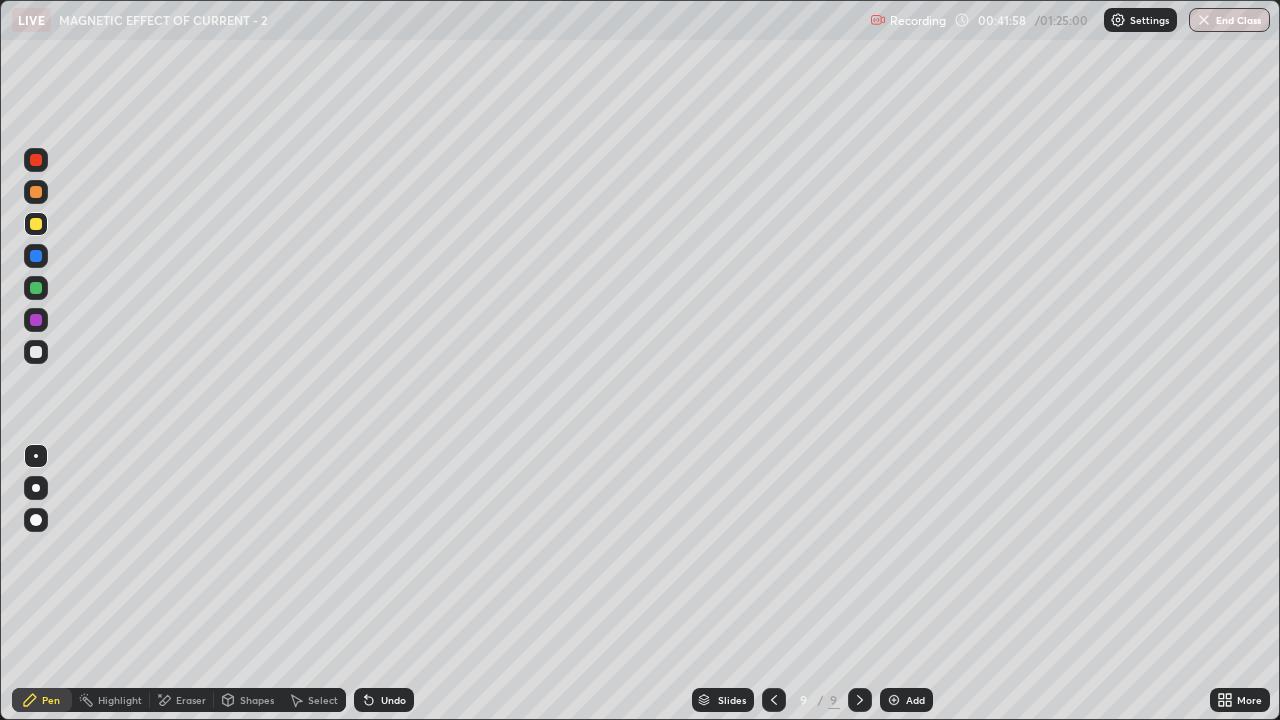 click at bounding box center (894, 700) 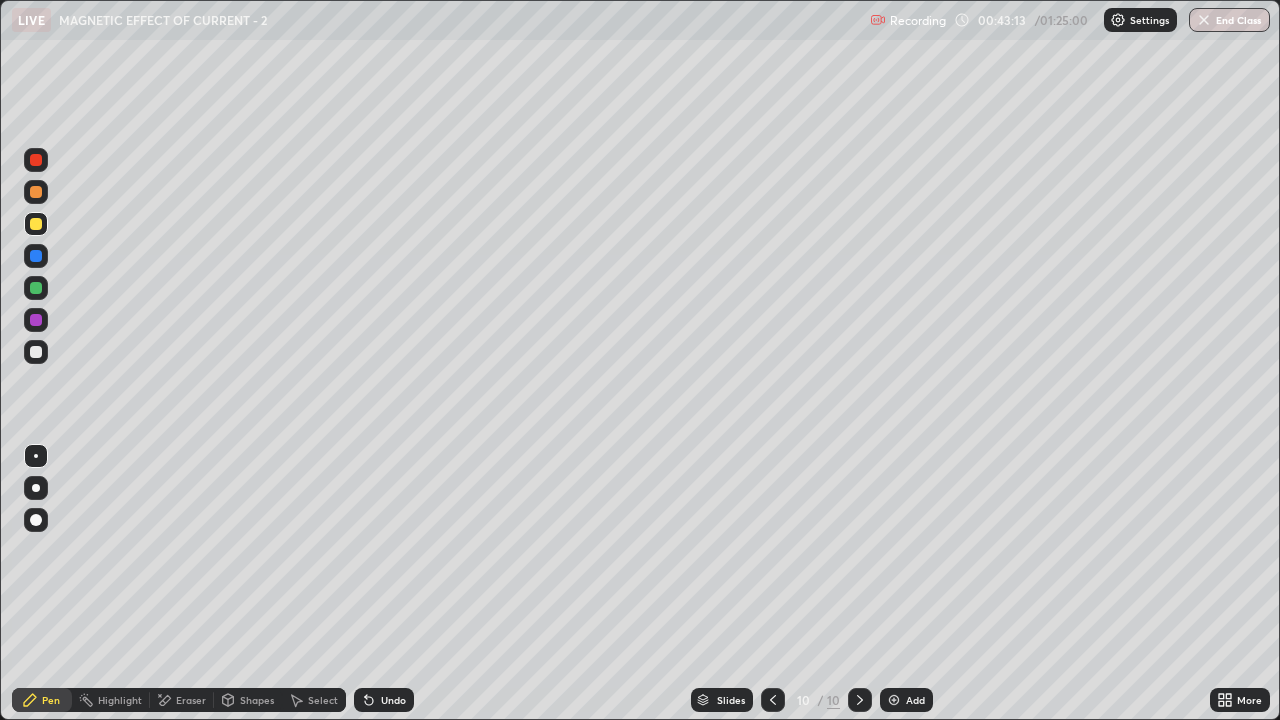 click at bounding box center [36, 352] 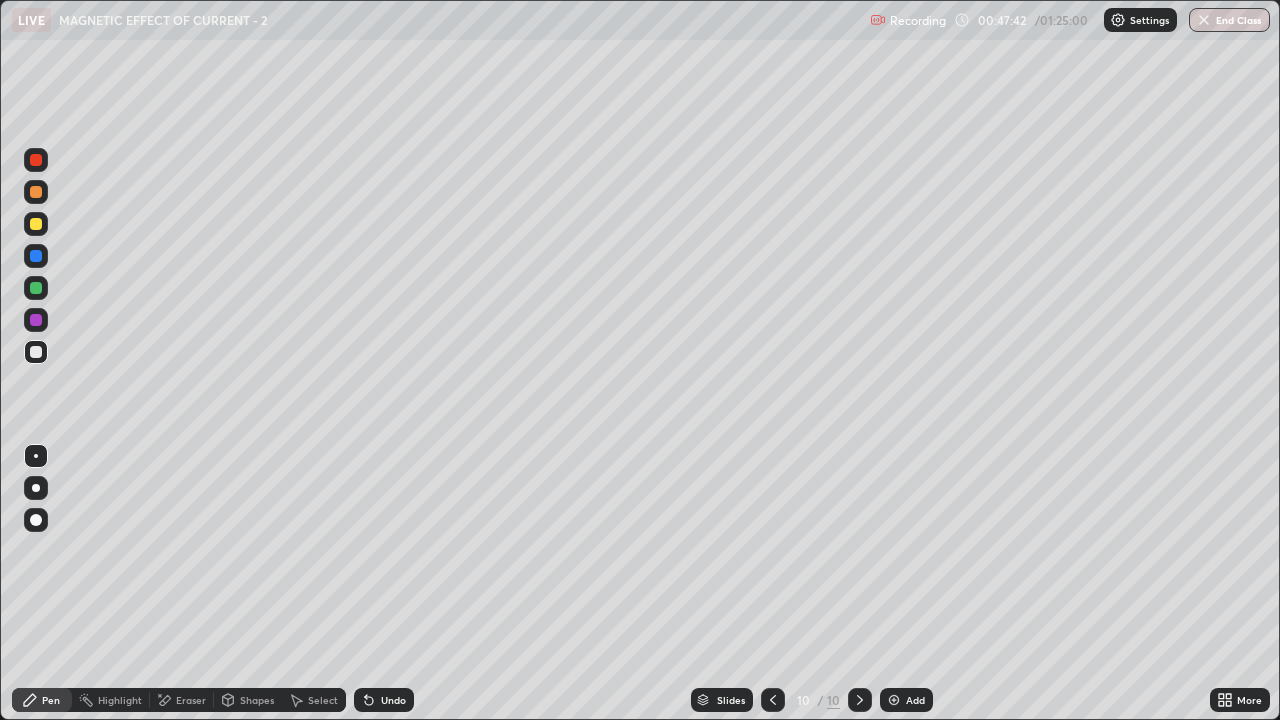 click at bounding box center [36, 224] 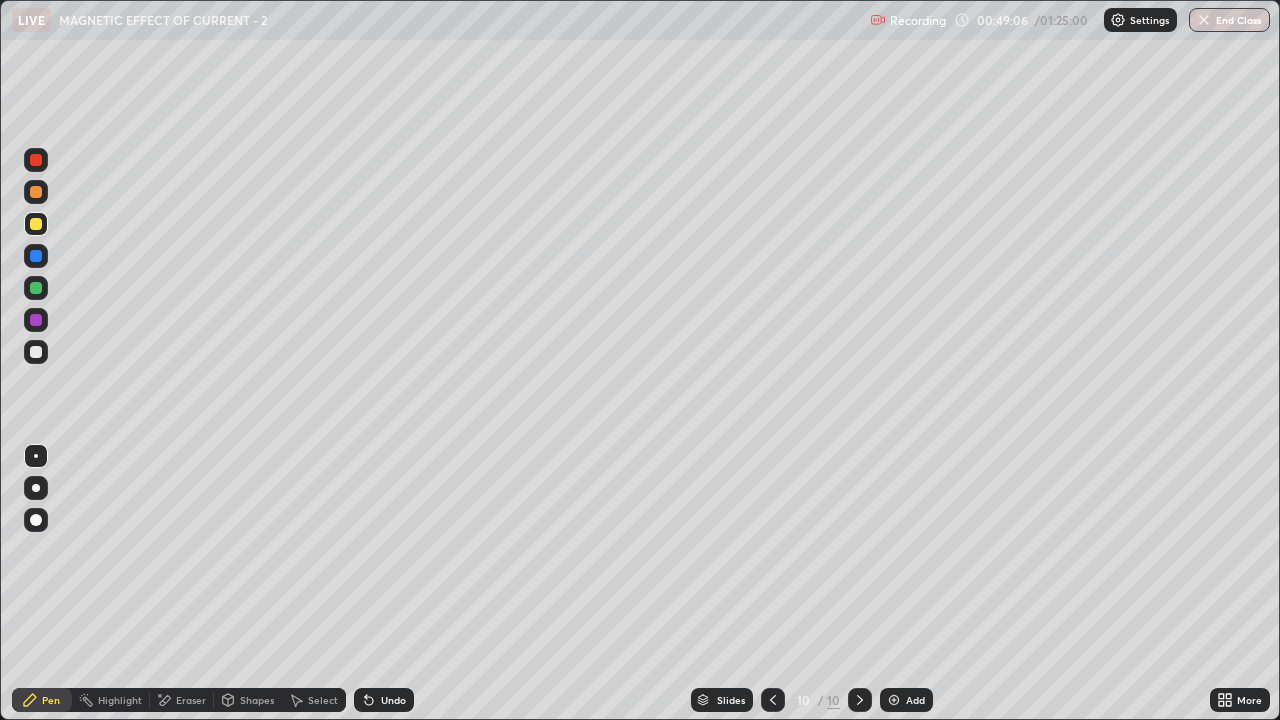 click at bounding box center [36, 352] 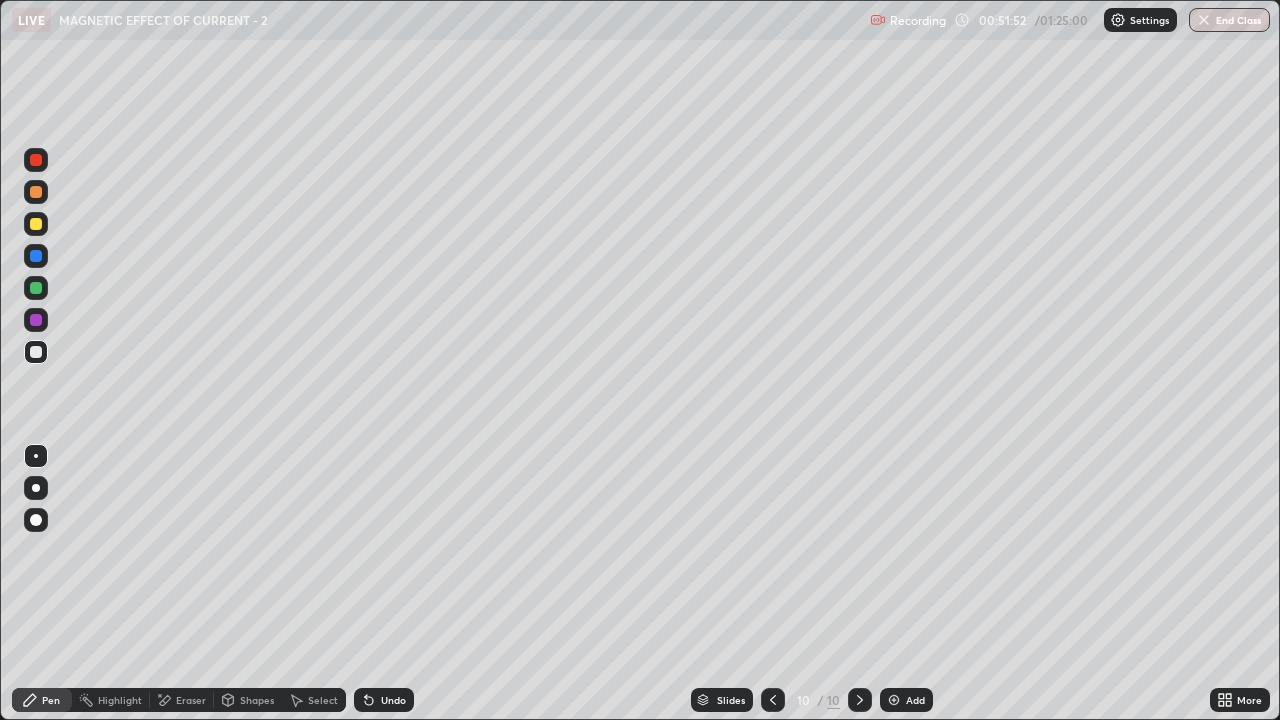 click at bounding box center (894, 700) 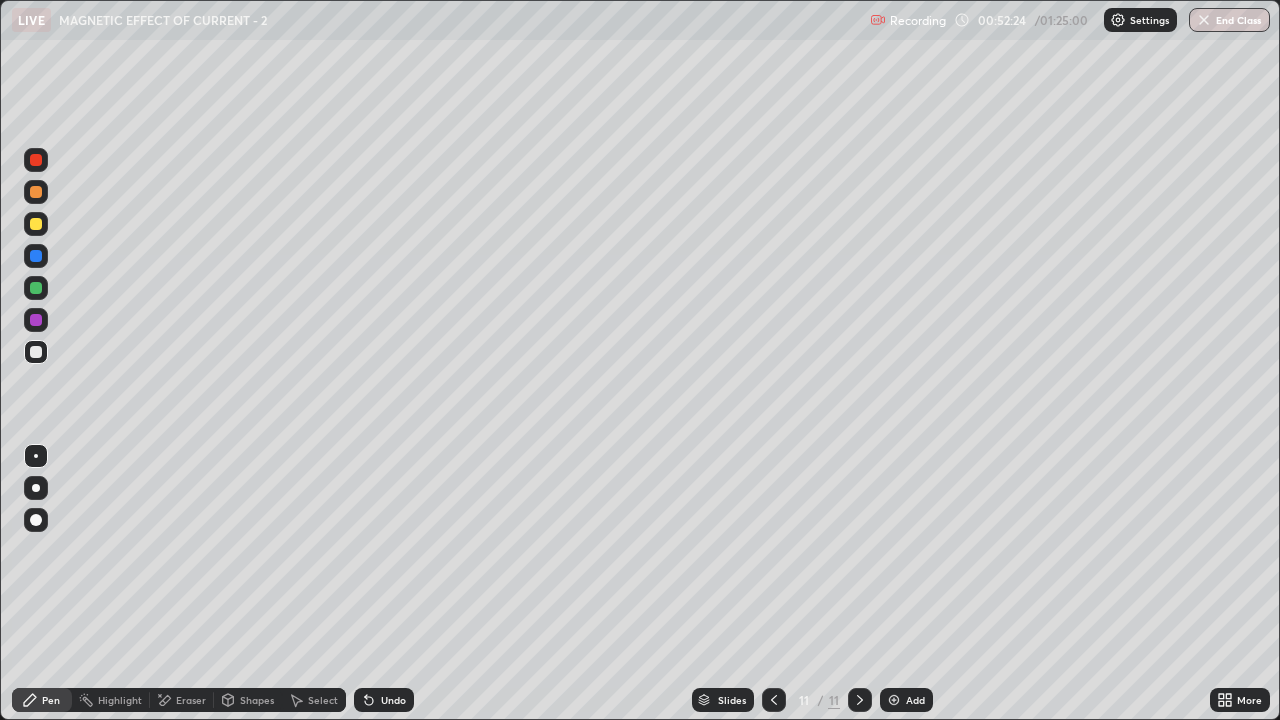 click on "Eraser" at bounding box center [182, 700] 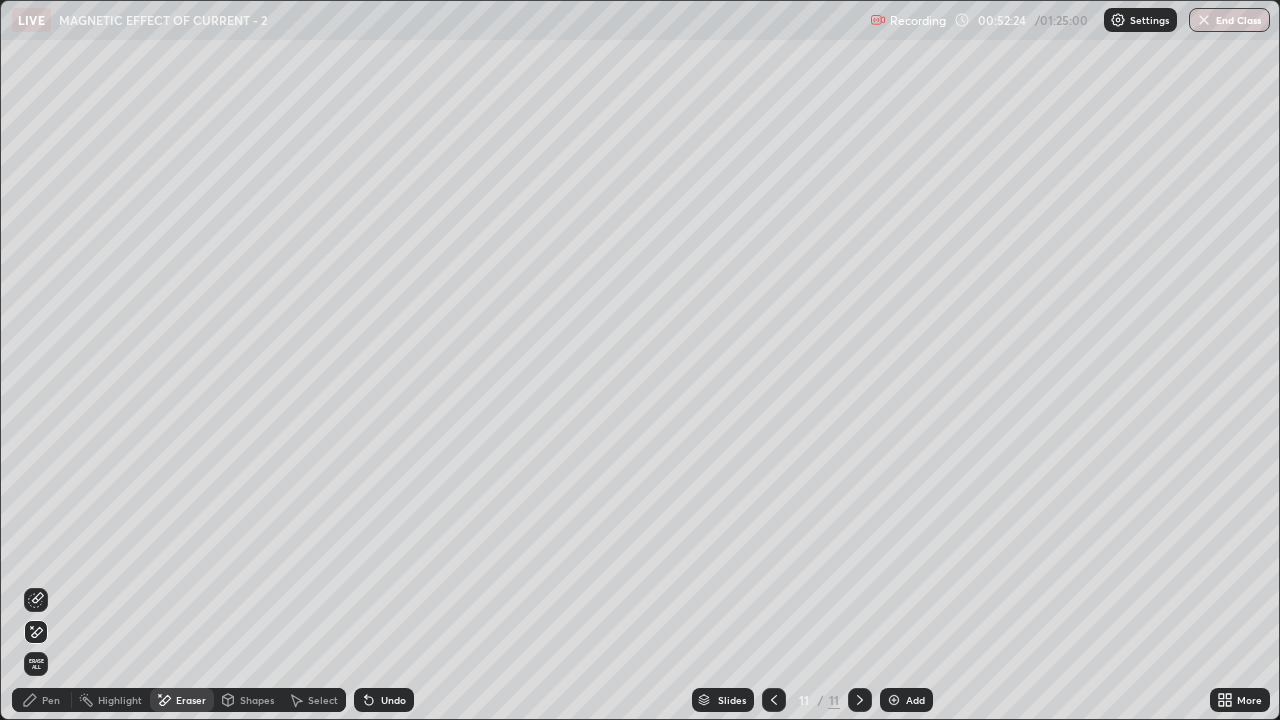 click on "Erase all" at bounding box center (36, 664) 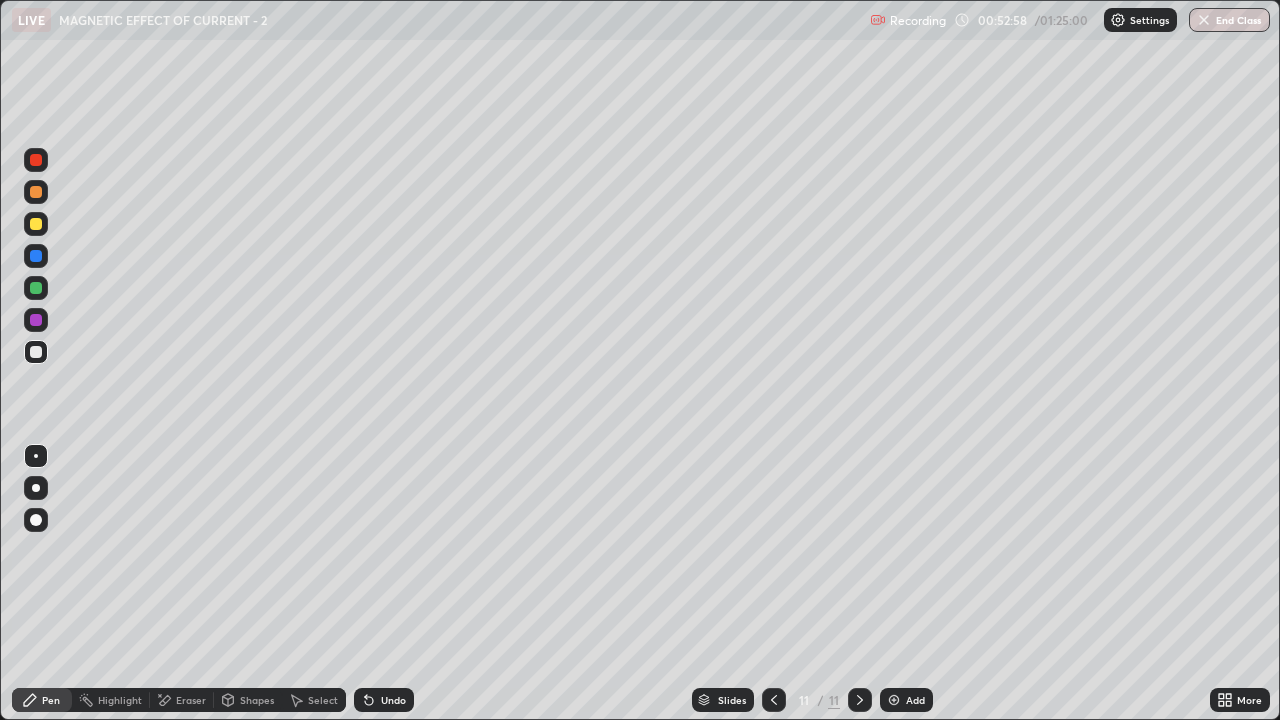 click on "Undo" at bounding box center [393, 700] 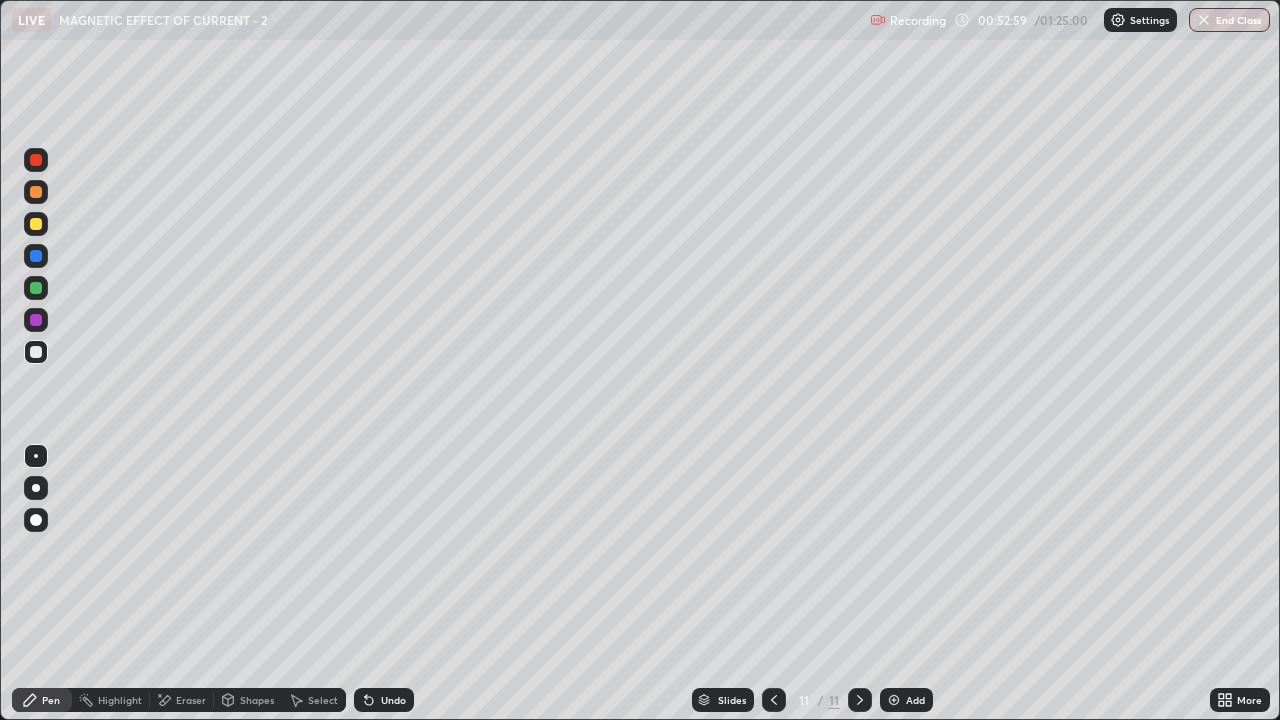 click on "Undo" at bounding box center [384, 700] 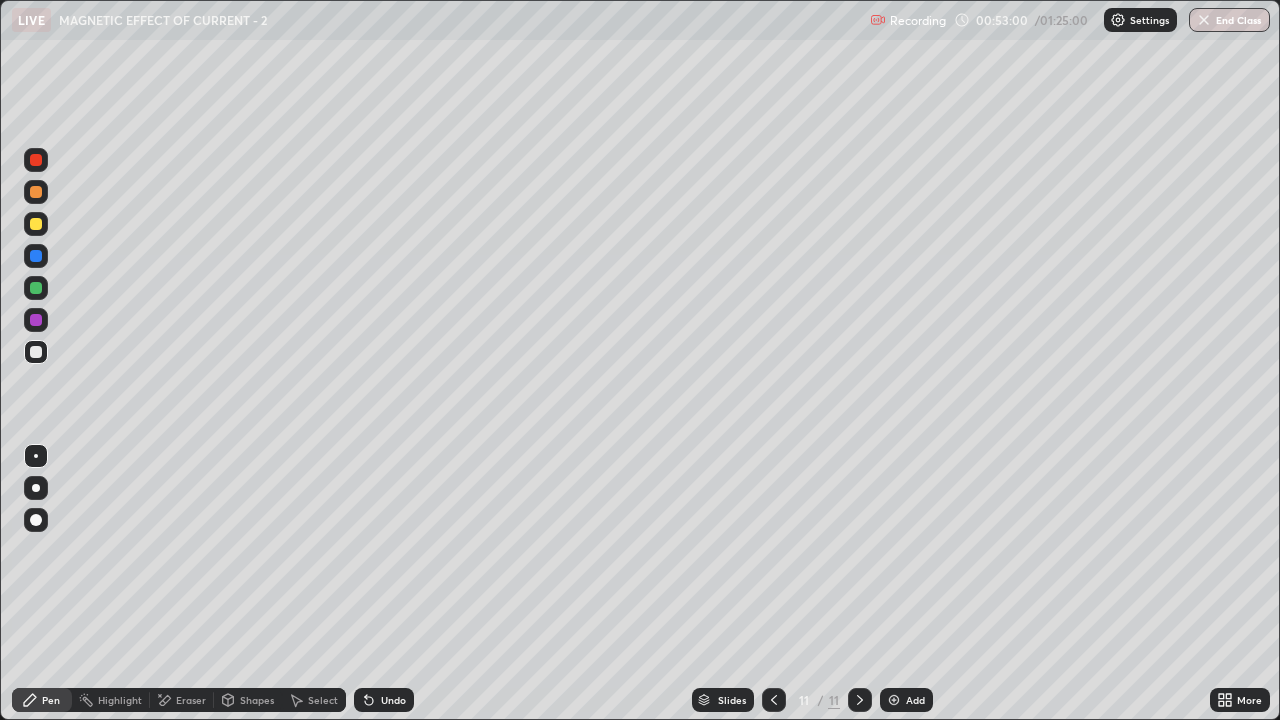 click on "Undo" at bounding box center (384, 700) 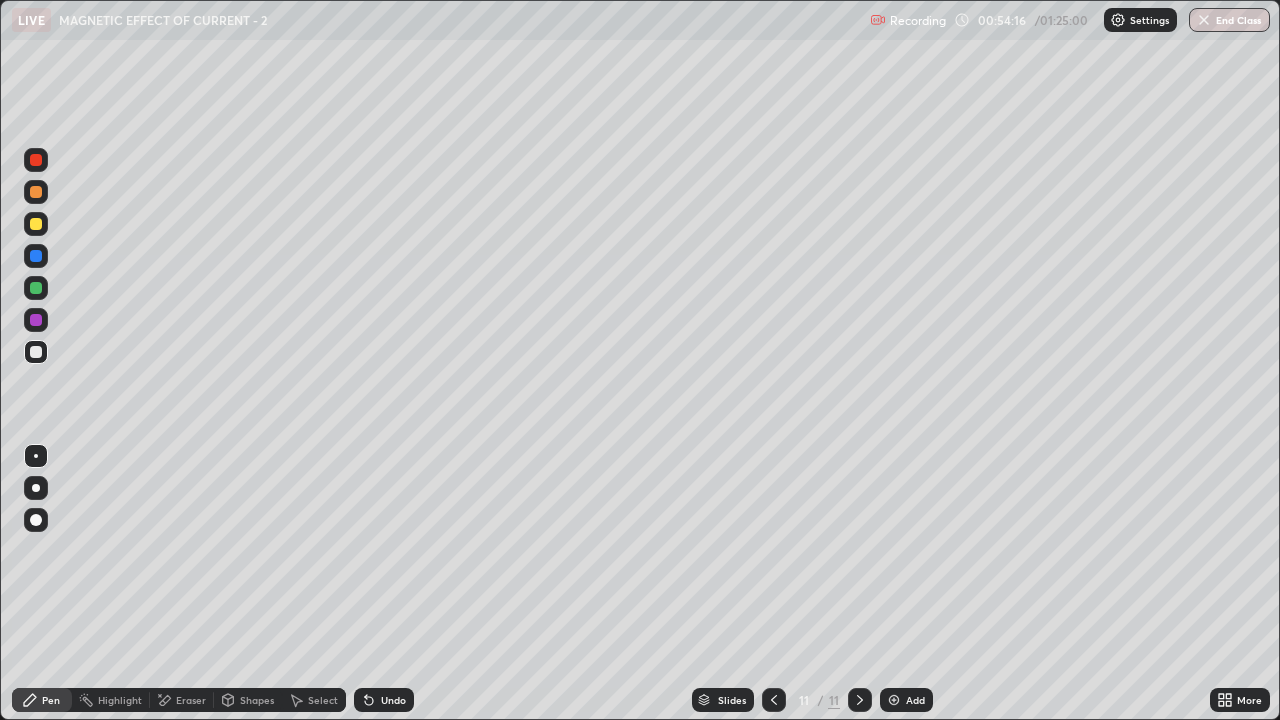 click at bounding box center [894, 700] 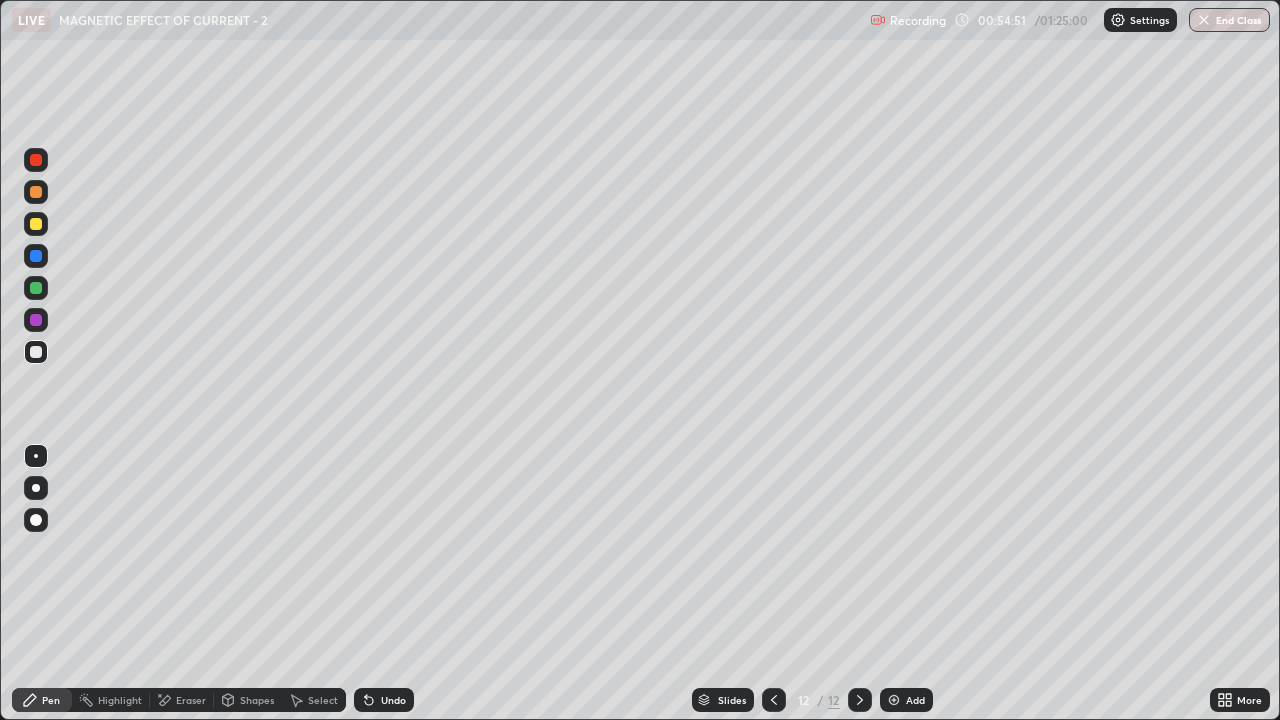 click on "Undo" at bounding box center [393, 700] 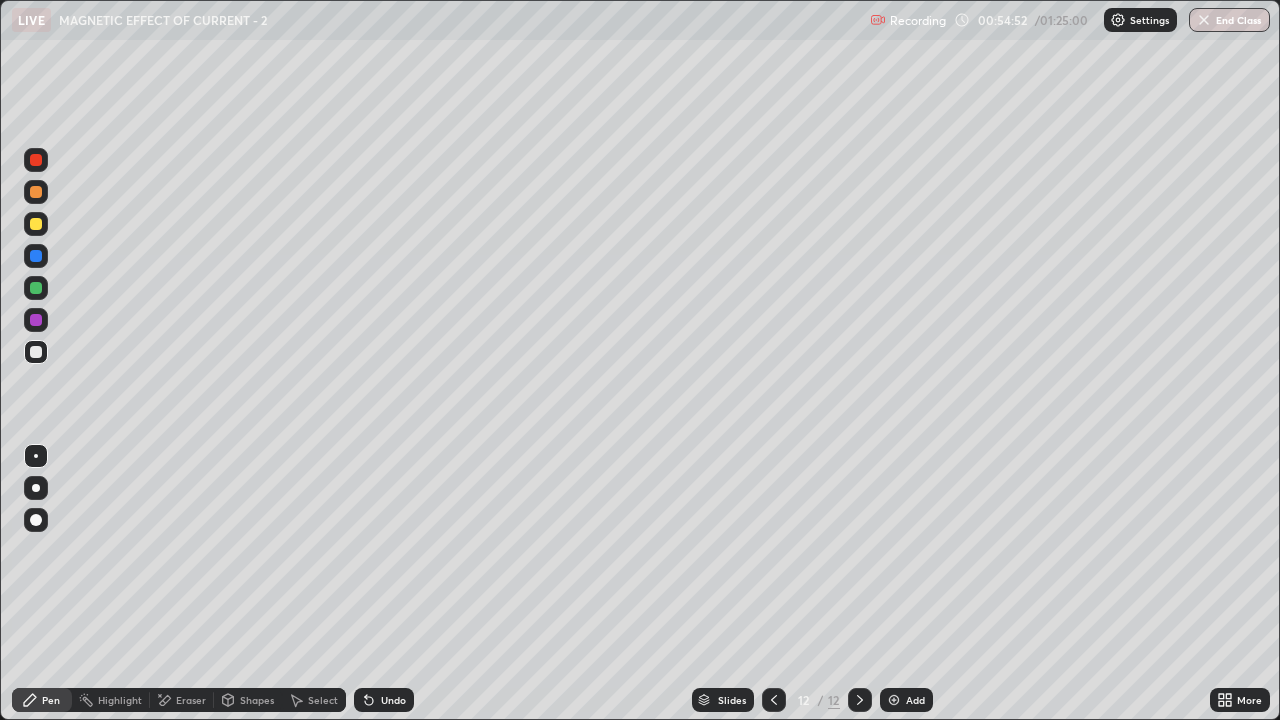 click on "Undo" at bounding box center (393, 700) 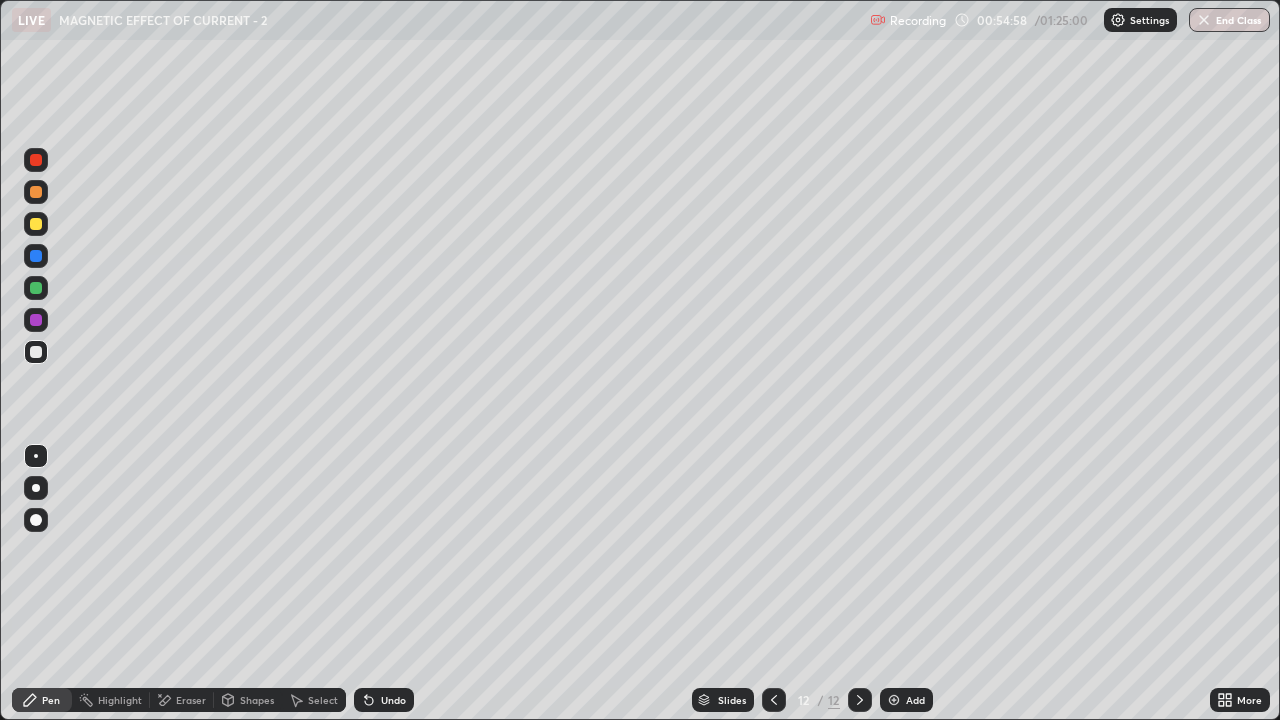 click at bounding box center (36, 224) 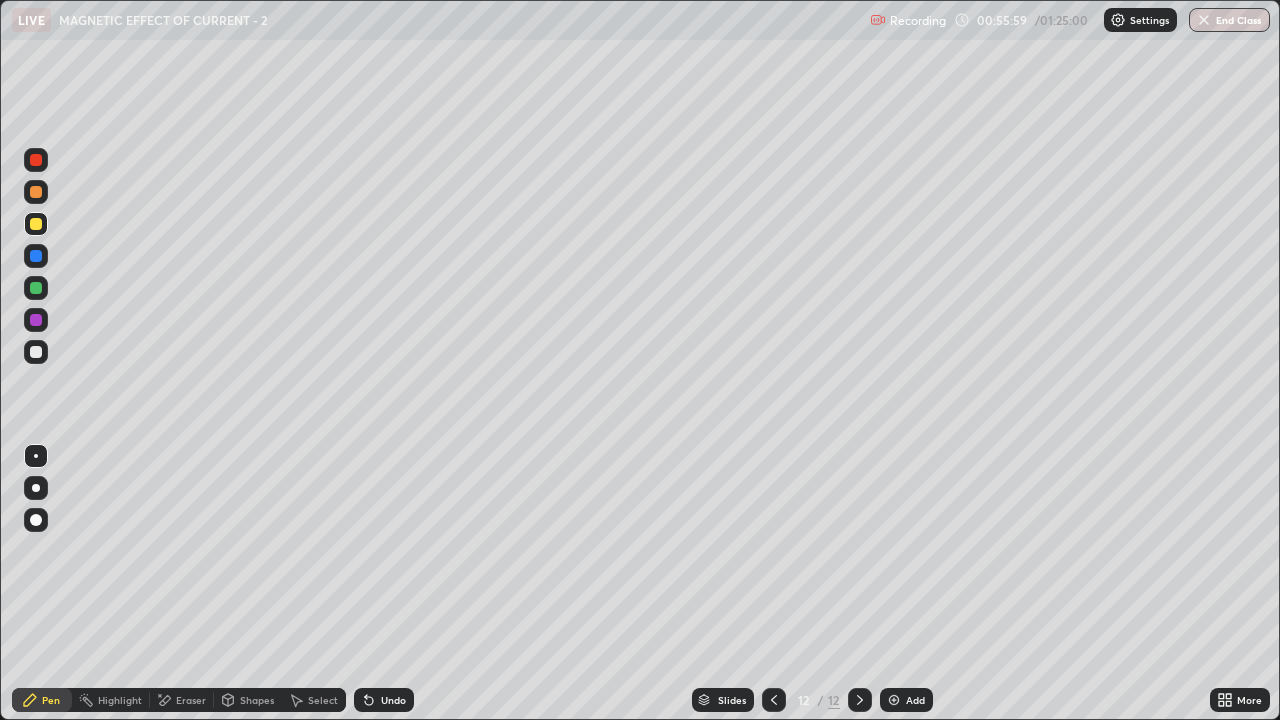 click on "Undo" at bounding box center [384, 700] 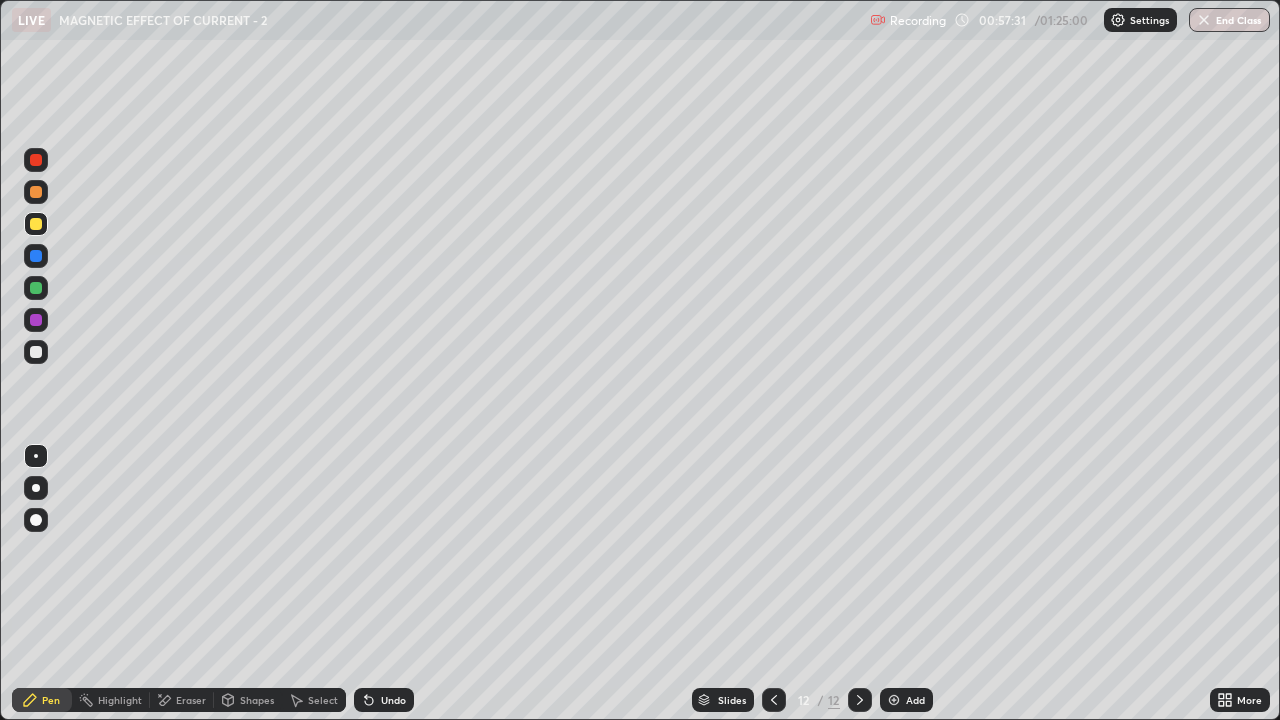 click 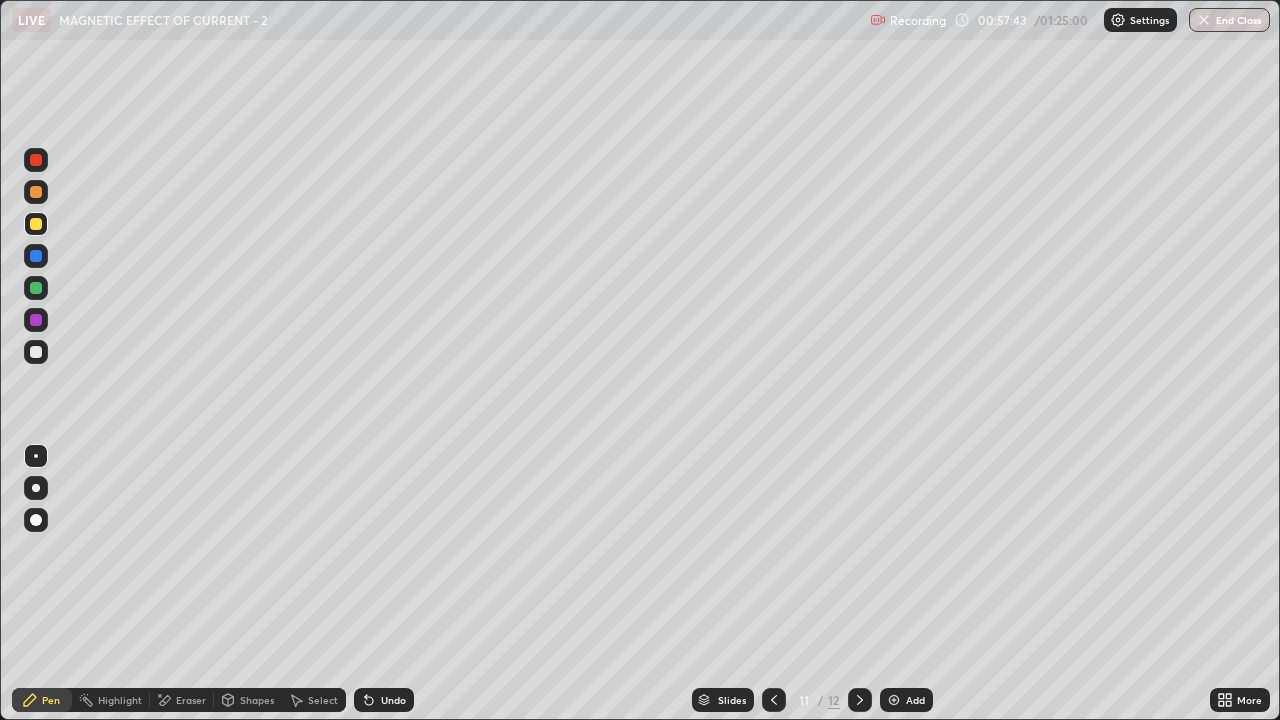 click 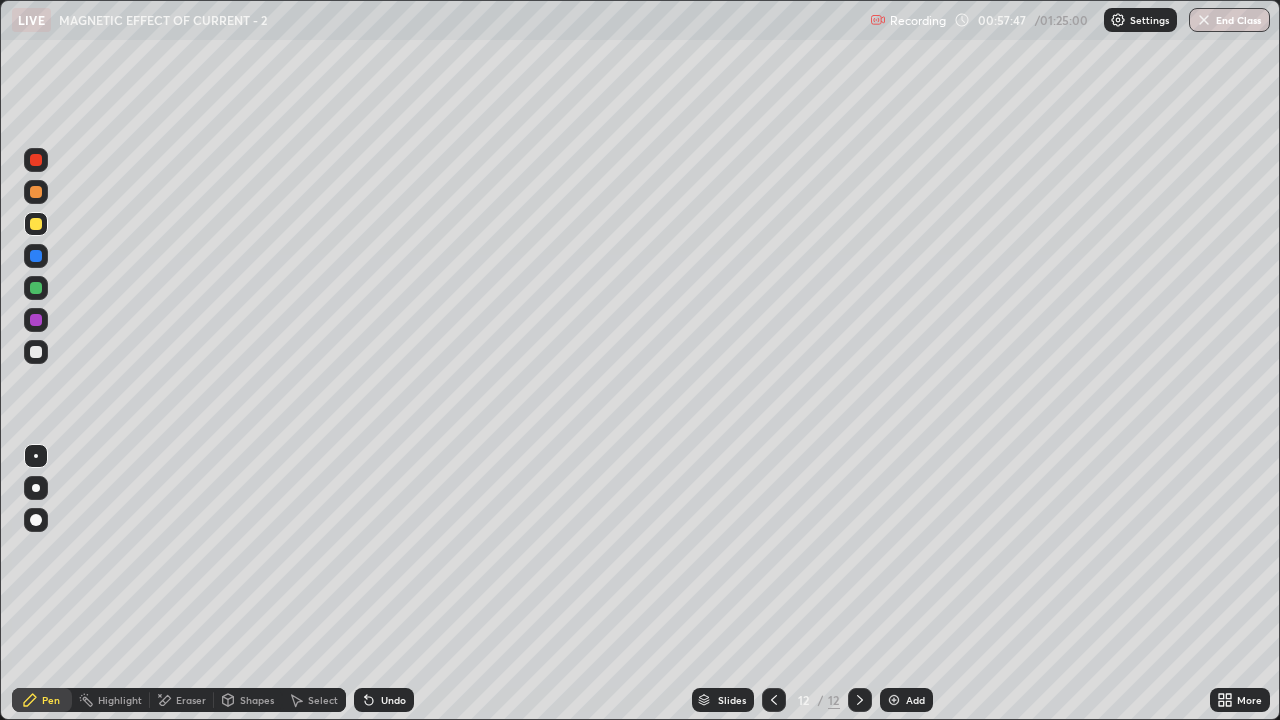 click on "Eraser" at bounding box center [191, 700] 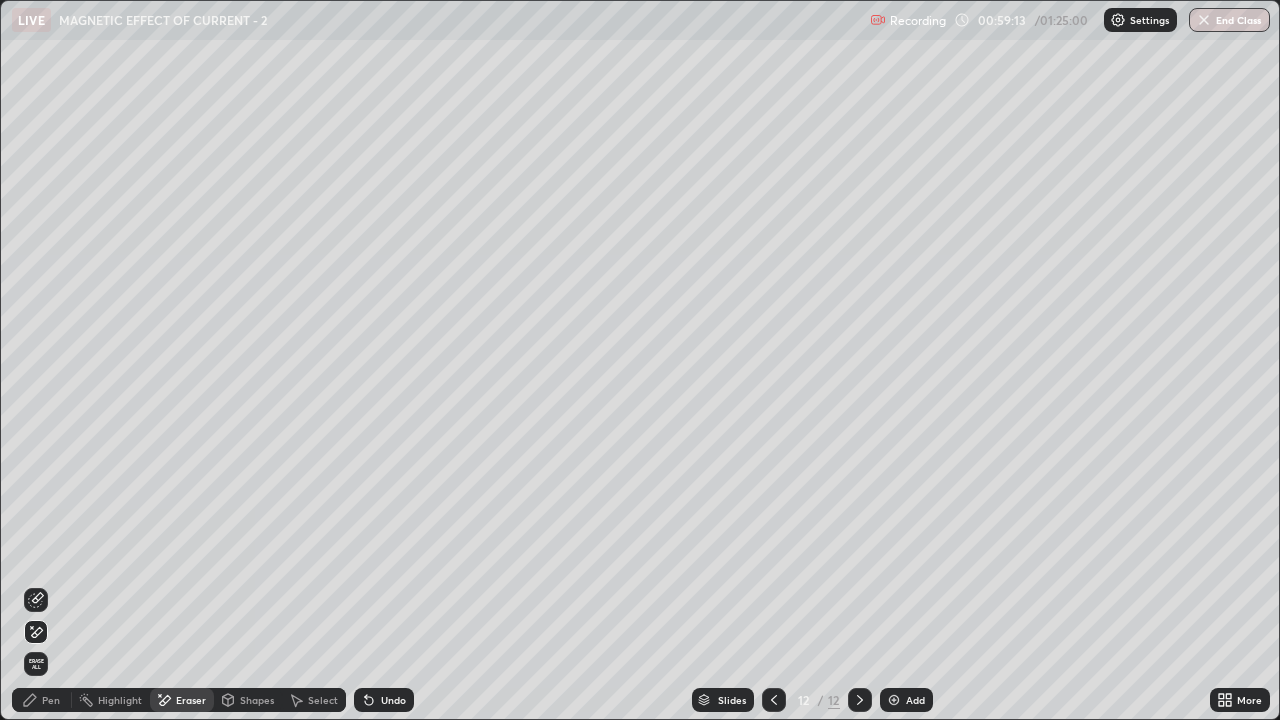 click on "Pen" at bounding box center [42, 700] 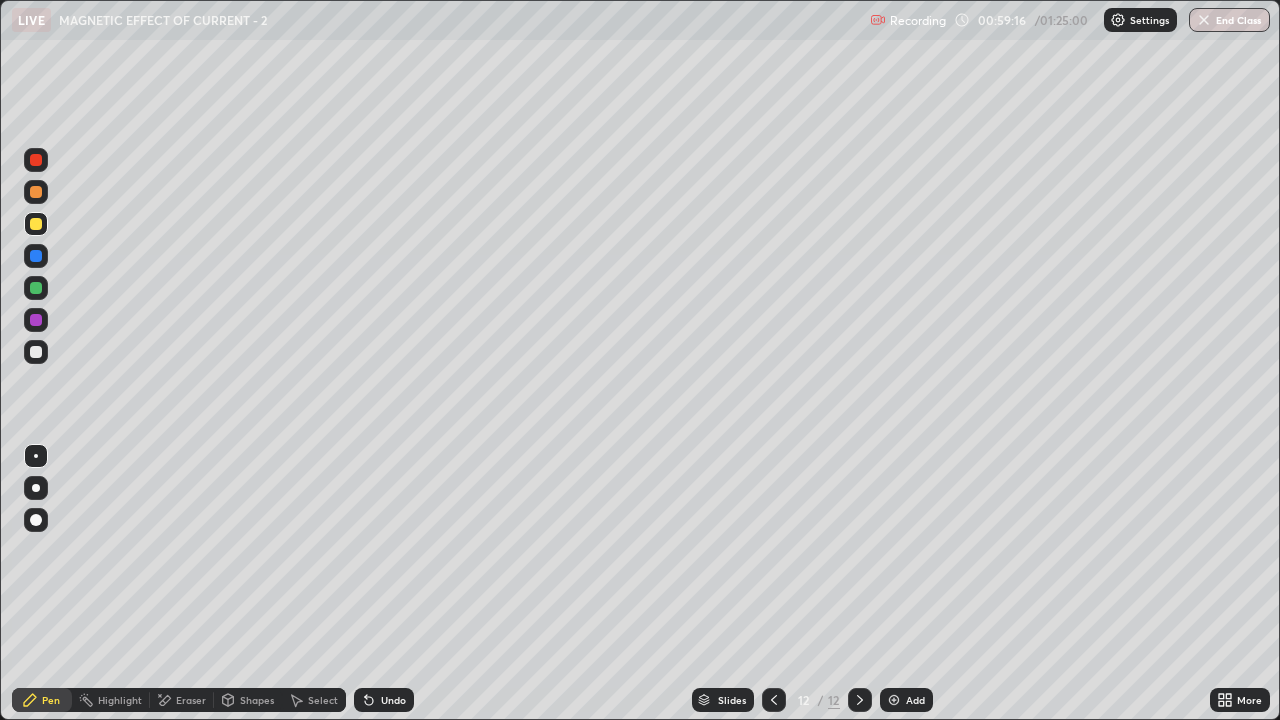 click at bounding box center (36, 352) 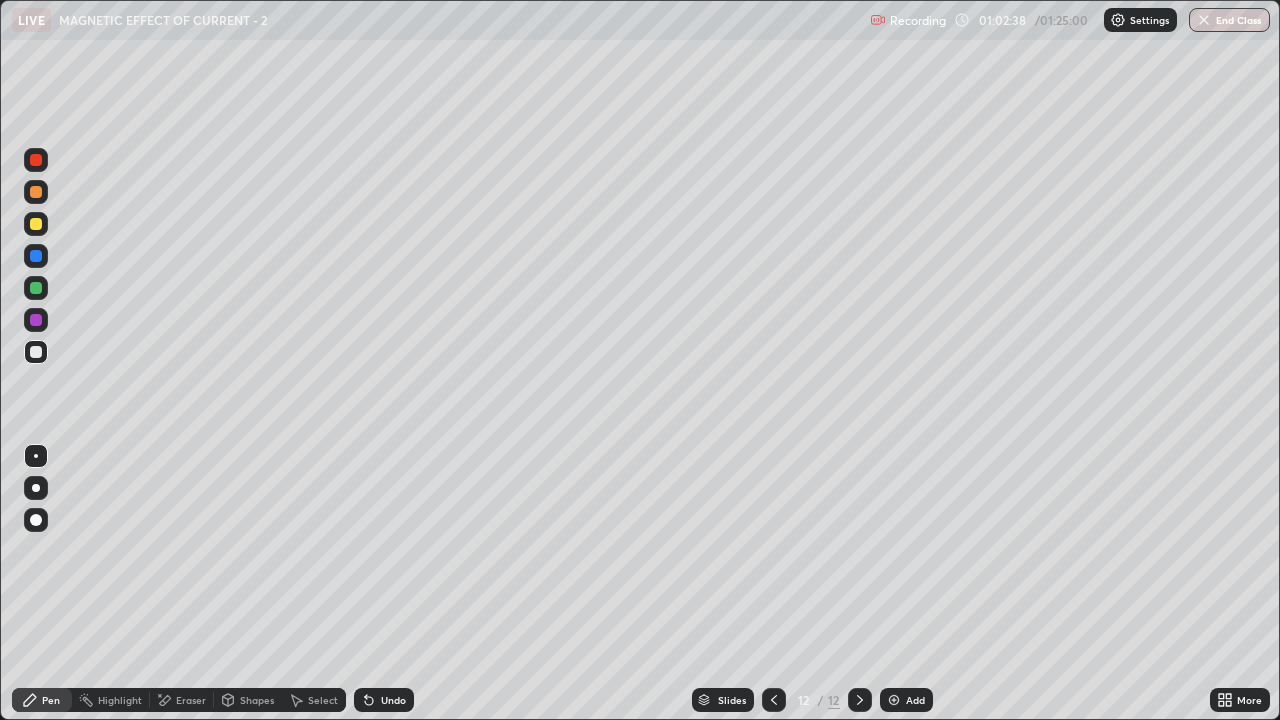 click on "Add" at bounding box center [906, 700] 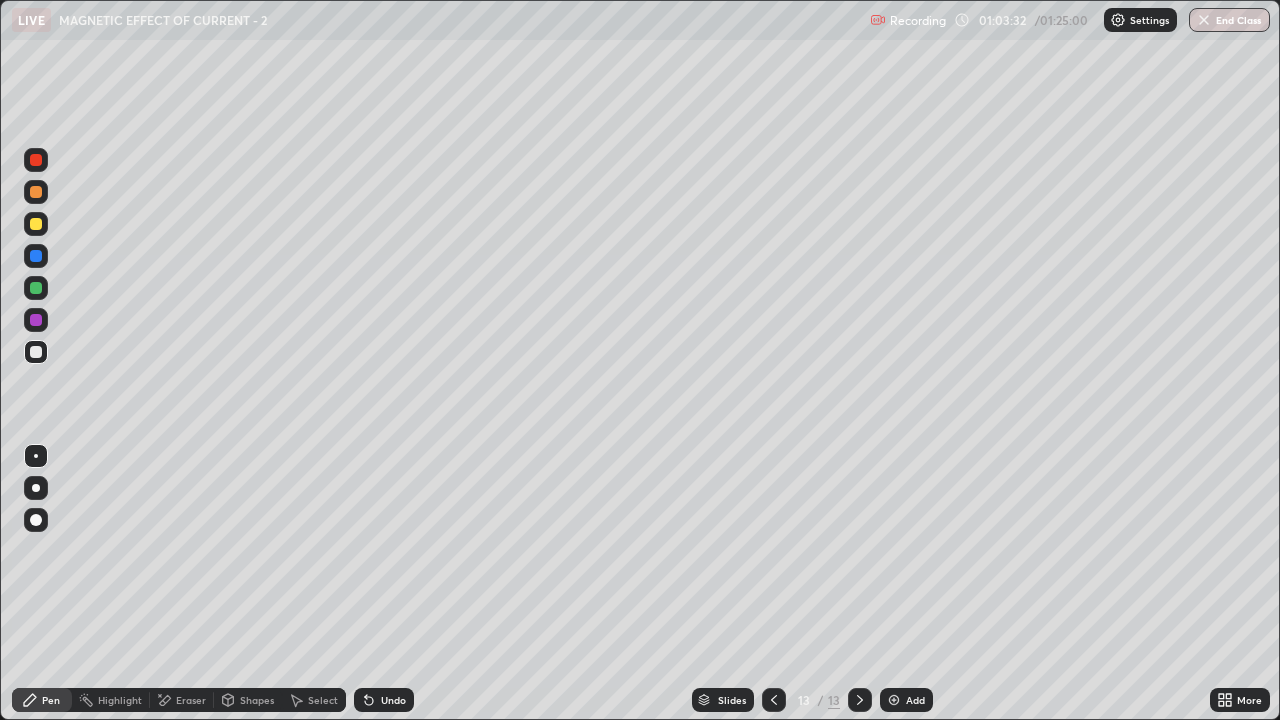 click at bounding box center (36, 288) 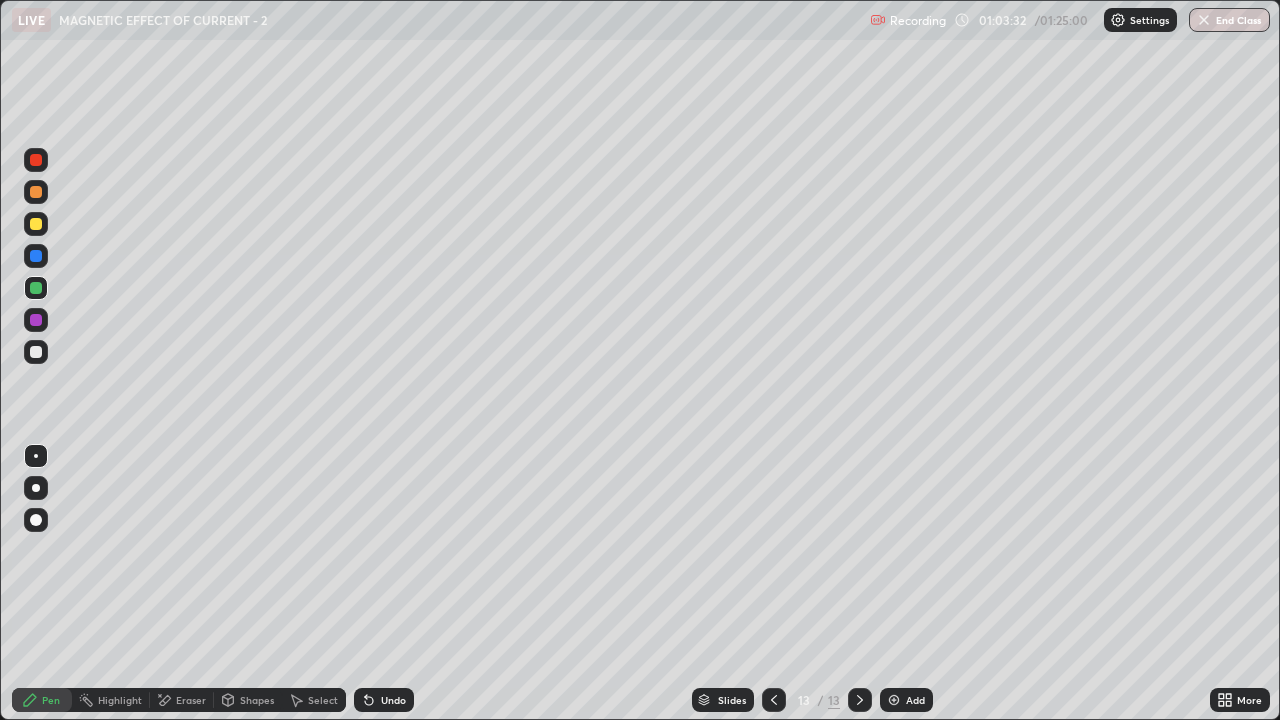 click at bounding box center [36, 224] 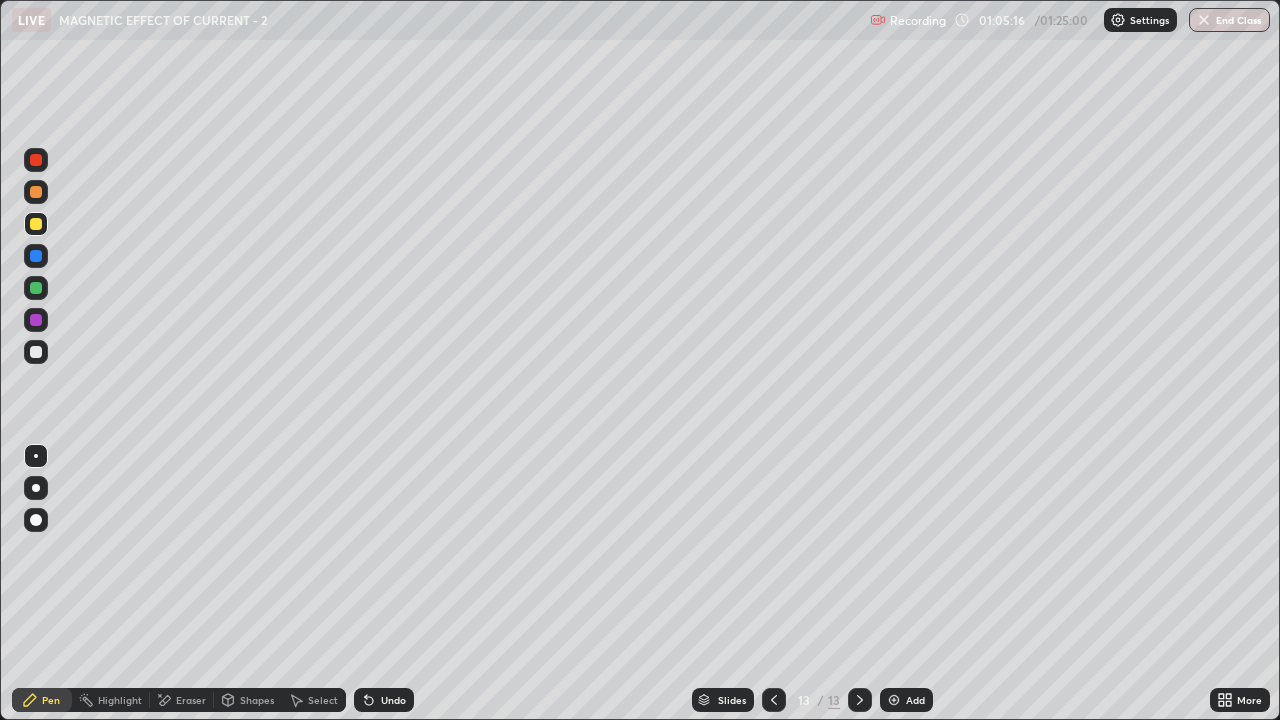 click on "Highlight" at bounding box center [111, 700] 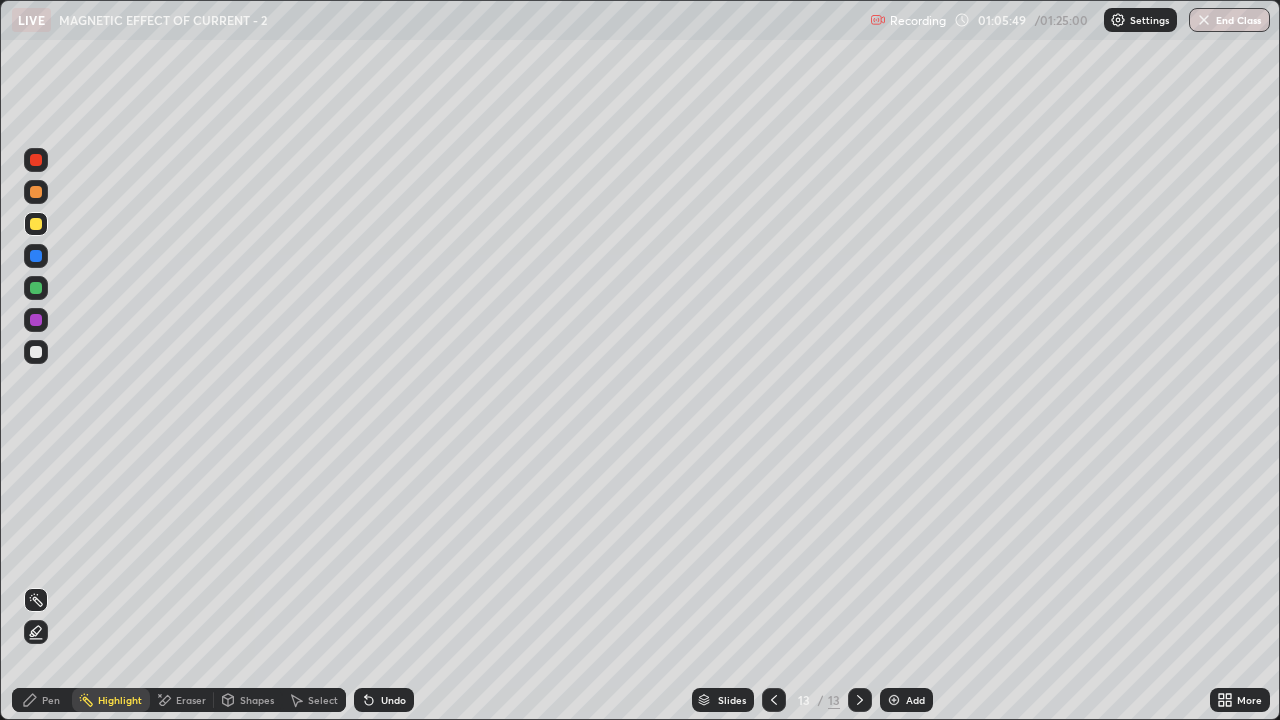 click on "Pen" at bounding box center [51, 700] 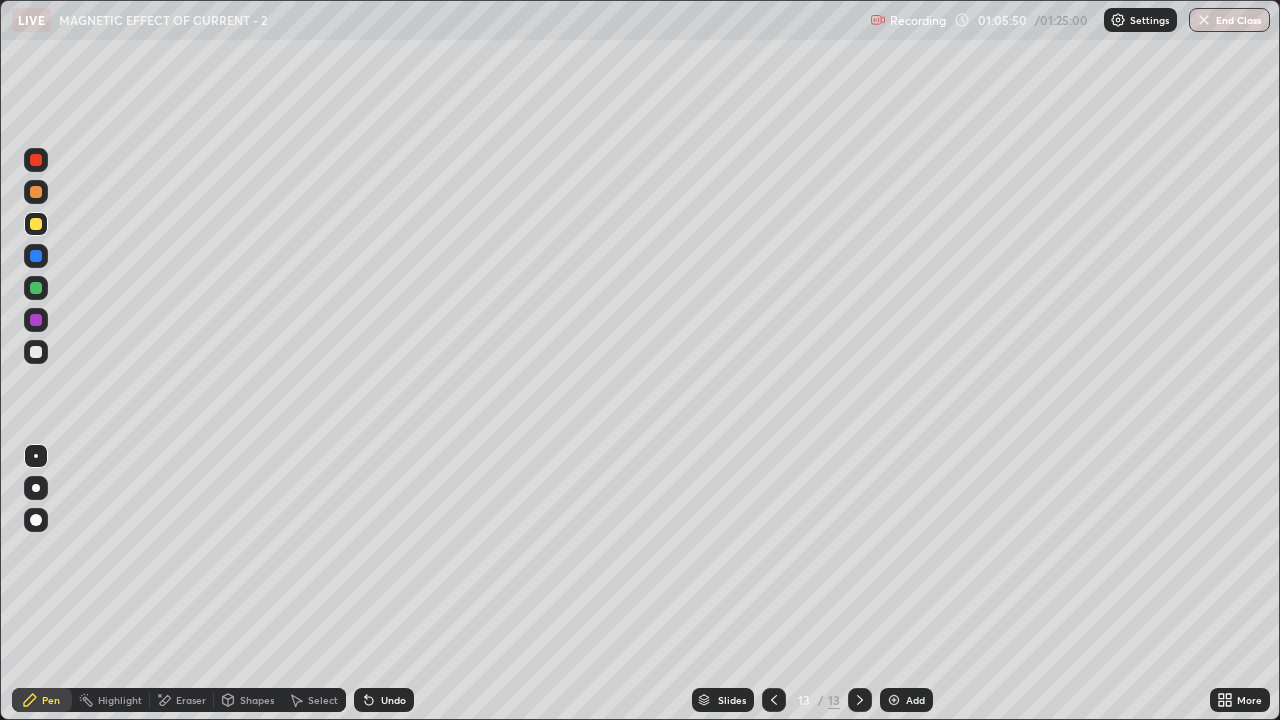click on "Highlight" at bounding box center (120, 700) 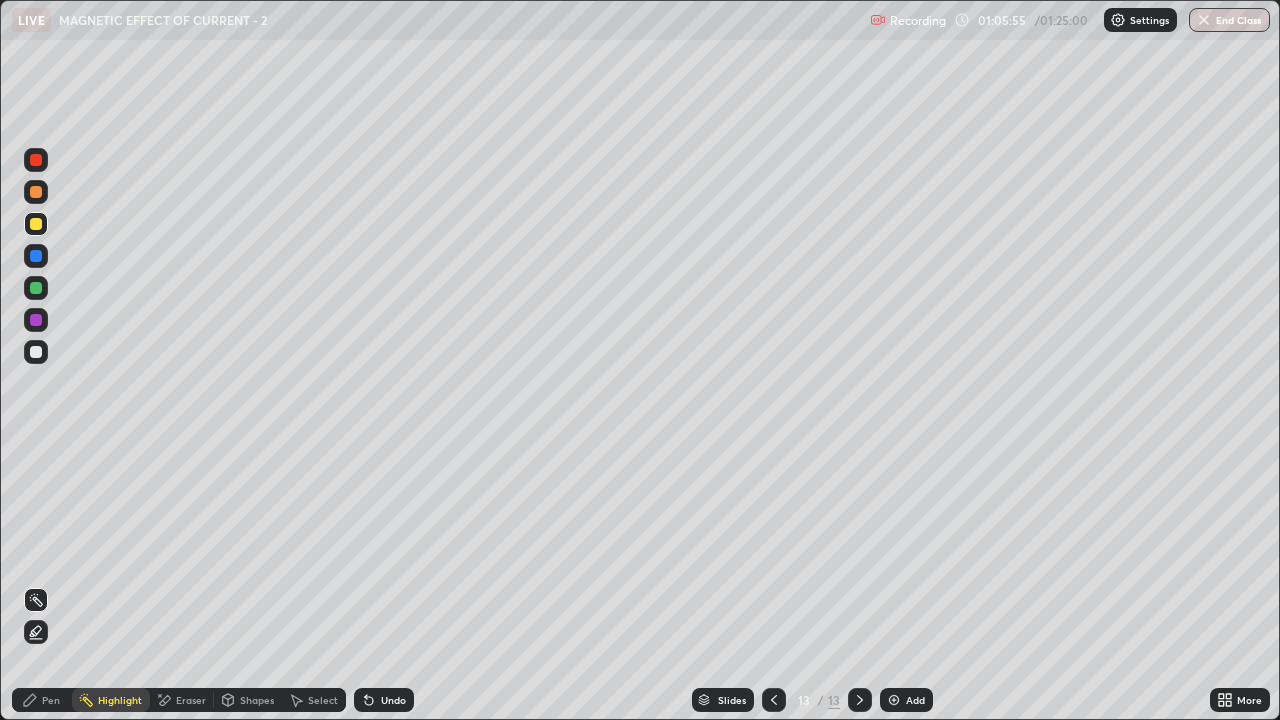 click at bounding box center [36, 352] 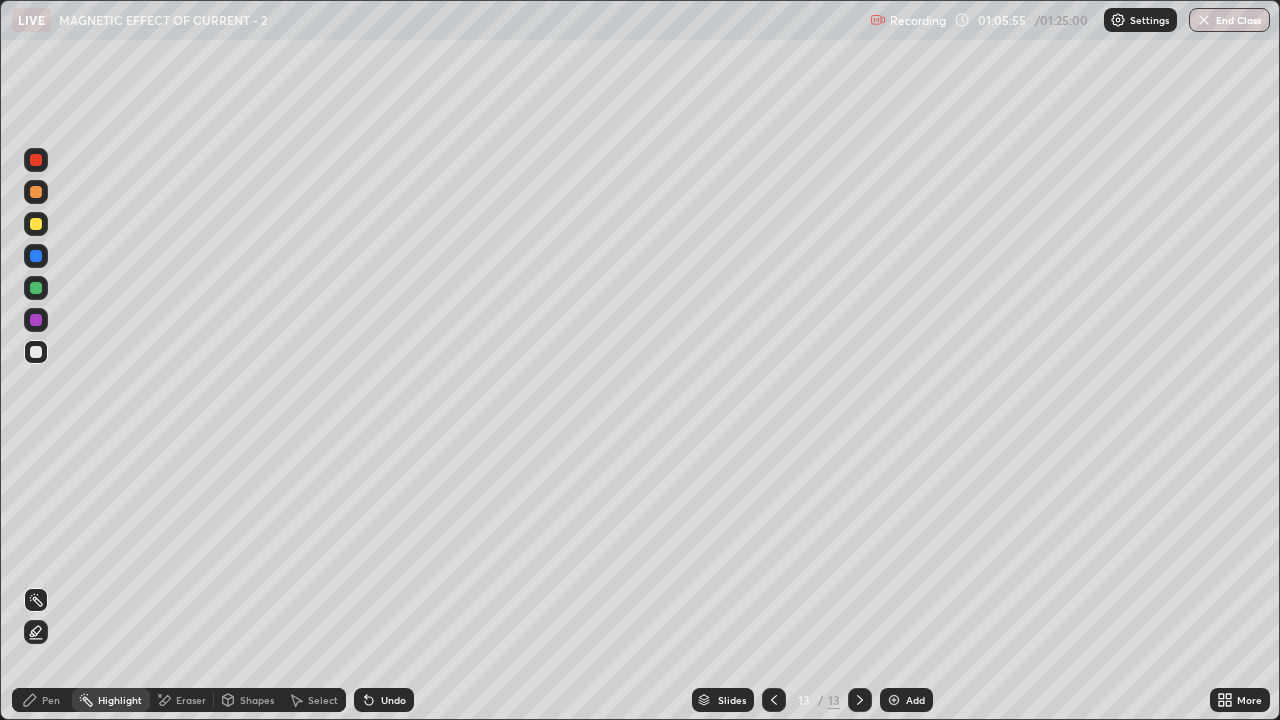 click on "Erase all" at bounding box center (36, 360) 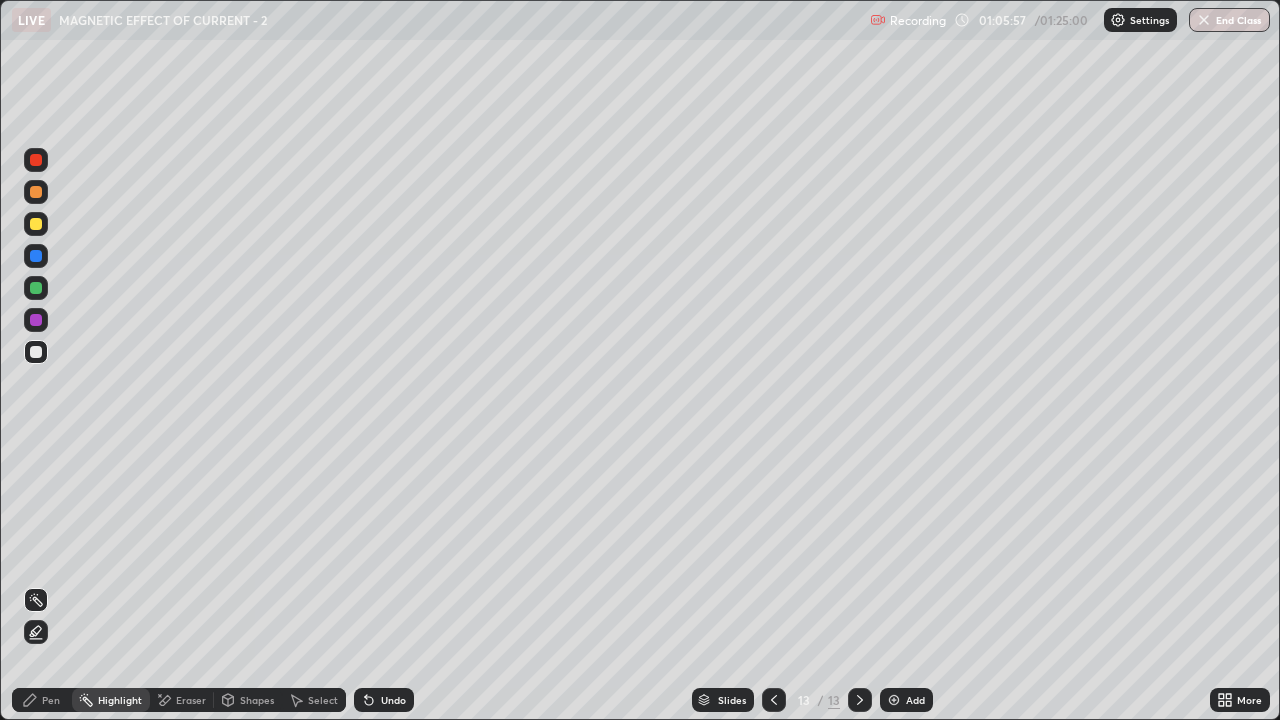 click at bounding box center (36, 320) 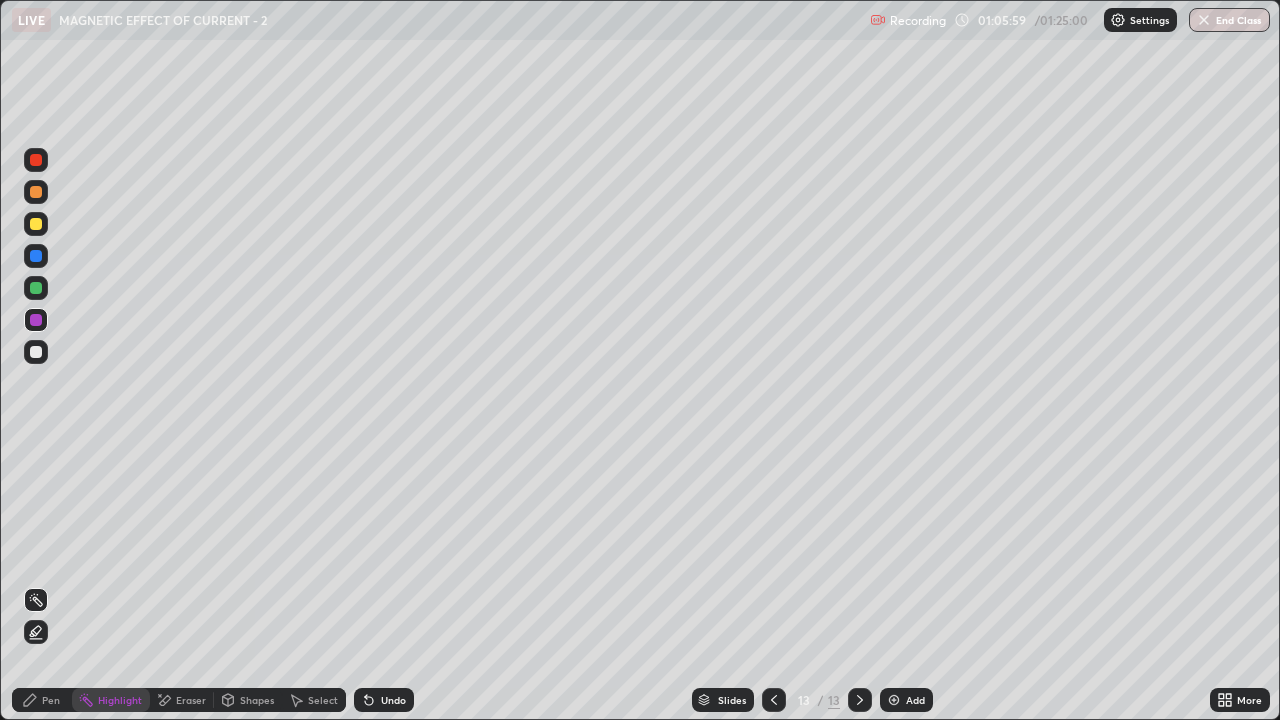 click at bounding box center (36, 512) 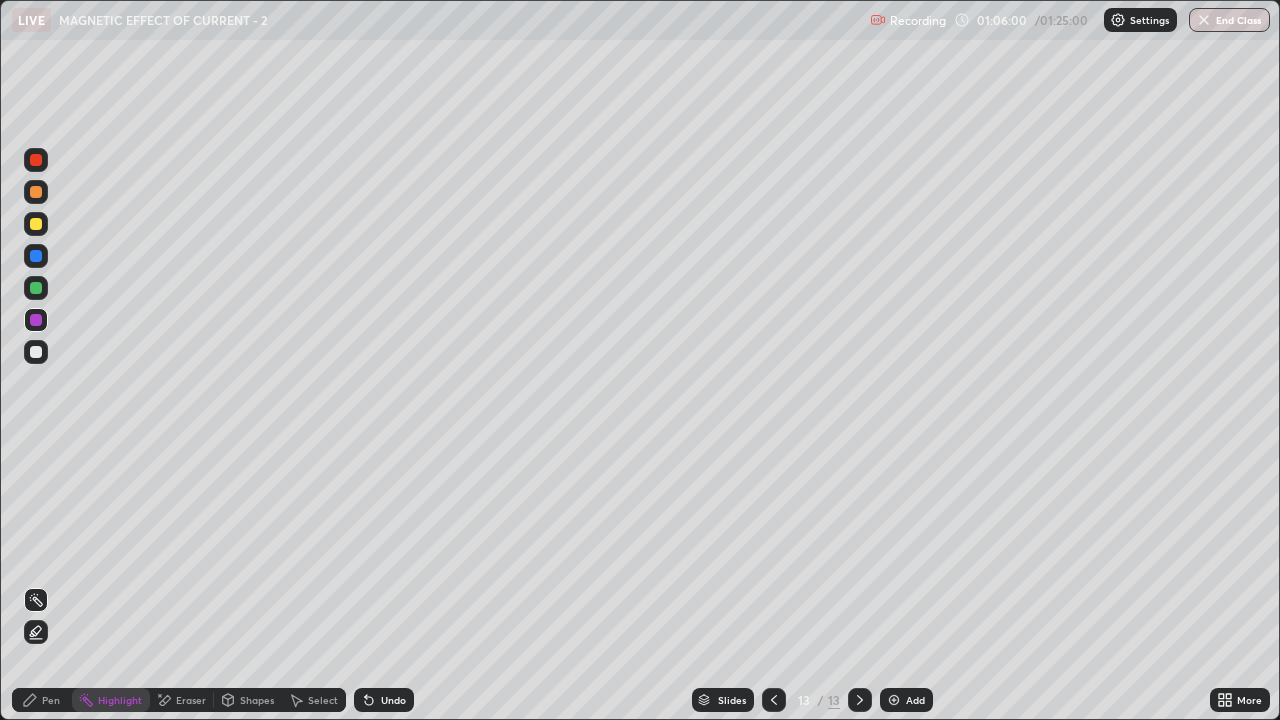 click at bounding box center [36, 192] 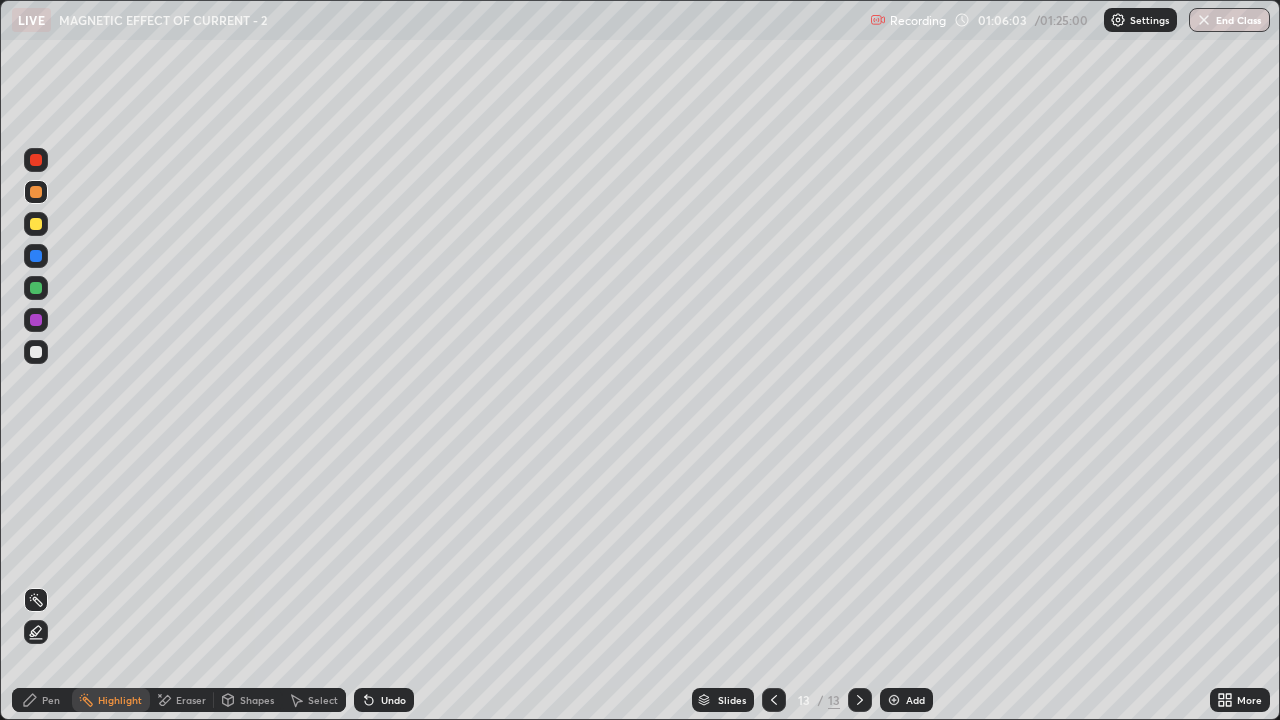 click at bounding box center (36, 160) 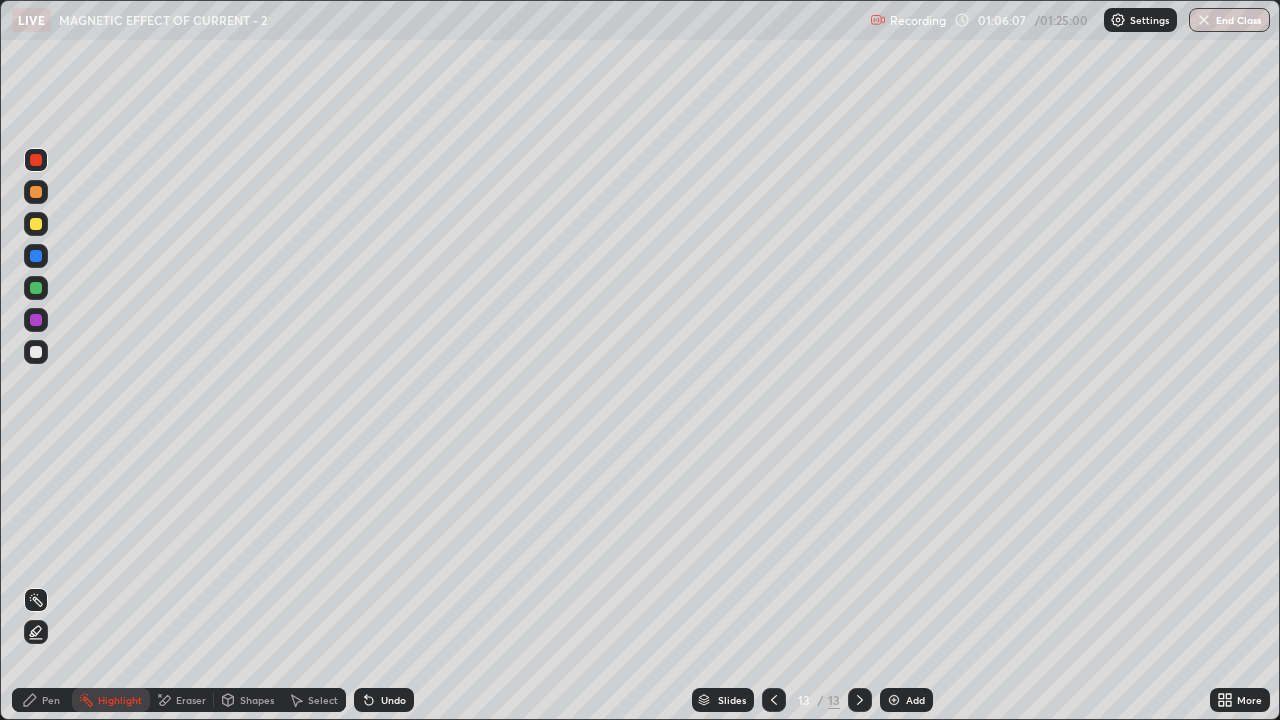 click at bounding box center [36, 224] 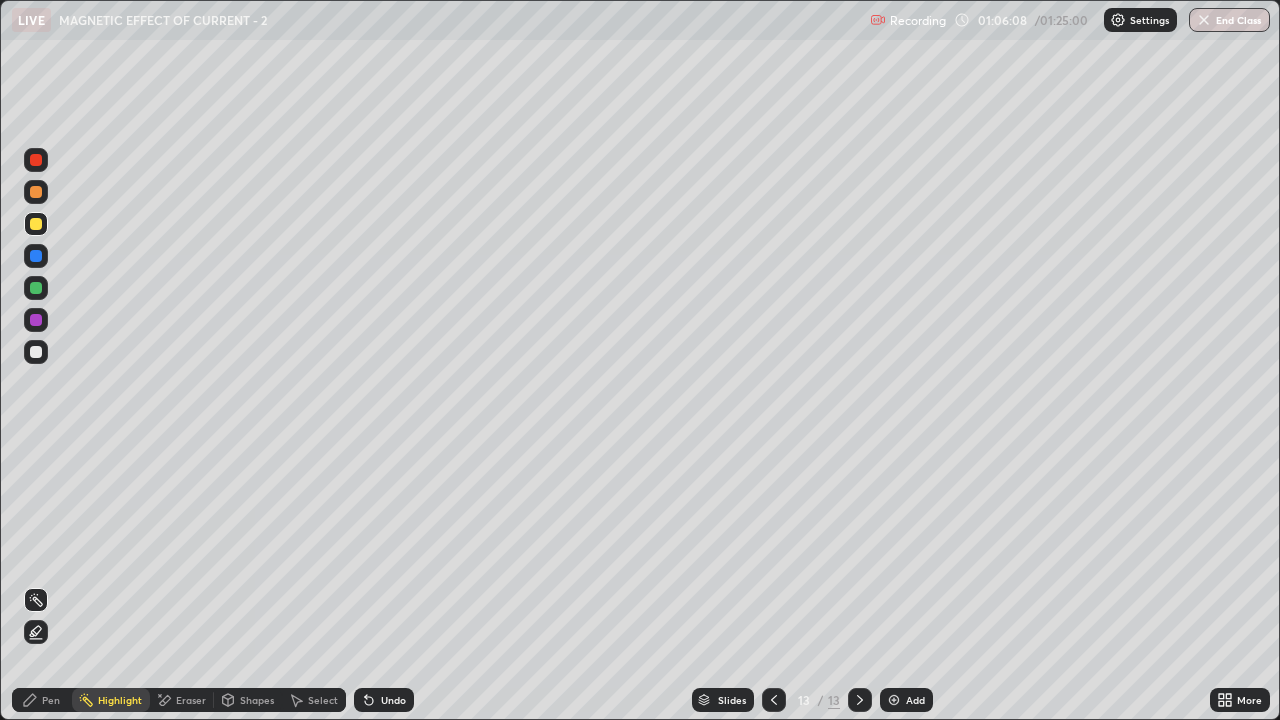 click 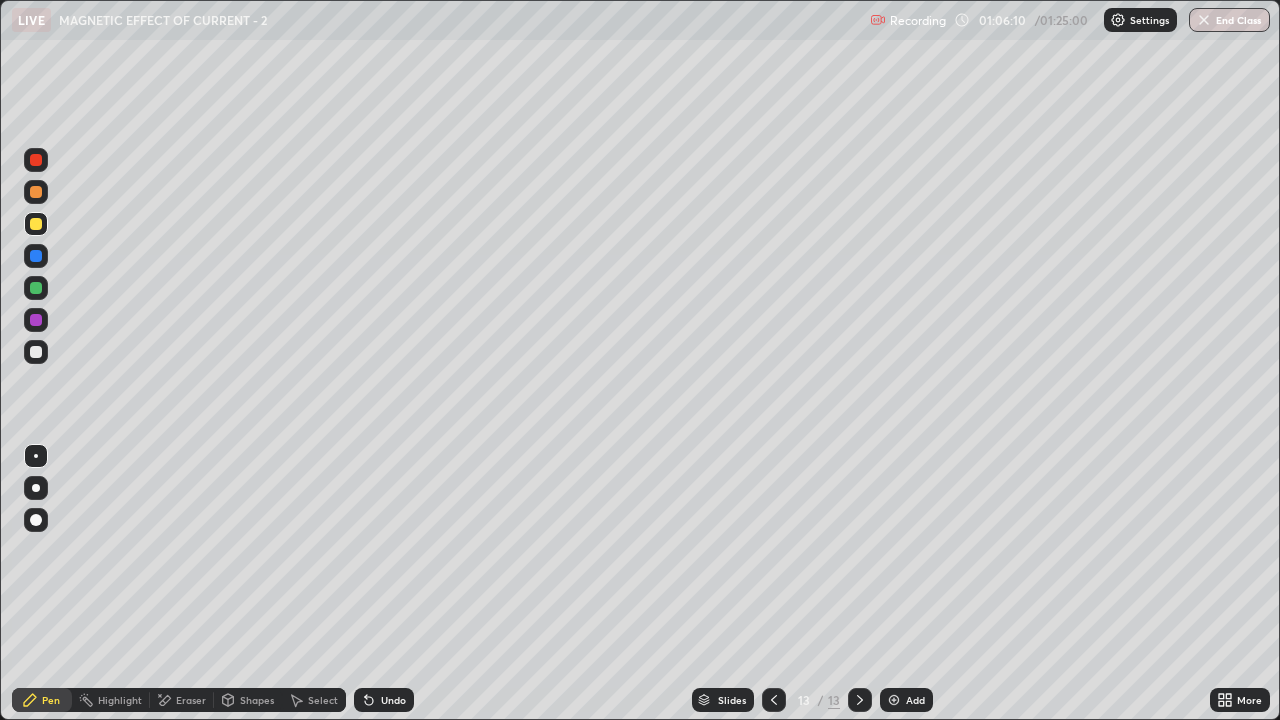 click at bounding box center [36, 352] 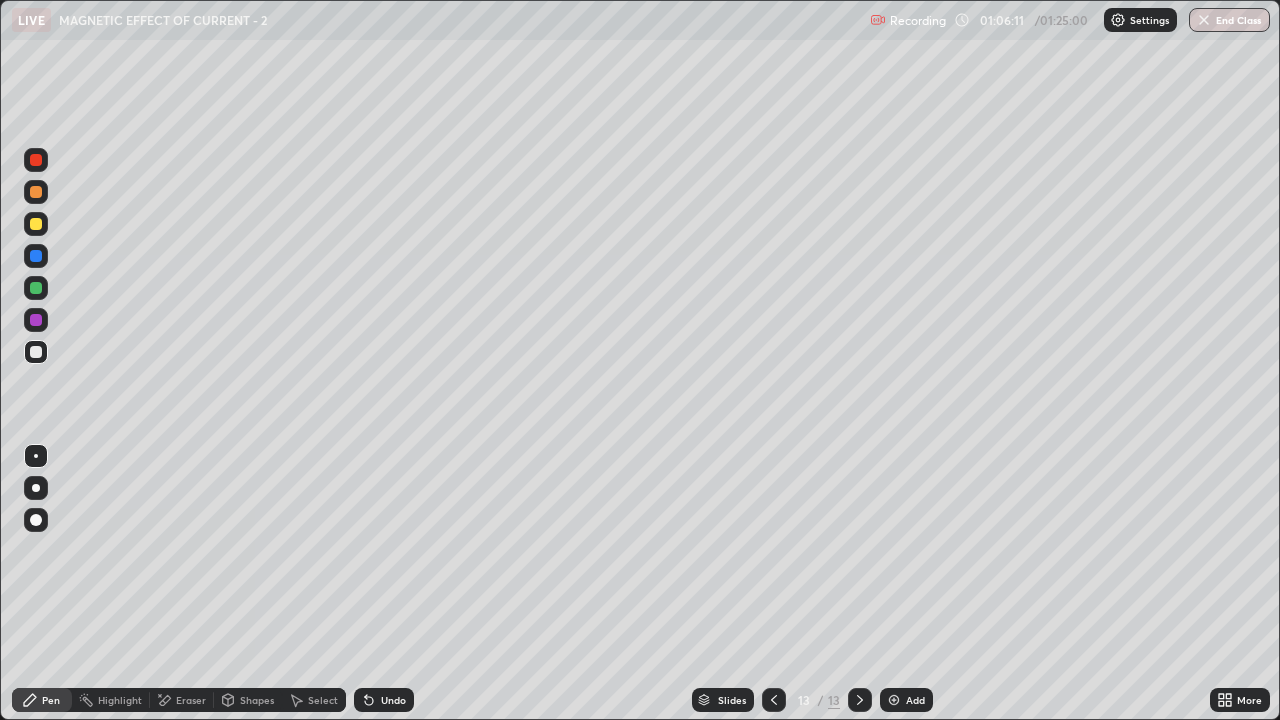click on "Highlight" at bounding box center (120, 700) 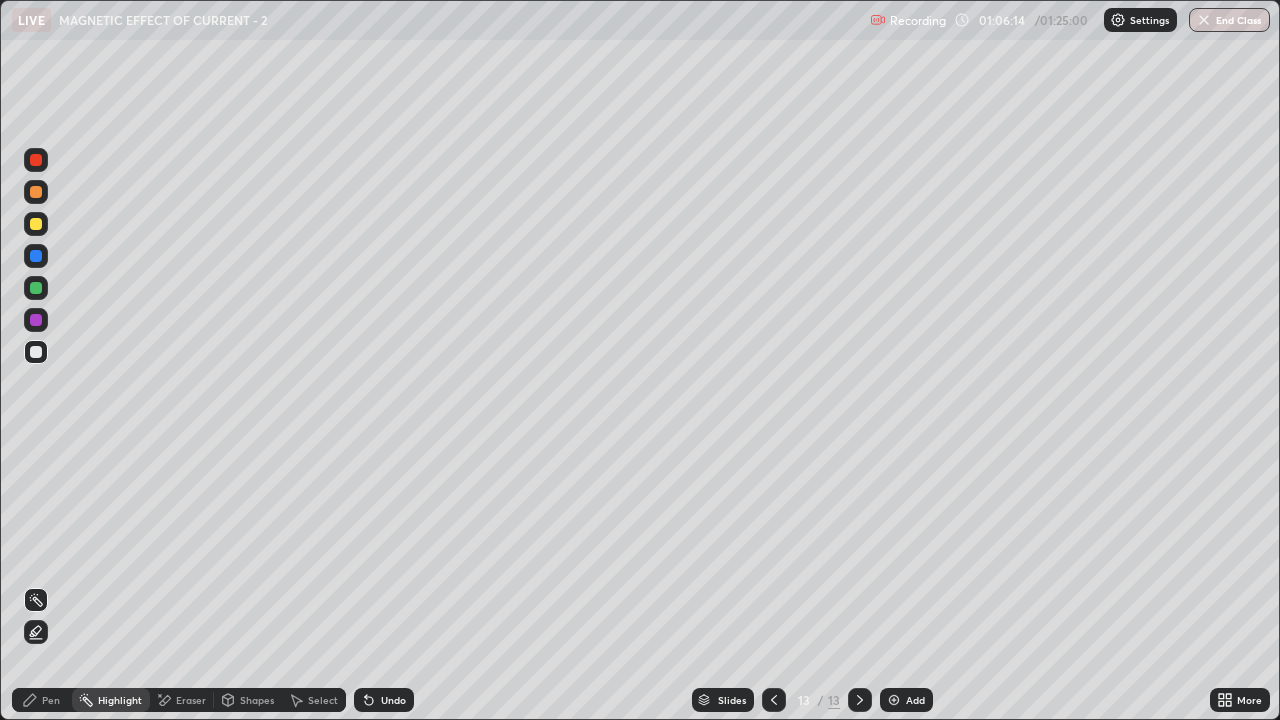 click on "Pen" at bounding box center (51, 700) 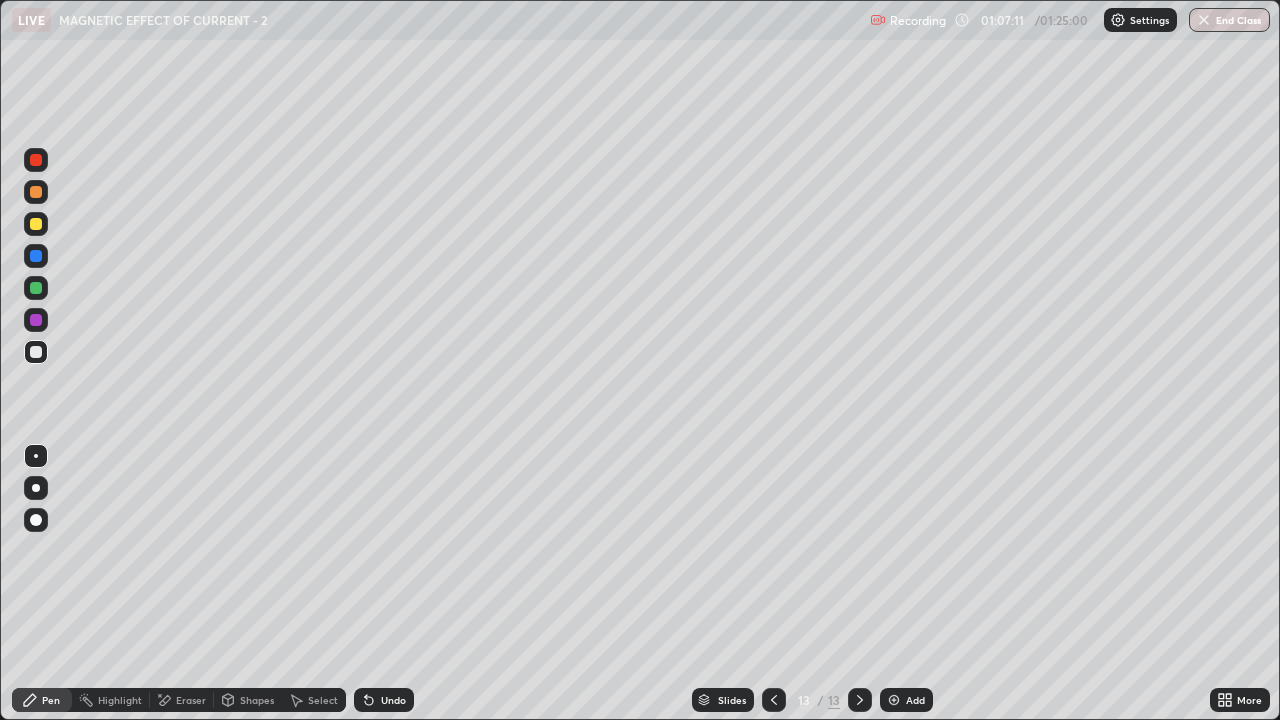 click on "Add" at bounding box center [906, 700] 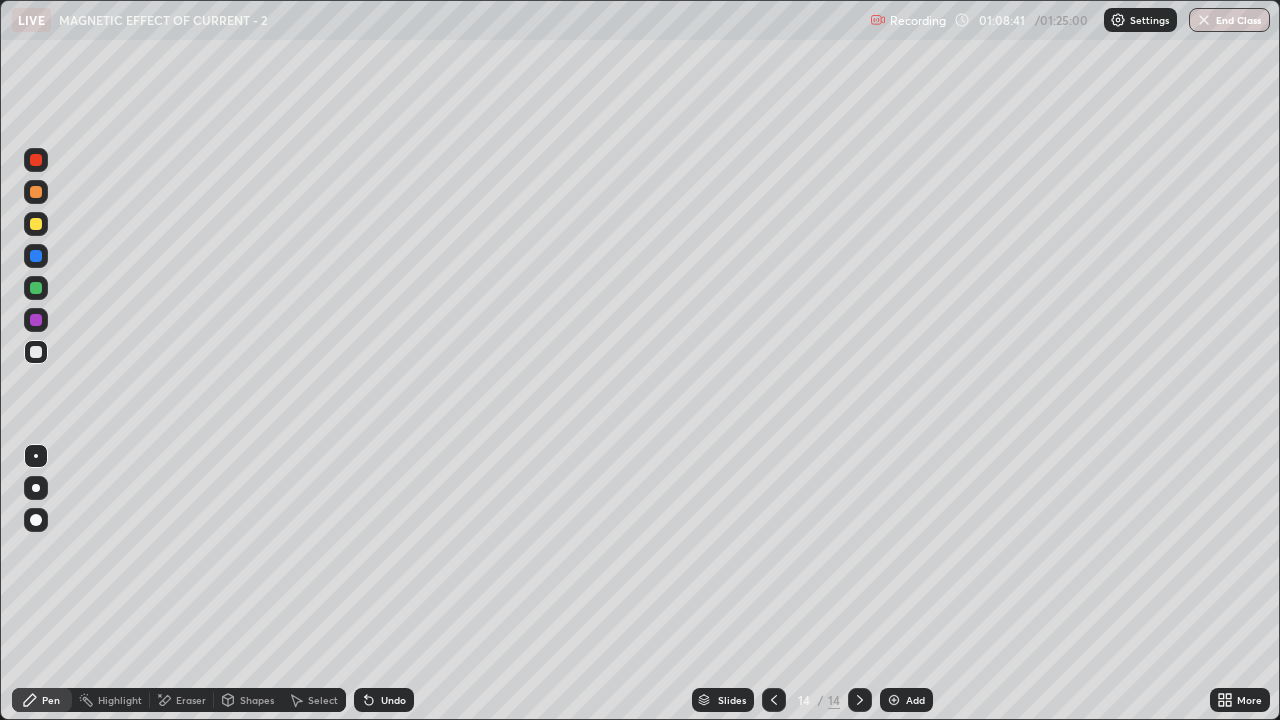 click on "Eraser" at bounding box center [191, 700] 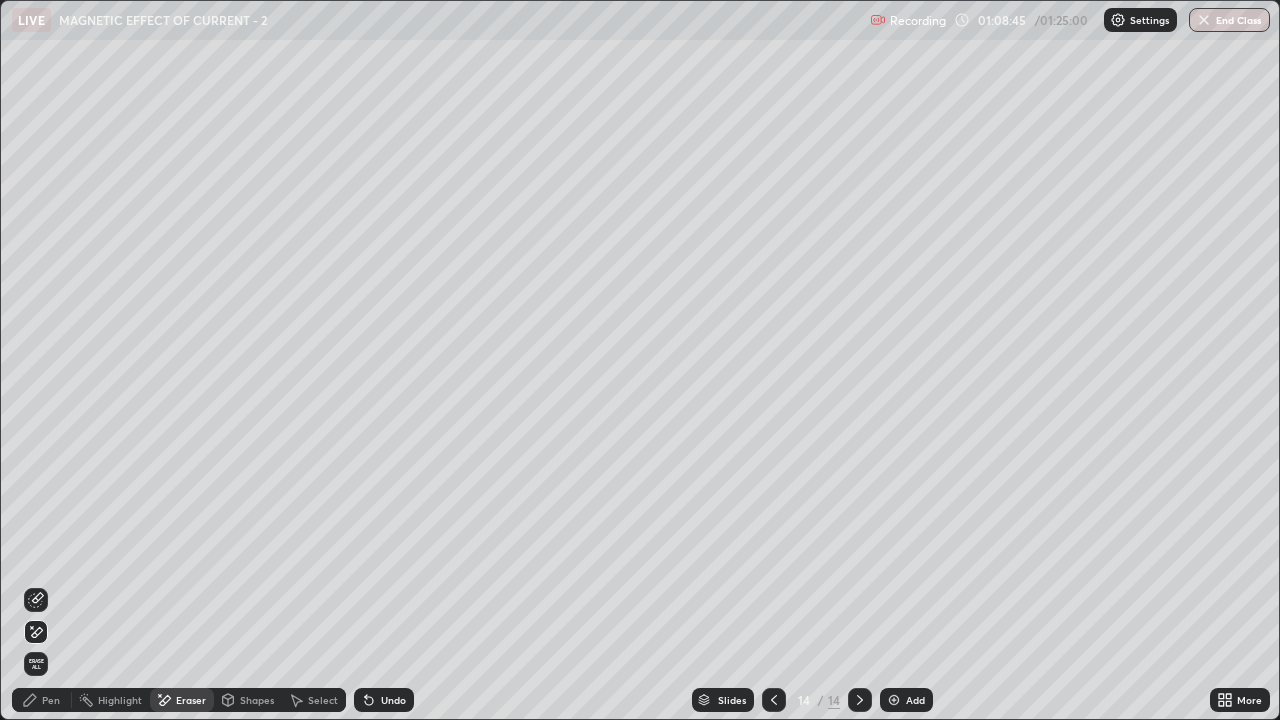 click on "Pen" at bounding box center [42, 700] 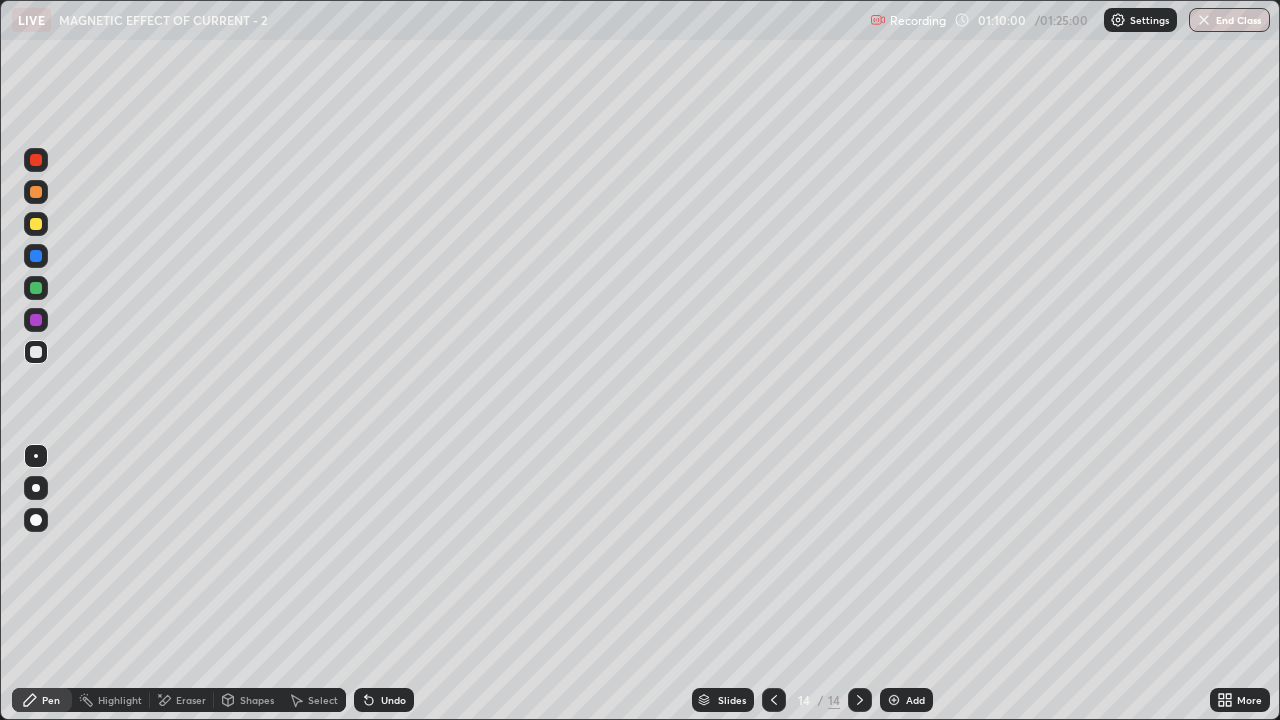 click on "Setting up your live class" at bounding box center (640, 360) 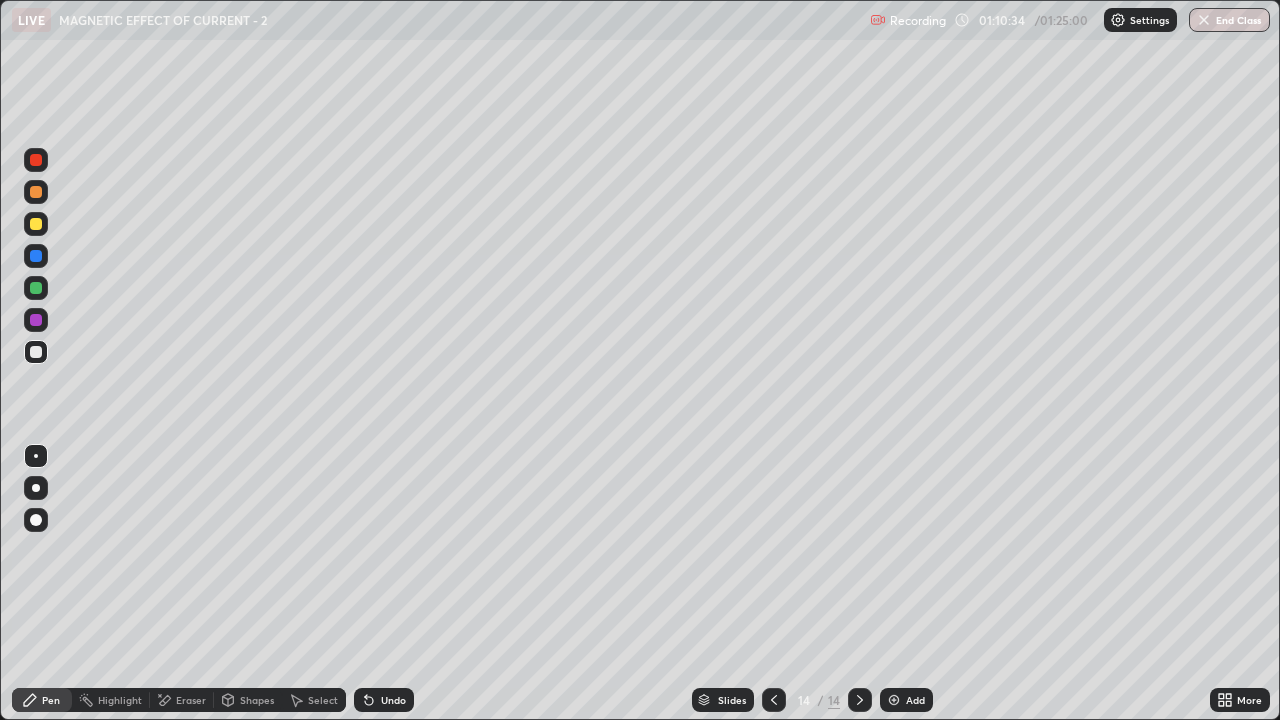 click on "Undo" at bounding box center [393, 700] 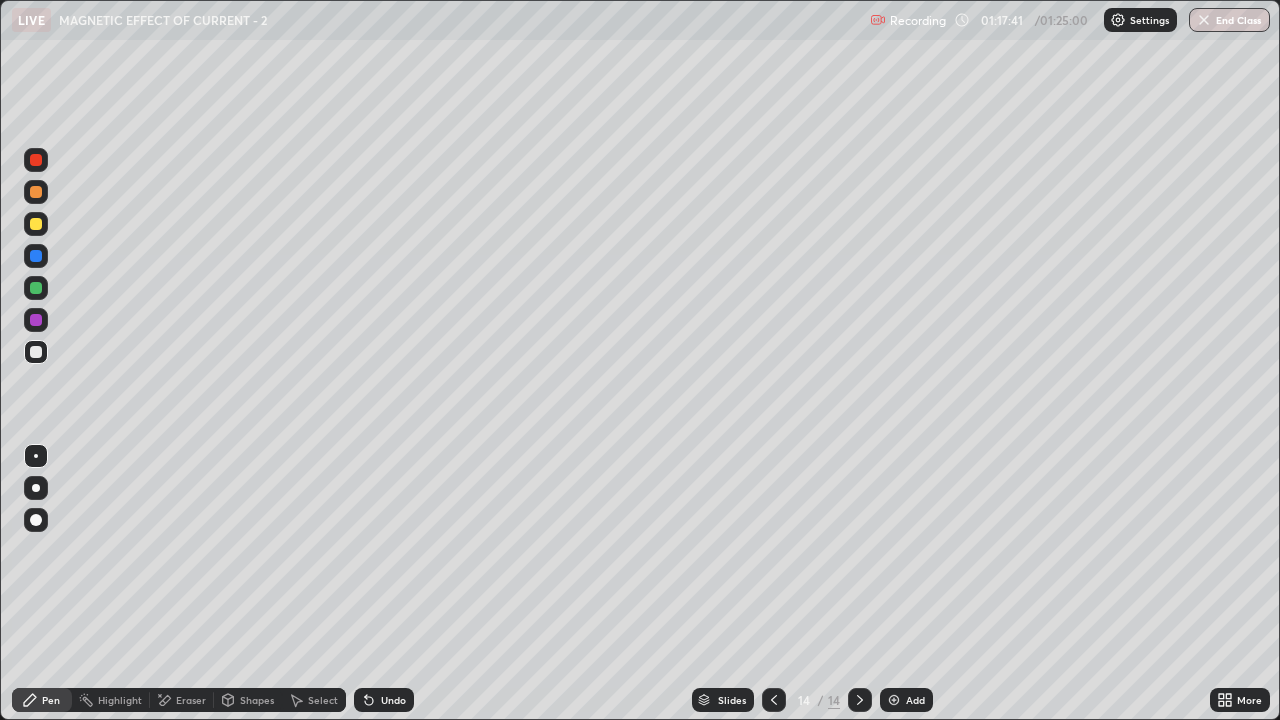 click at bounding box center [894, 700] 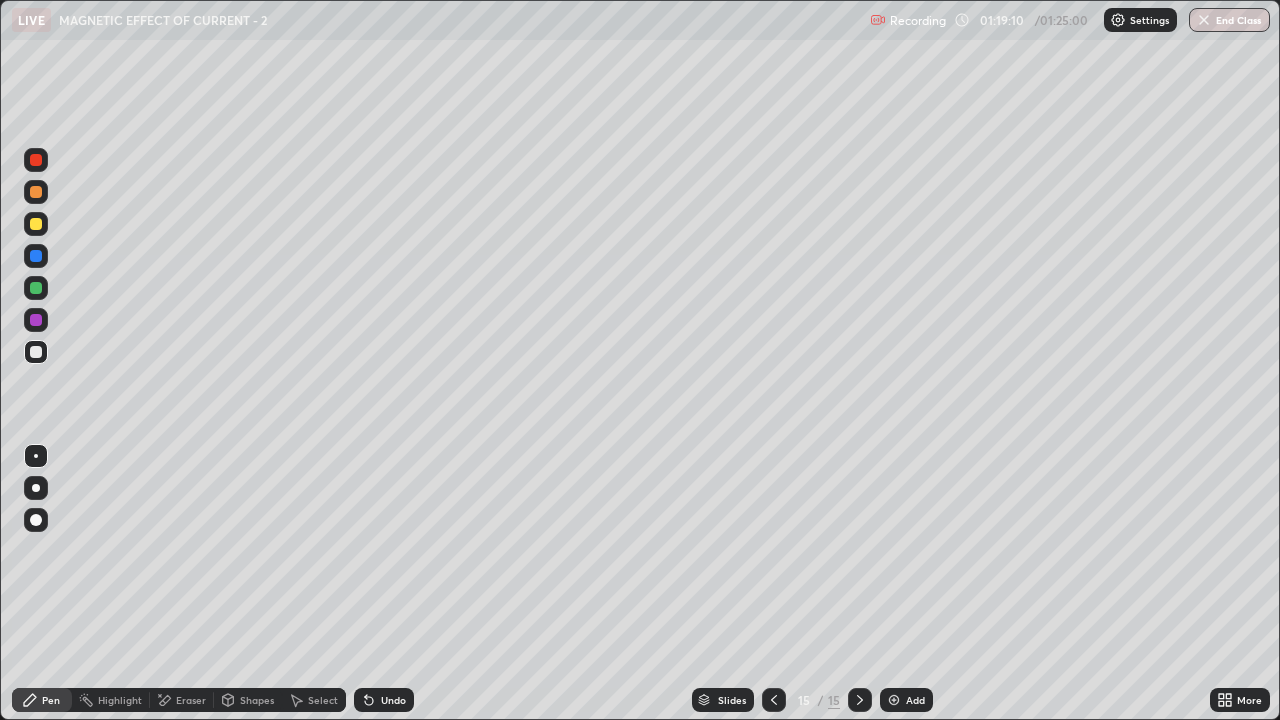 click at bounding box center [894, 700] 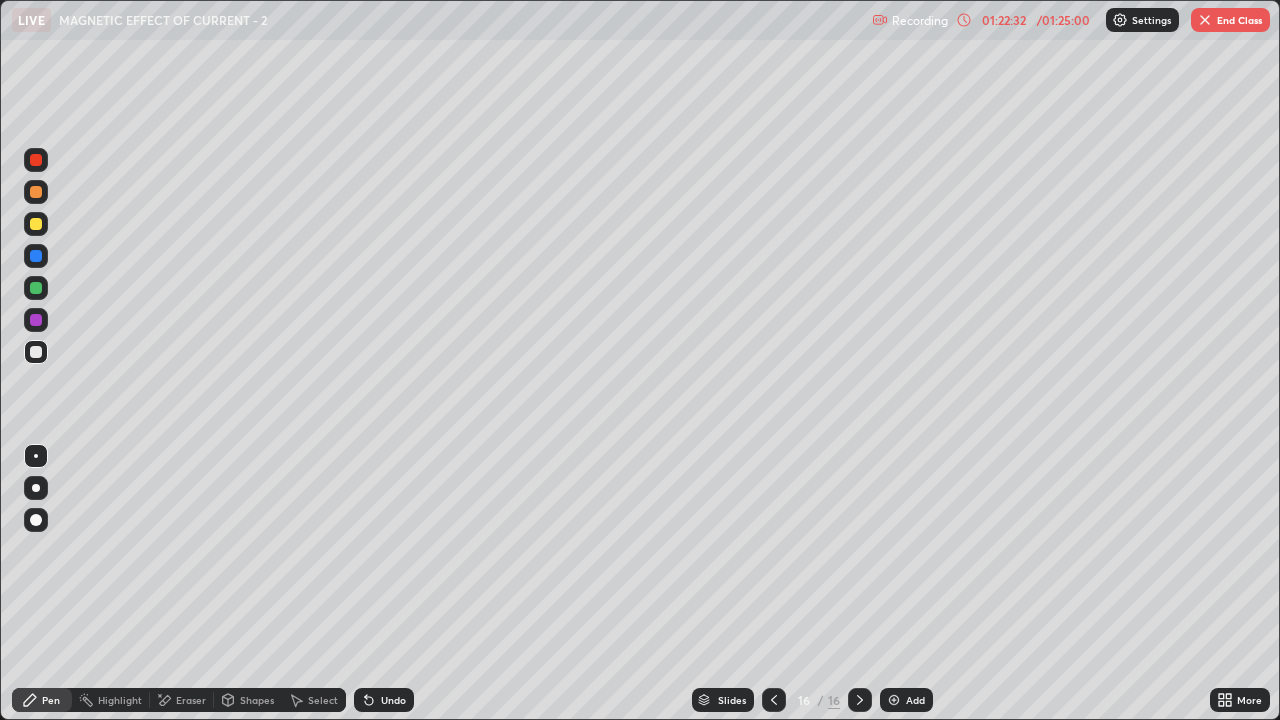 click on "Slides" at bounding box center [732, 700] 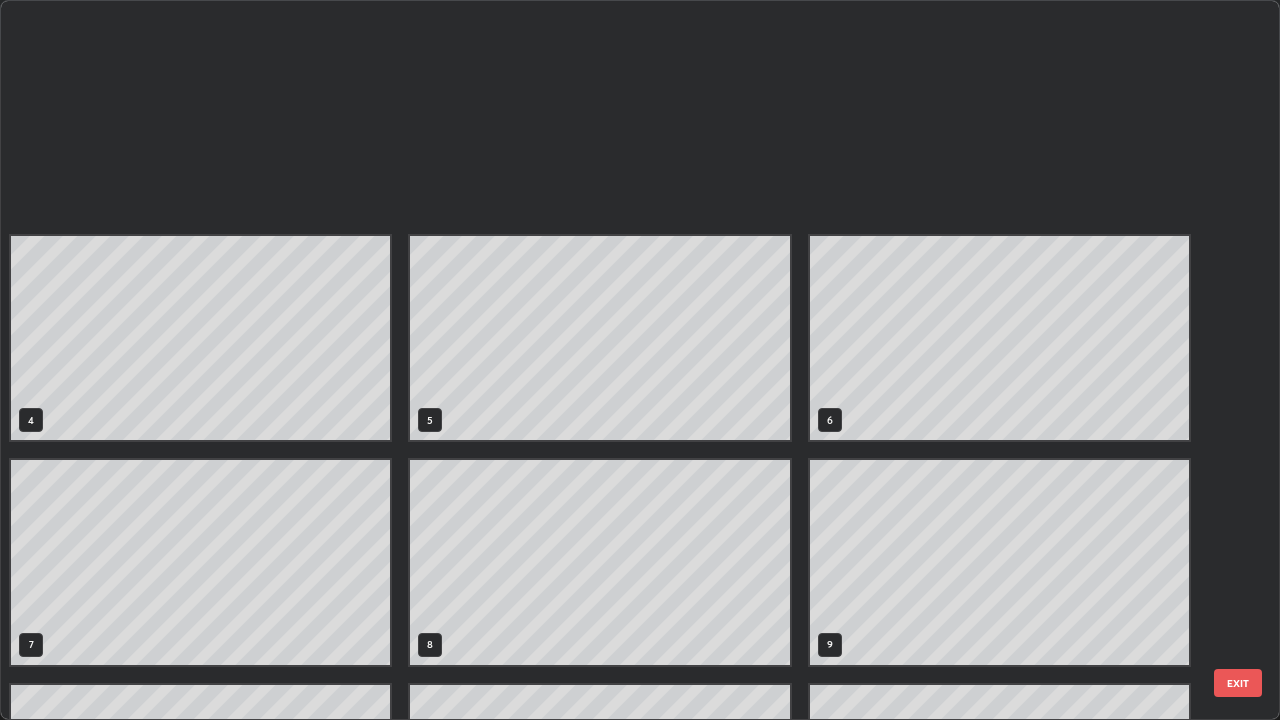 scroll, scrollTop: 629, scrollLeft: 0, axis: vertical 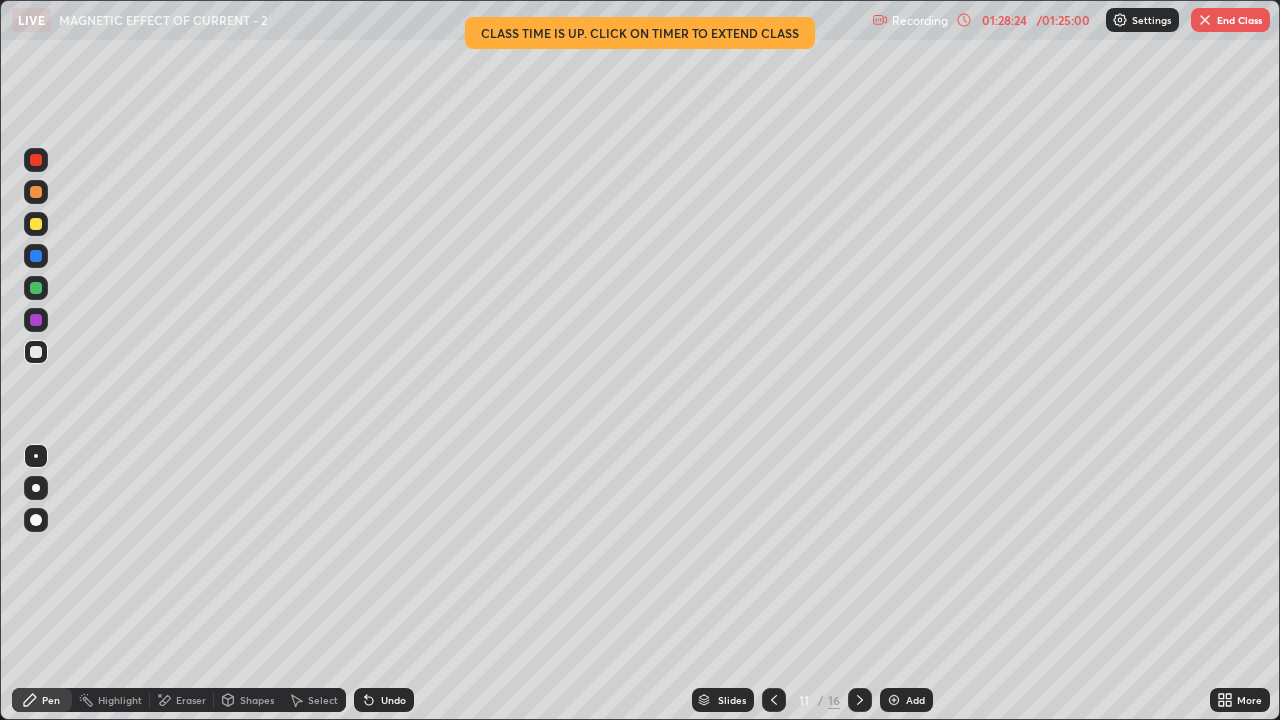 click at bounding box center (1205, 20) 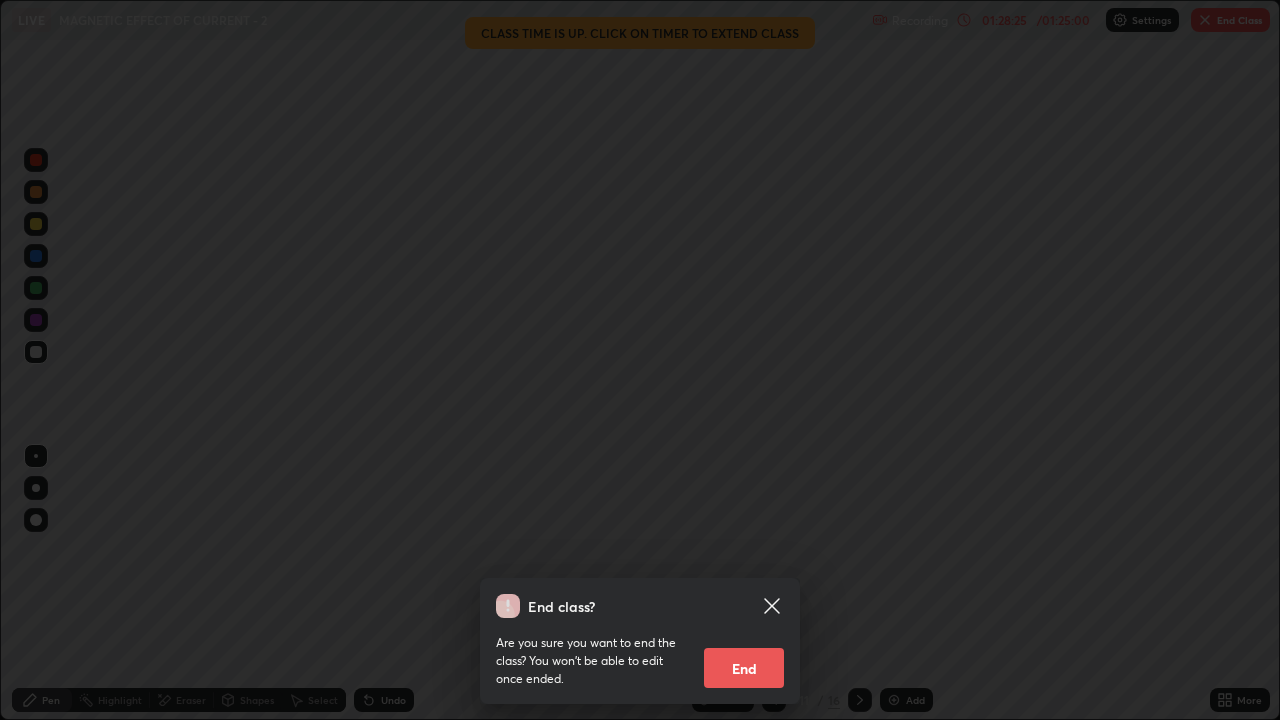 click on "End" at bounding box center (744, 668) 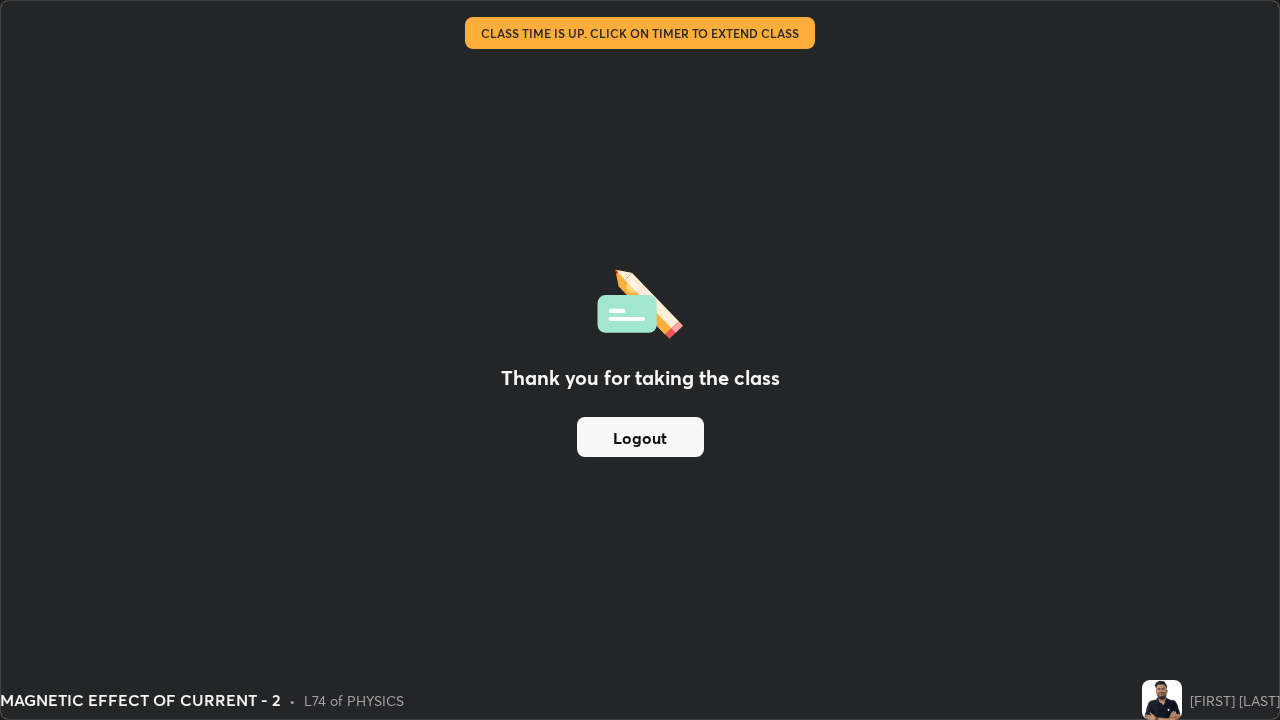 click on "Logout" at bounding box center [640, 437] 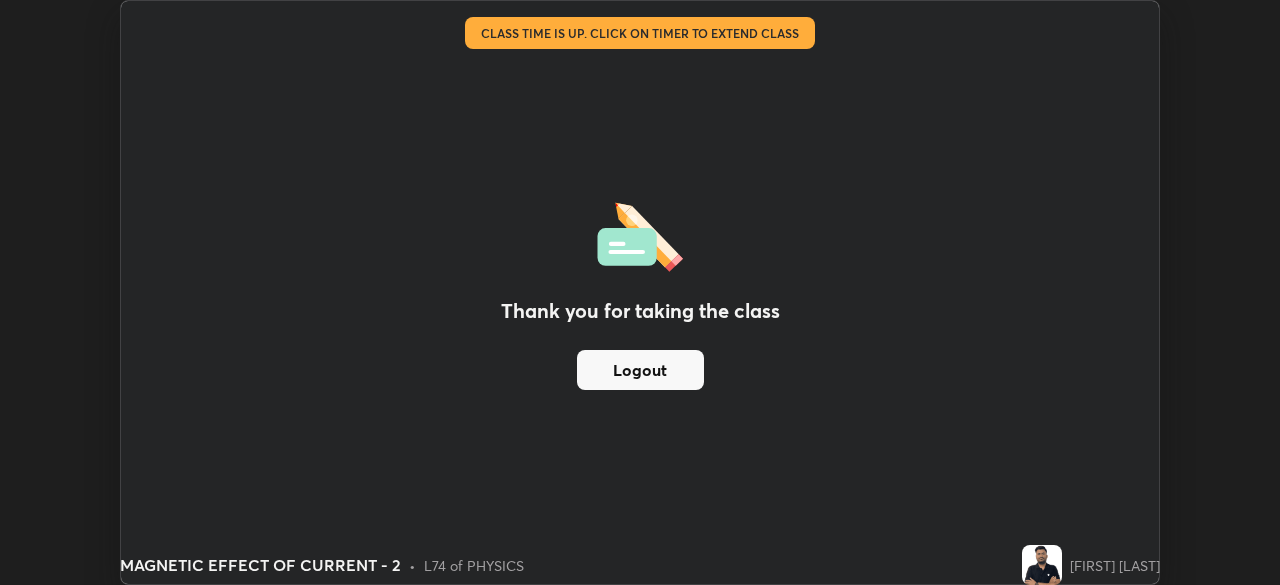 scroll, scrollTop: 585, scrollLeft: 1280, axis: both 